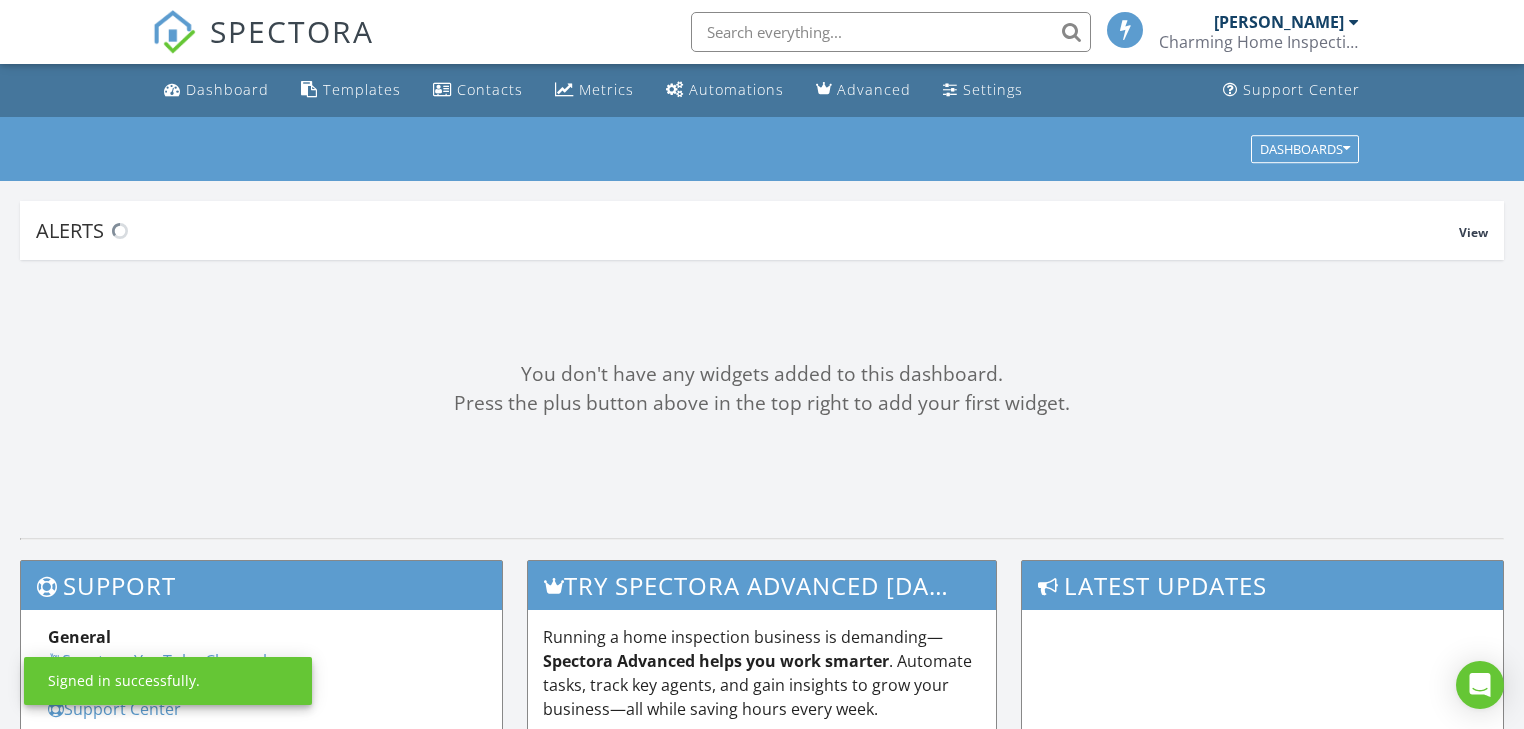 scroll, scrollTop: 0, scrollLeft: 0, axis: both 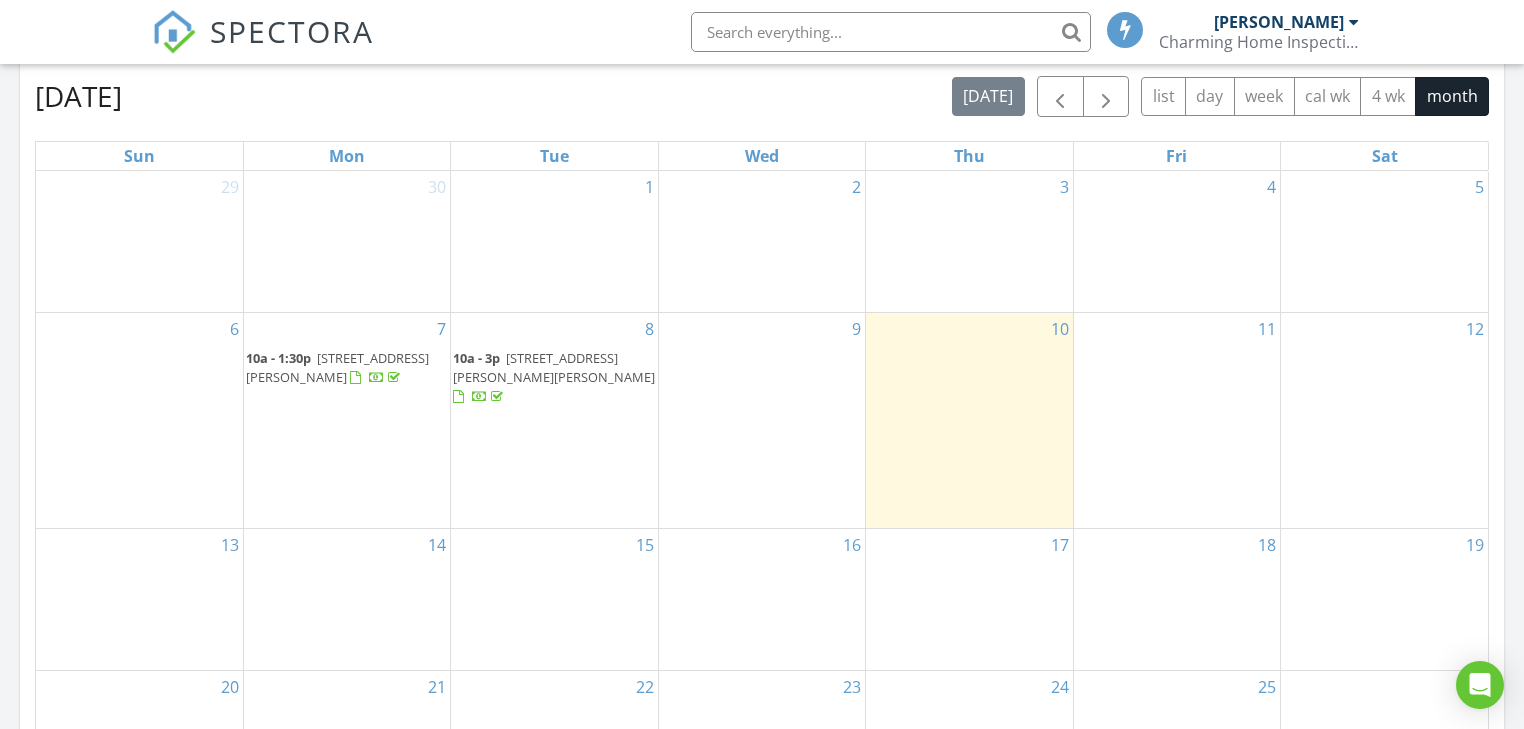 click on "11" at bounding box center [1177, 420] 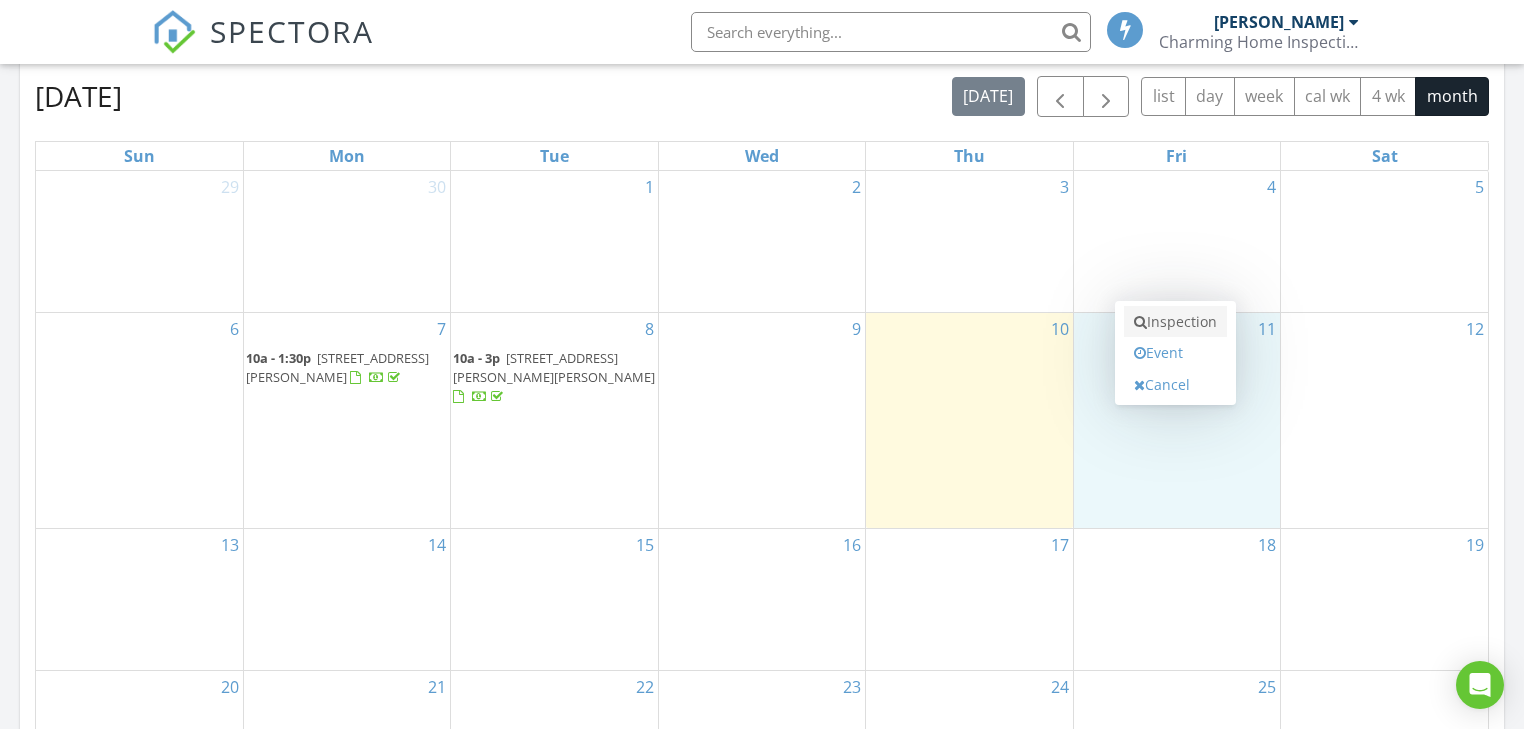 click on "Inspection" at bounding box center [1175, 322] 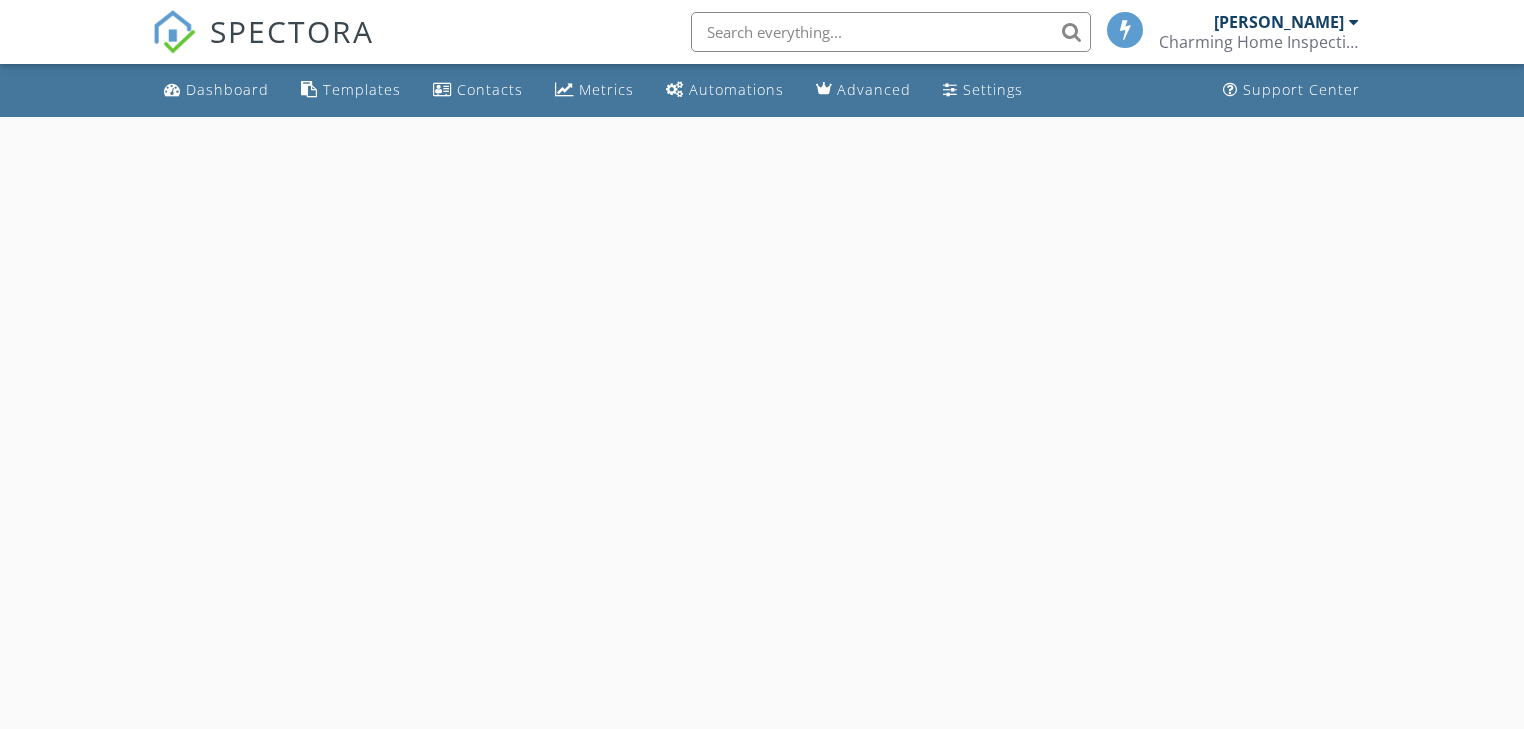 scroll, scrollTop: 0, scrollLeft: 0, axis: both 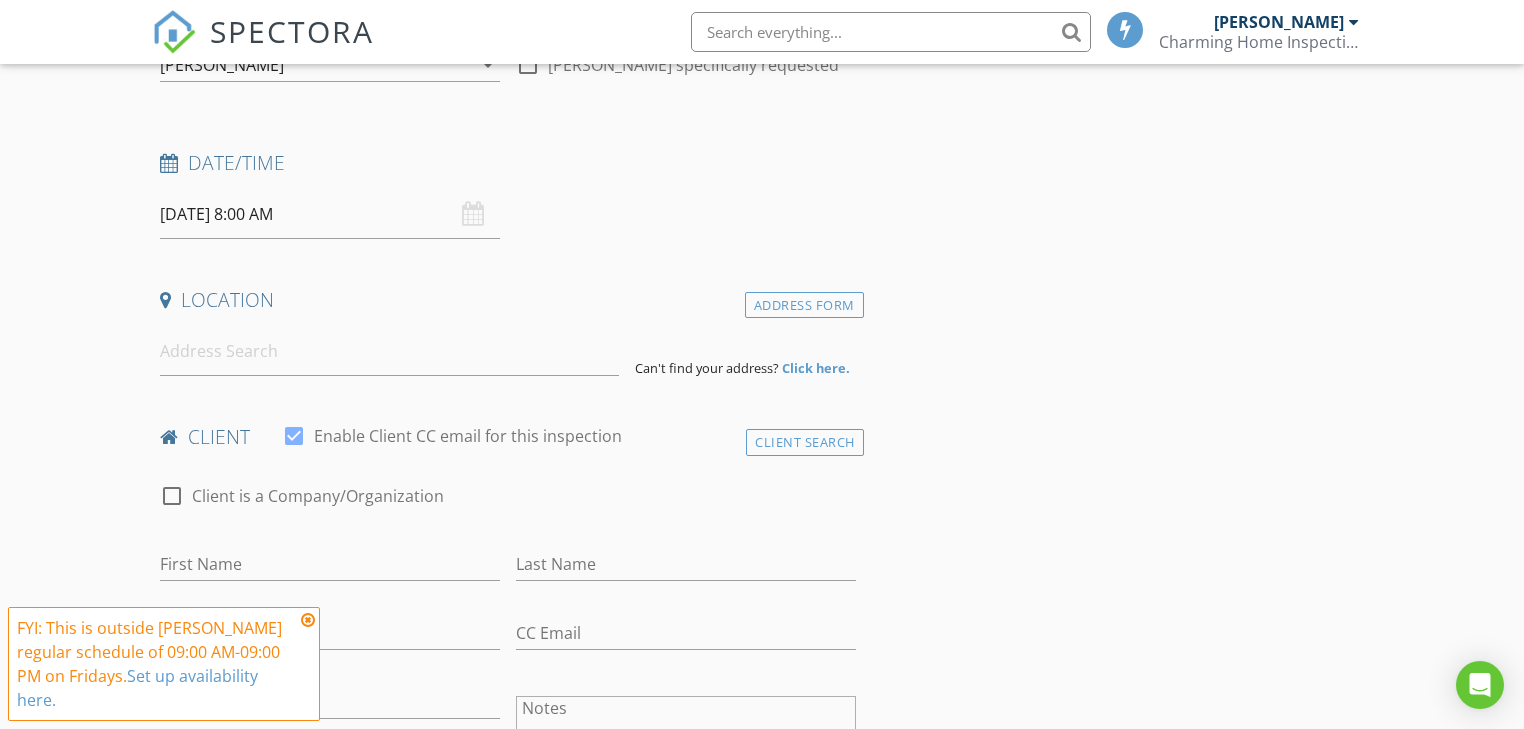 click on "07/11/2025 8:00 AM" at bounding box center [330, 214] 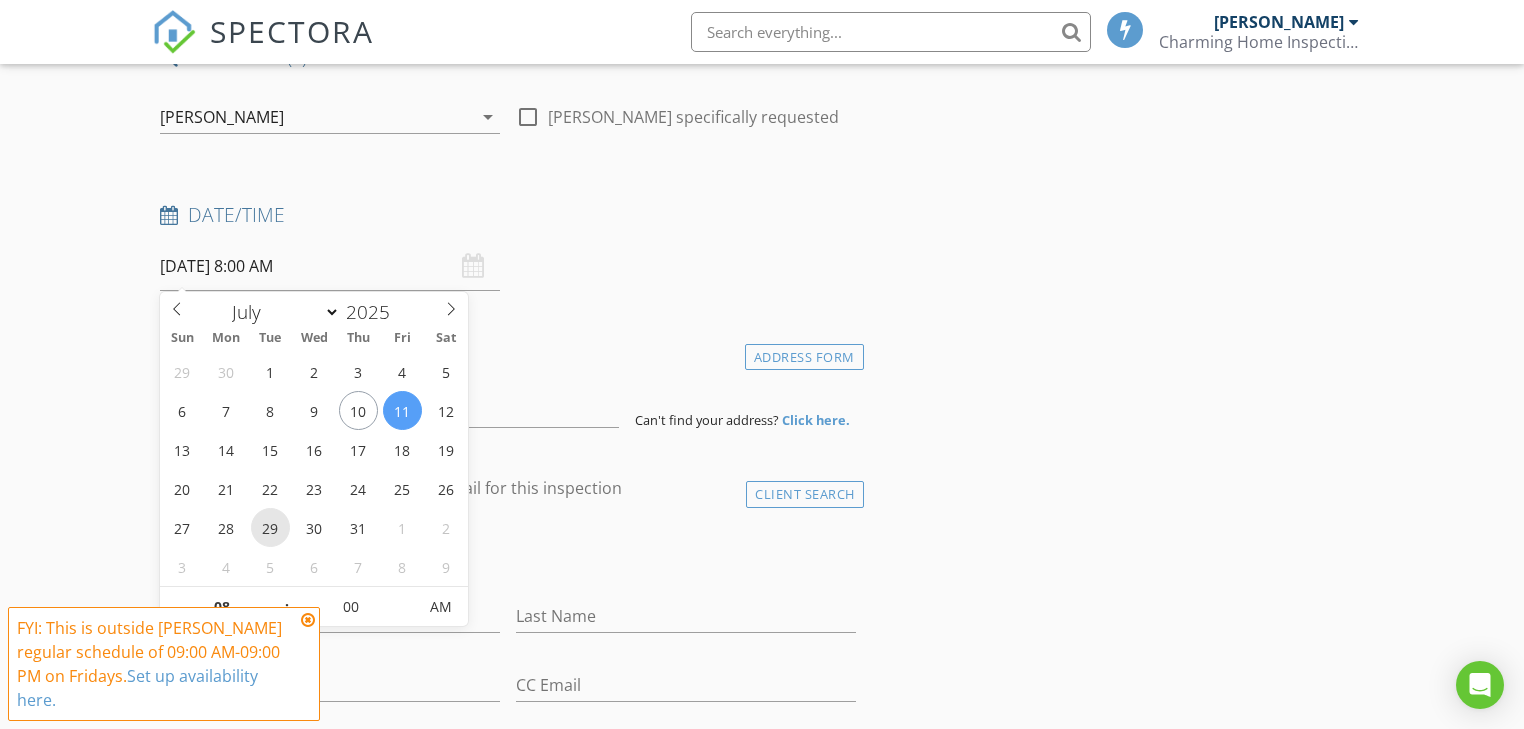 scroll, scrollTop: 160, scrollLeft: 0, axis: vertical 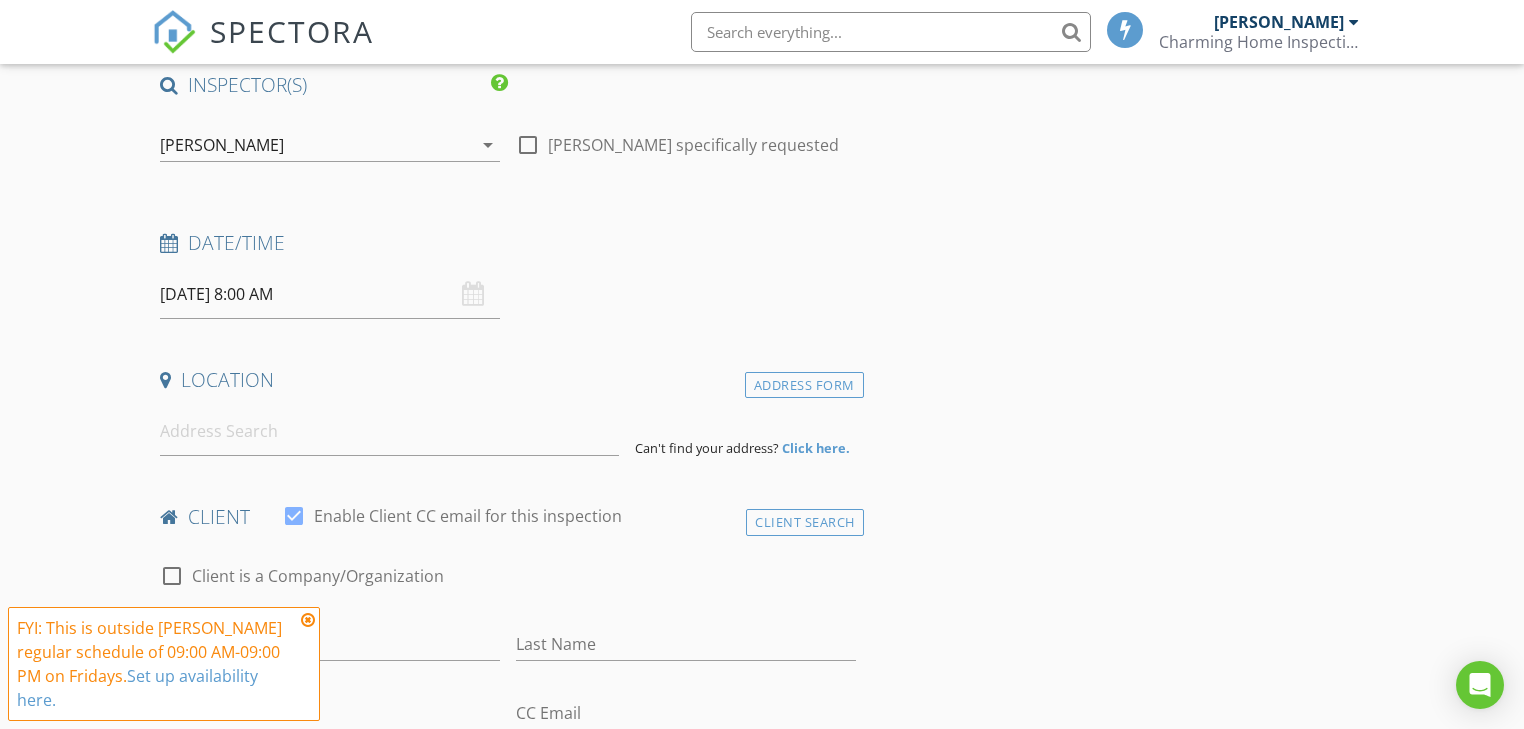 click at bounding box center (308, 620) 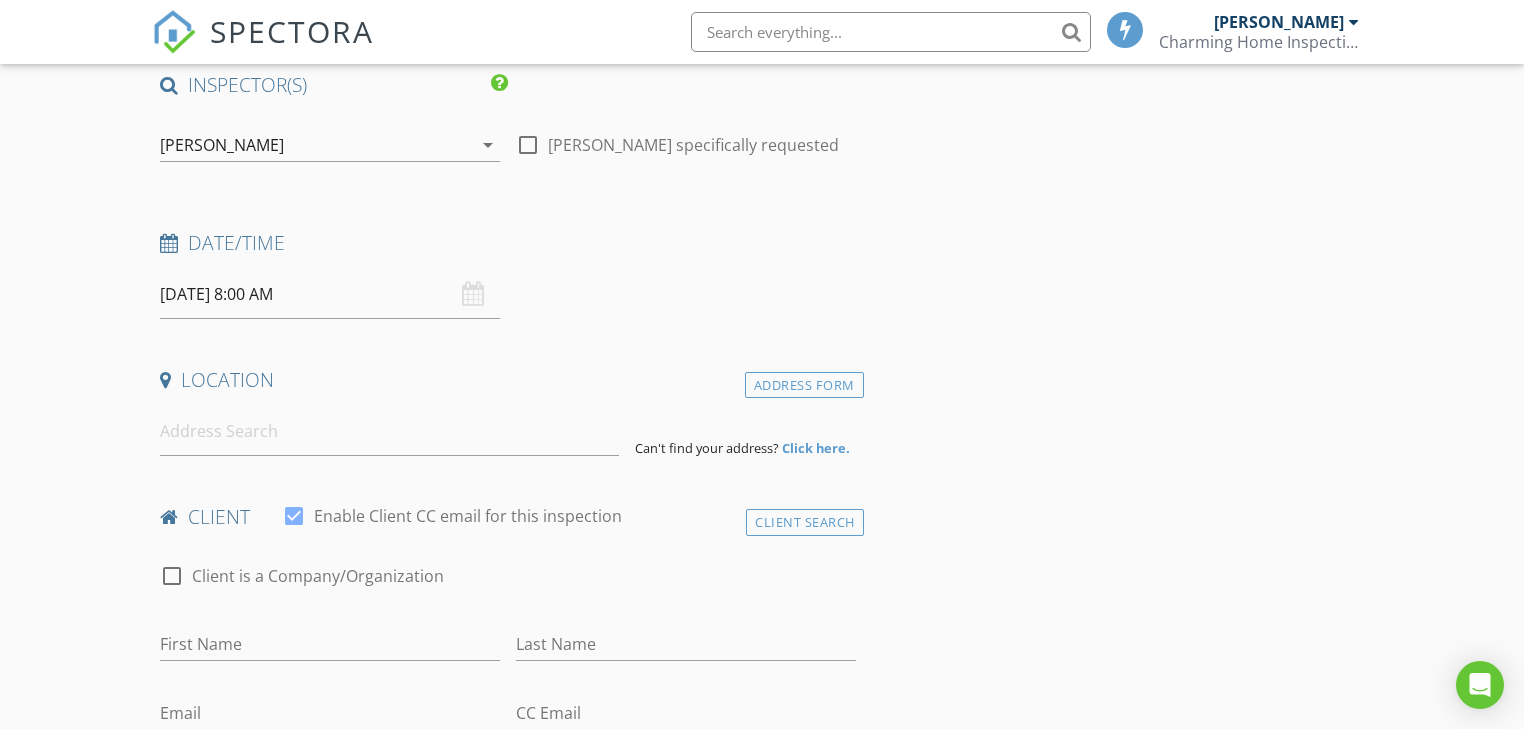 click on "07/11/2025 8:00 AM" at bounding box center [330, 294] 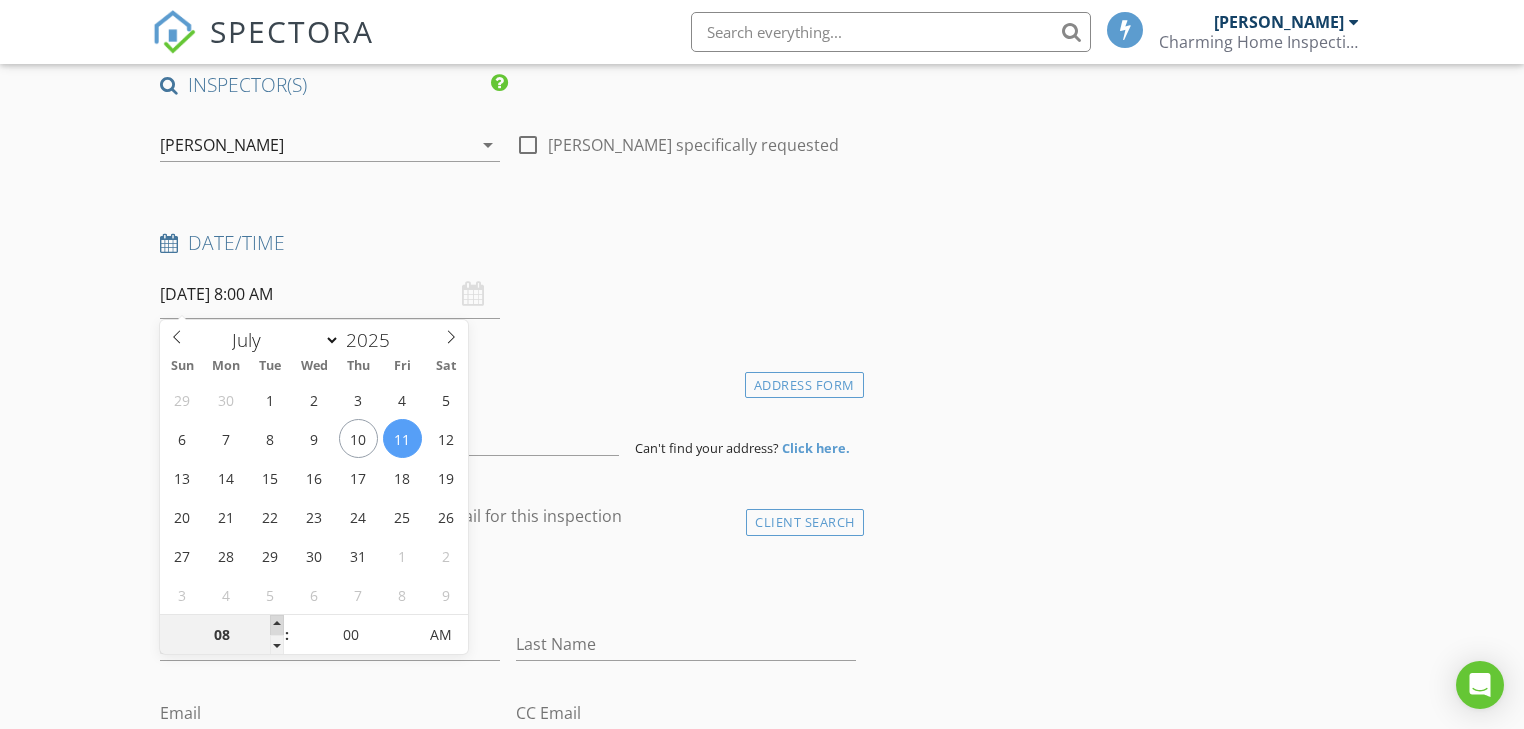 type on "09" 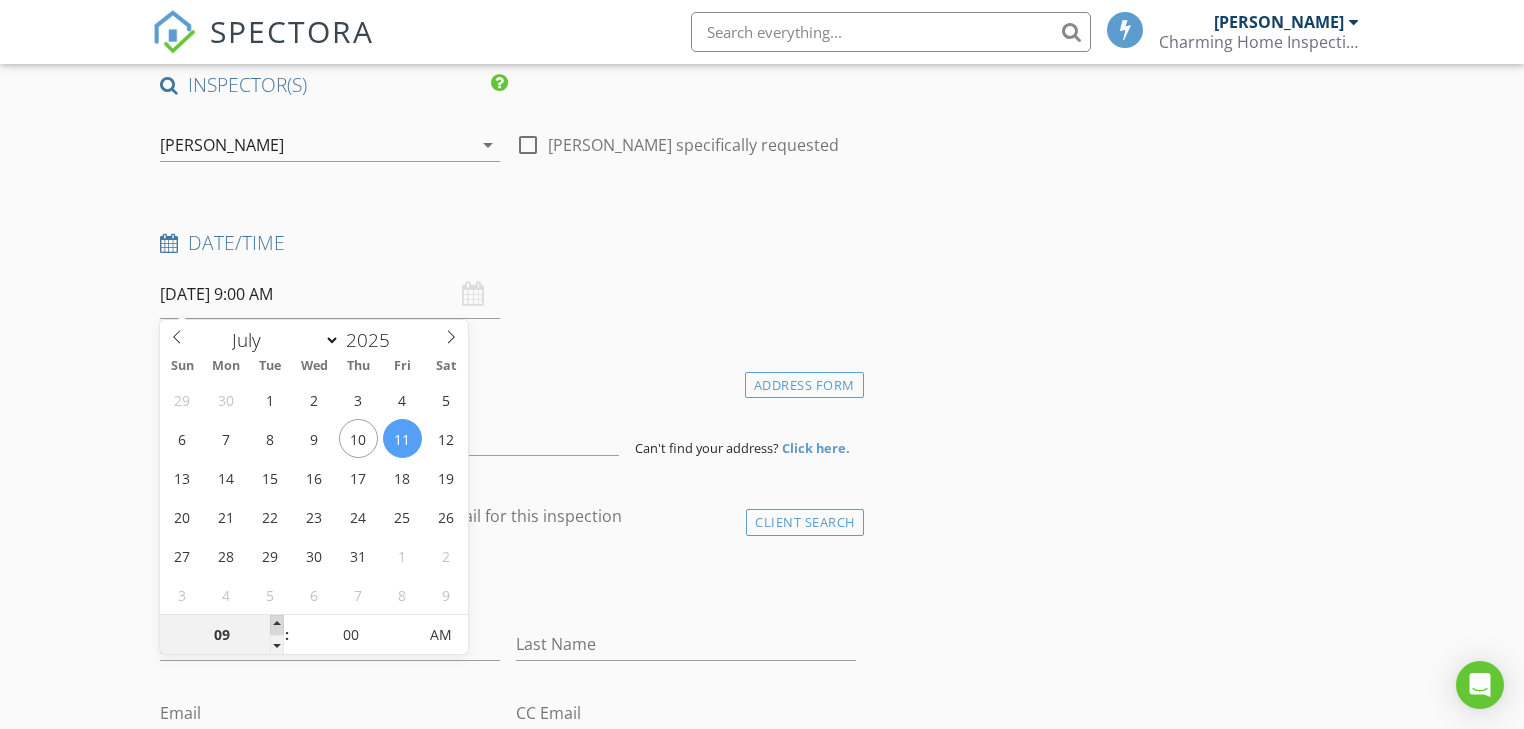 click at bounding box center [277, 625] 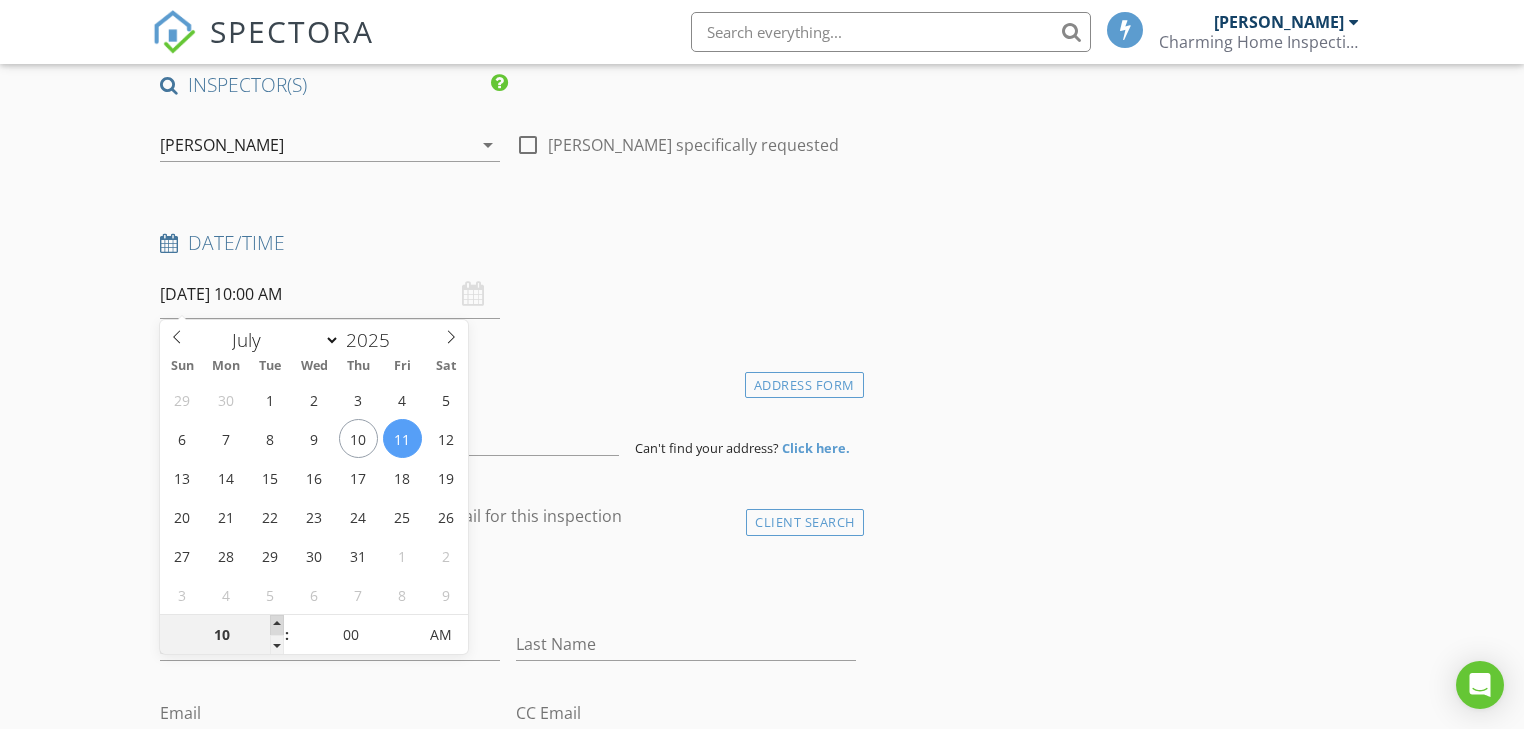 click at bounding box center (277, 625) 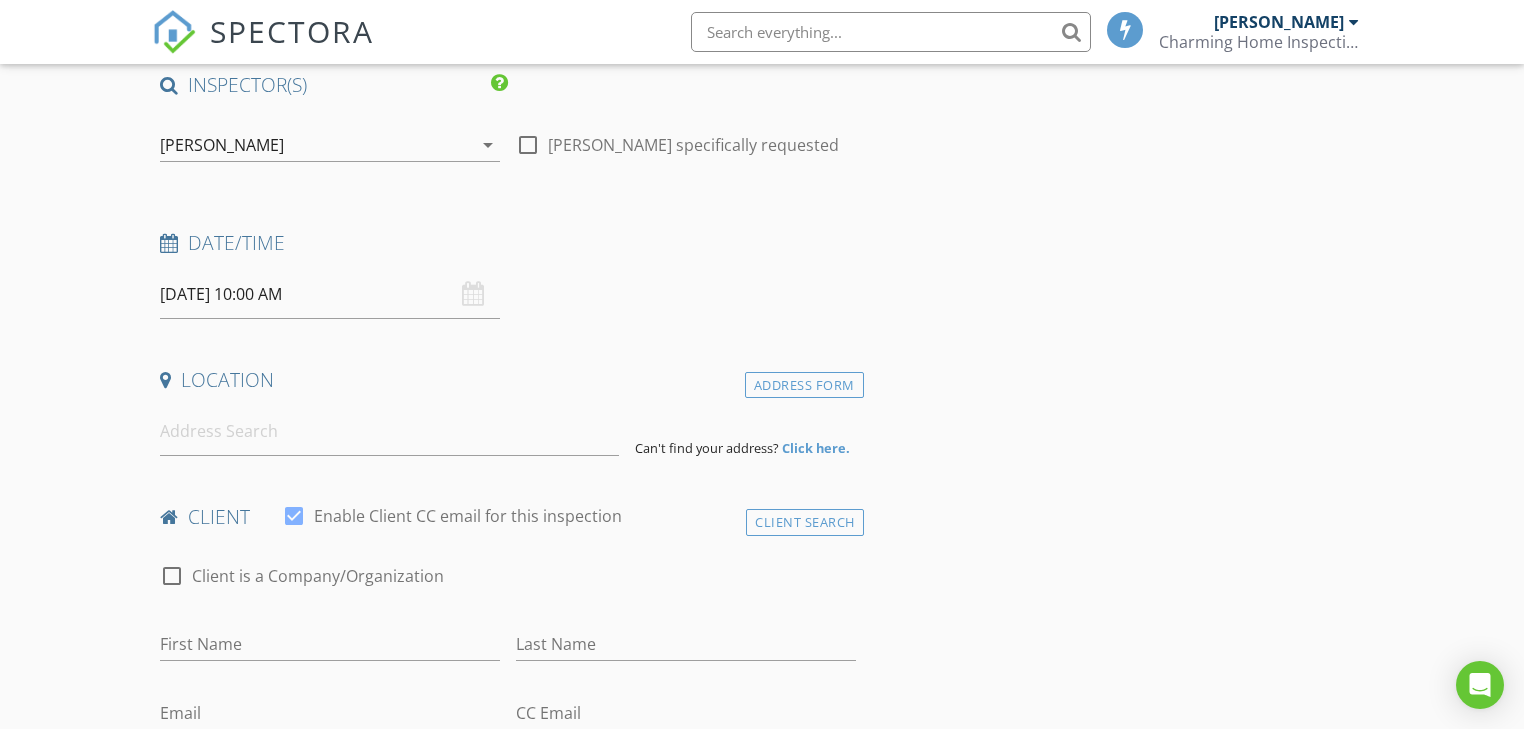 drag, startPoint x: 660, startPoint y: 340, endPoint x: 592, endPoint y: 348, distance: 68.46897 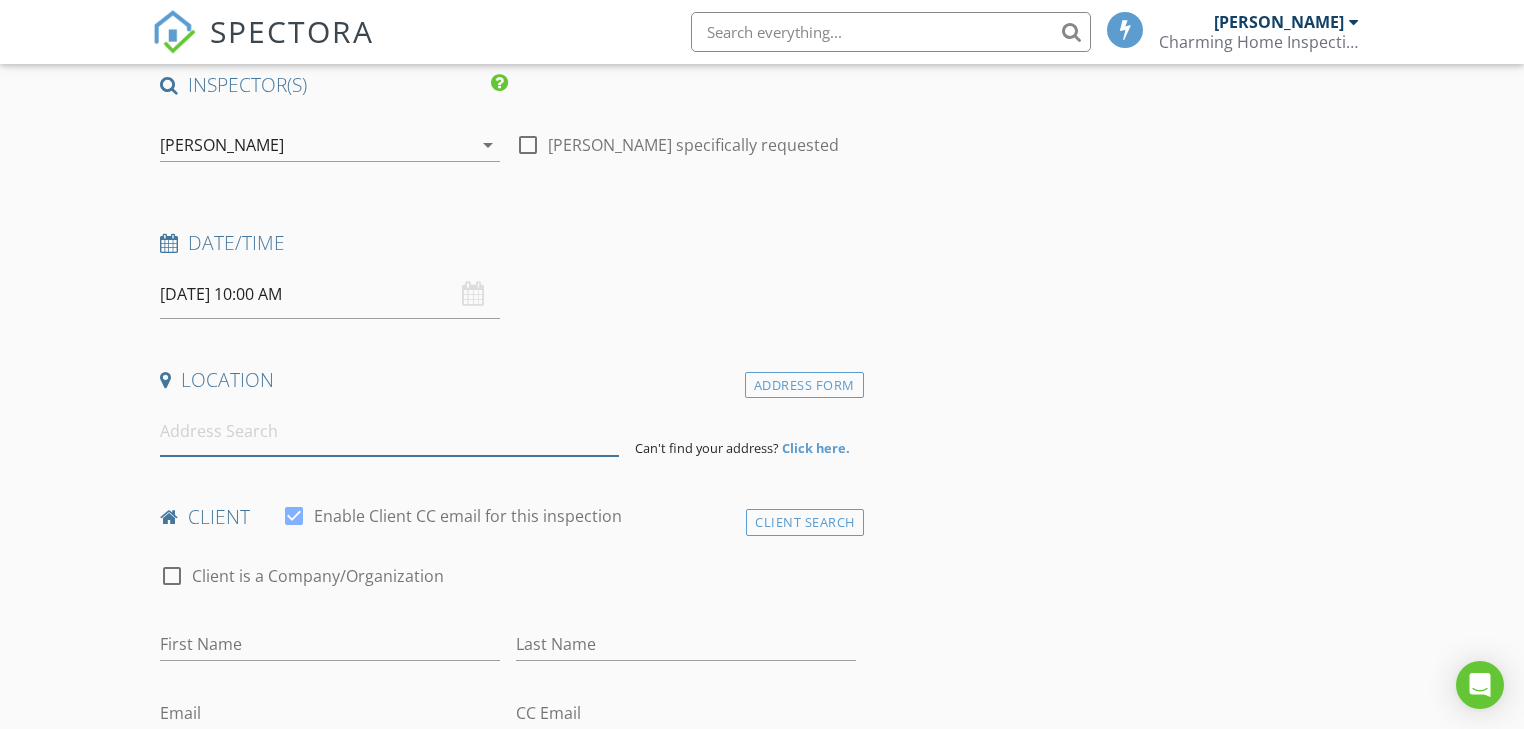 click at bounding box center (389, 431) 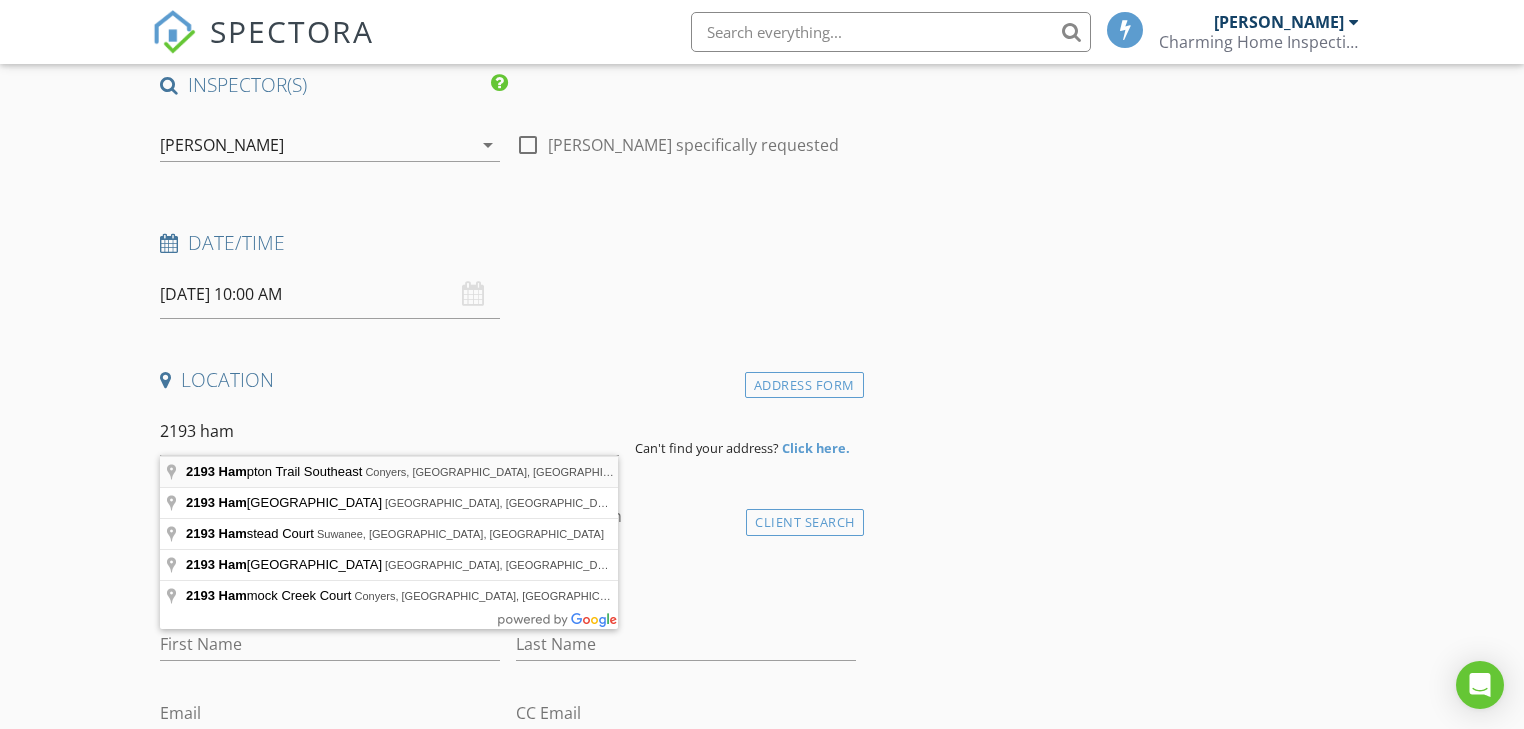 type on "2193 Hampton Trail Southeast, Conyers, GA, USA" 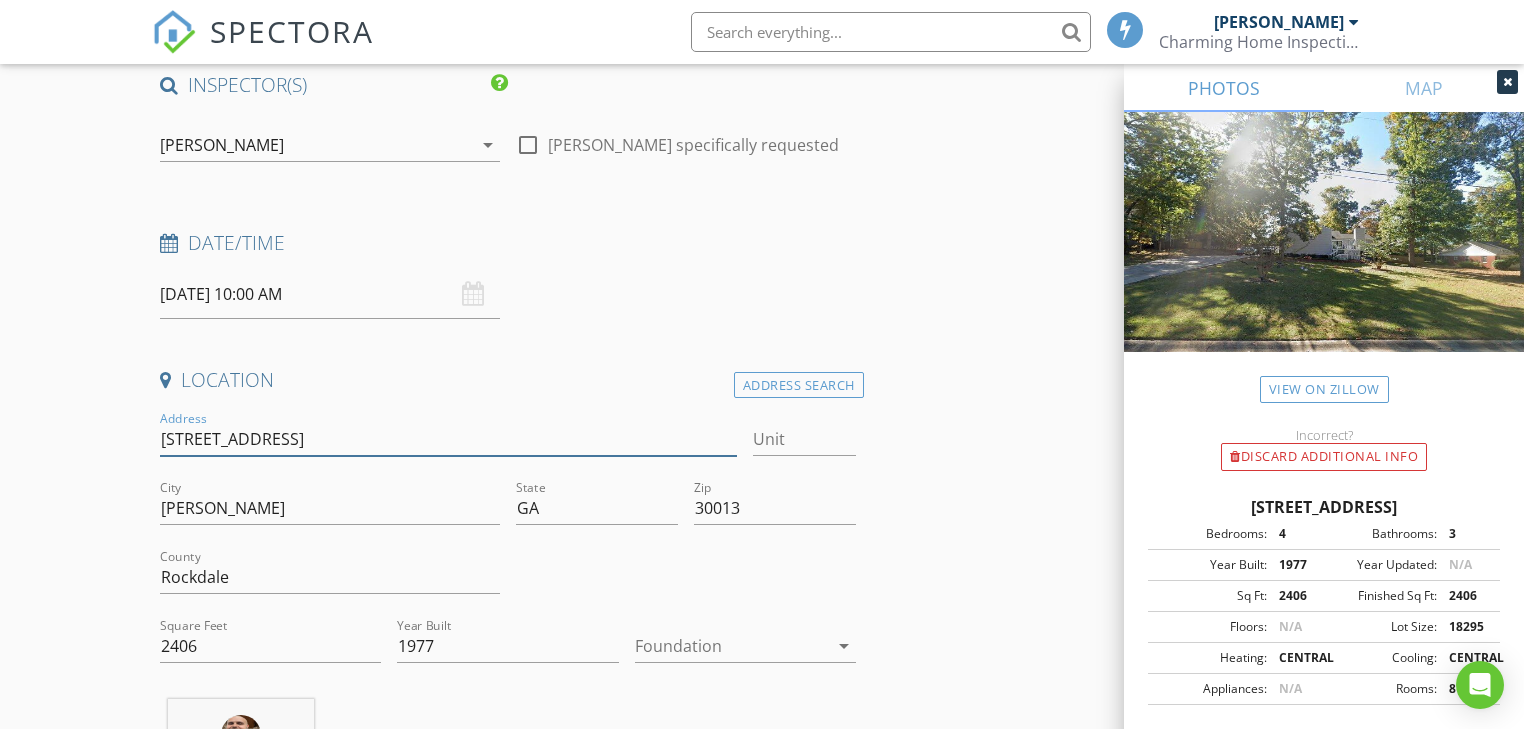 drag, startPoint x: 359, startPoint y: 440, endPoint x: 147, endPoint y: 435, distance: 212.05896 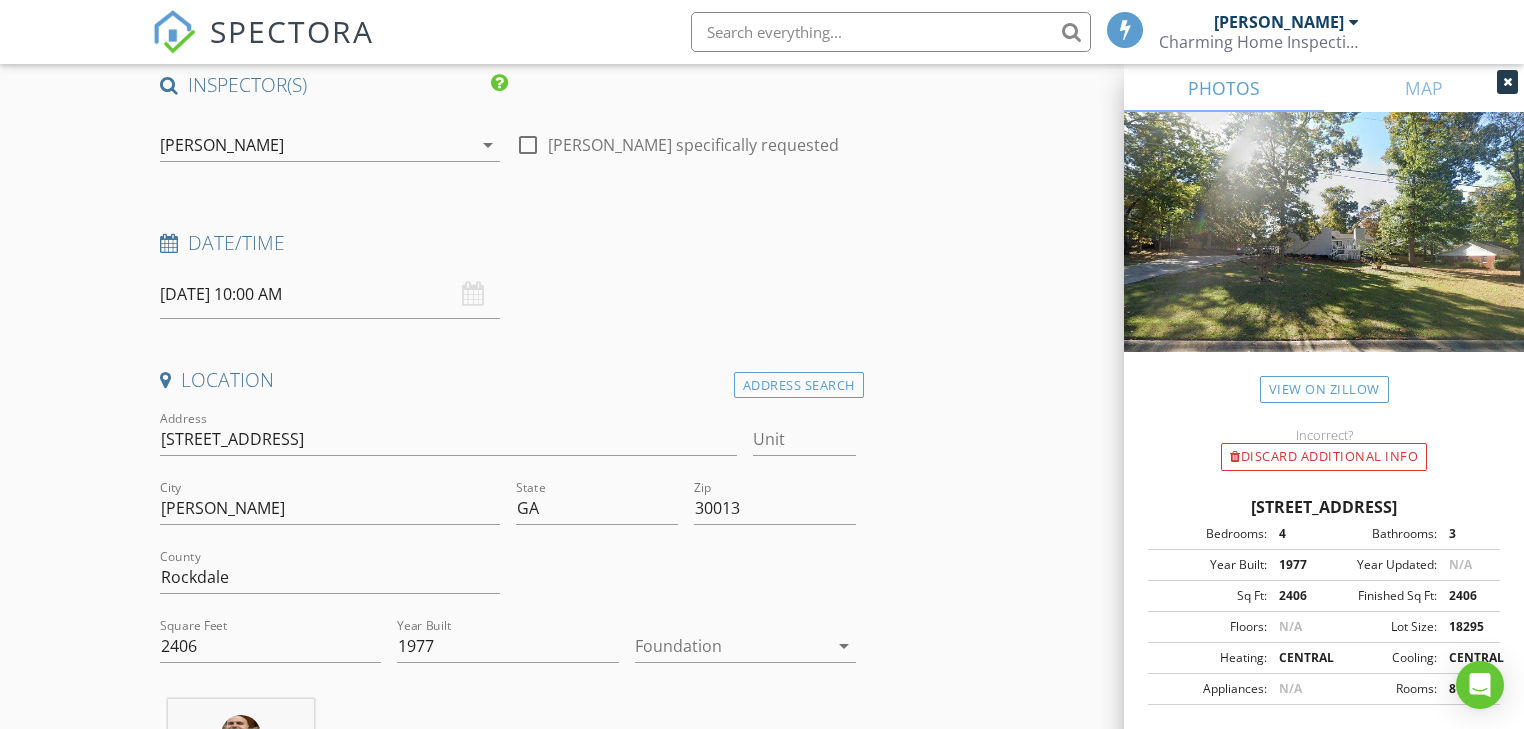 type 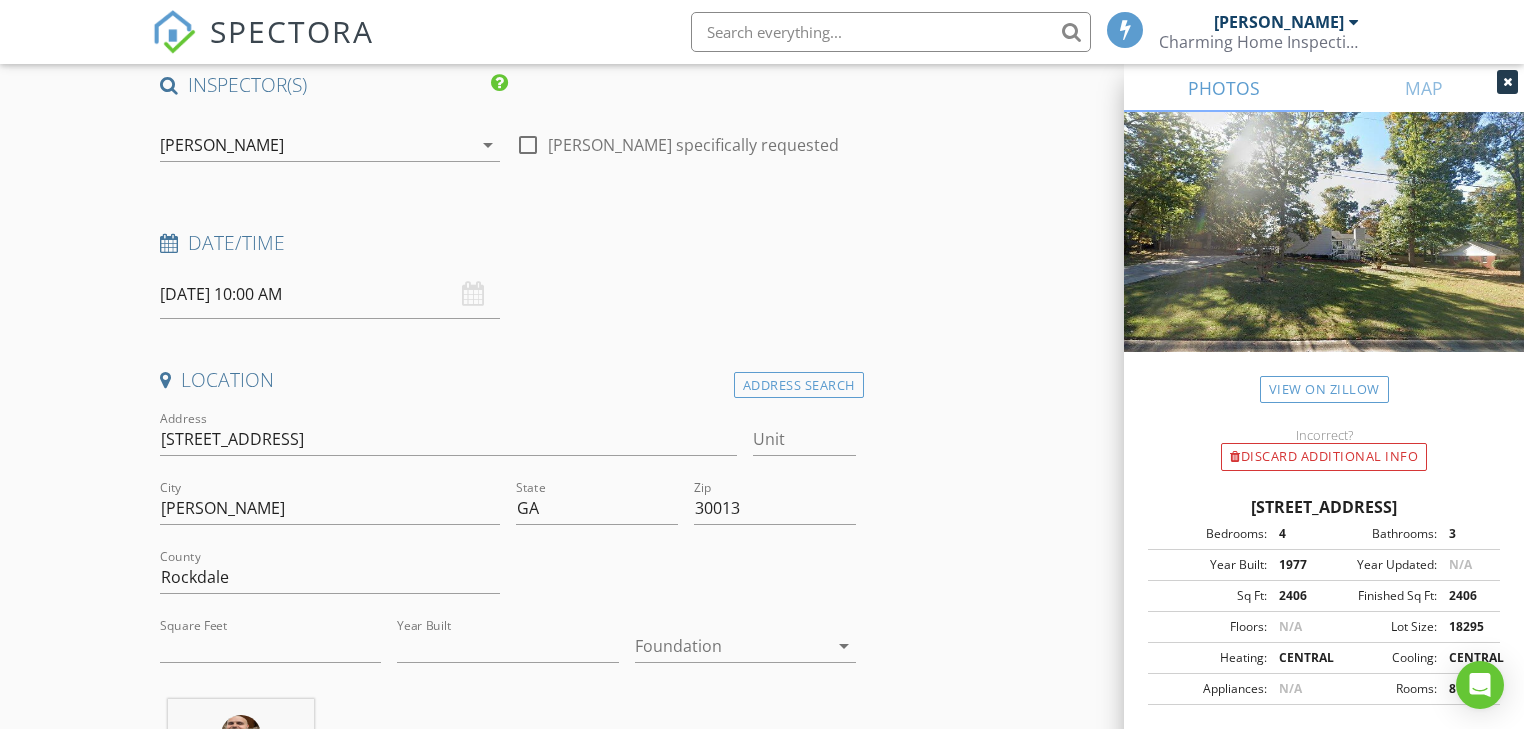 type on "2406" 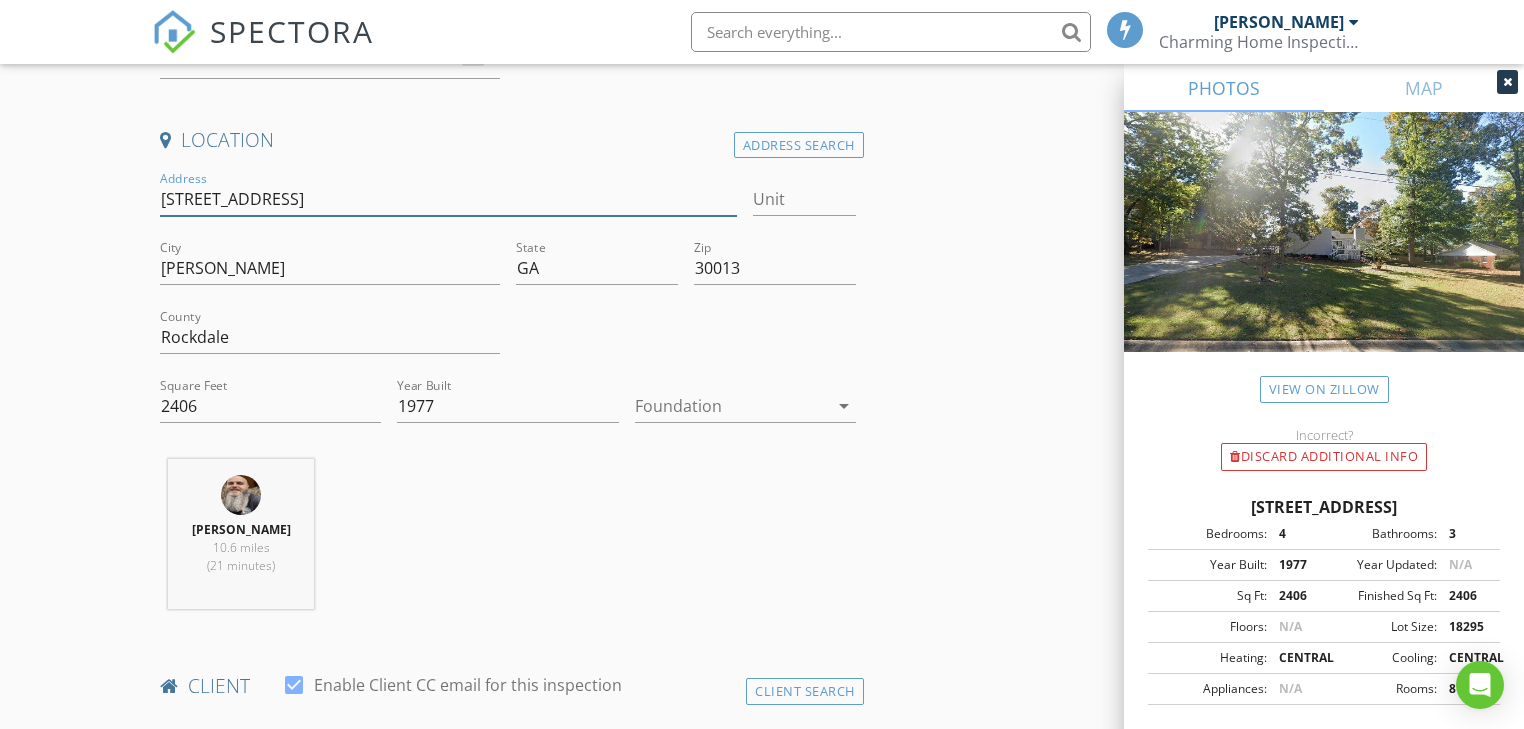 scroll, scrollTop: 400, scrollLeft: 0, axis: vertical 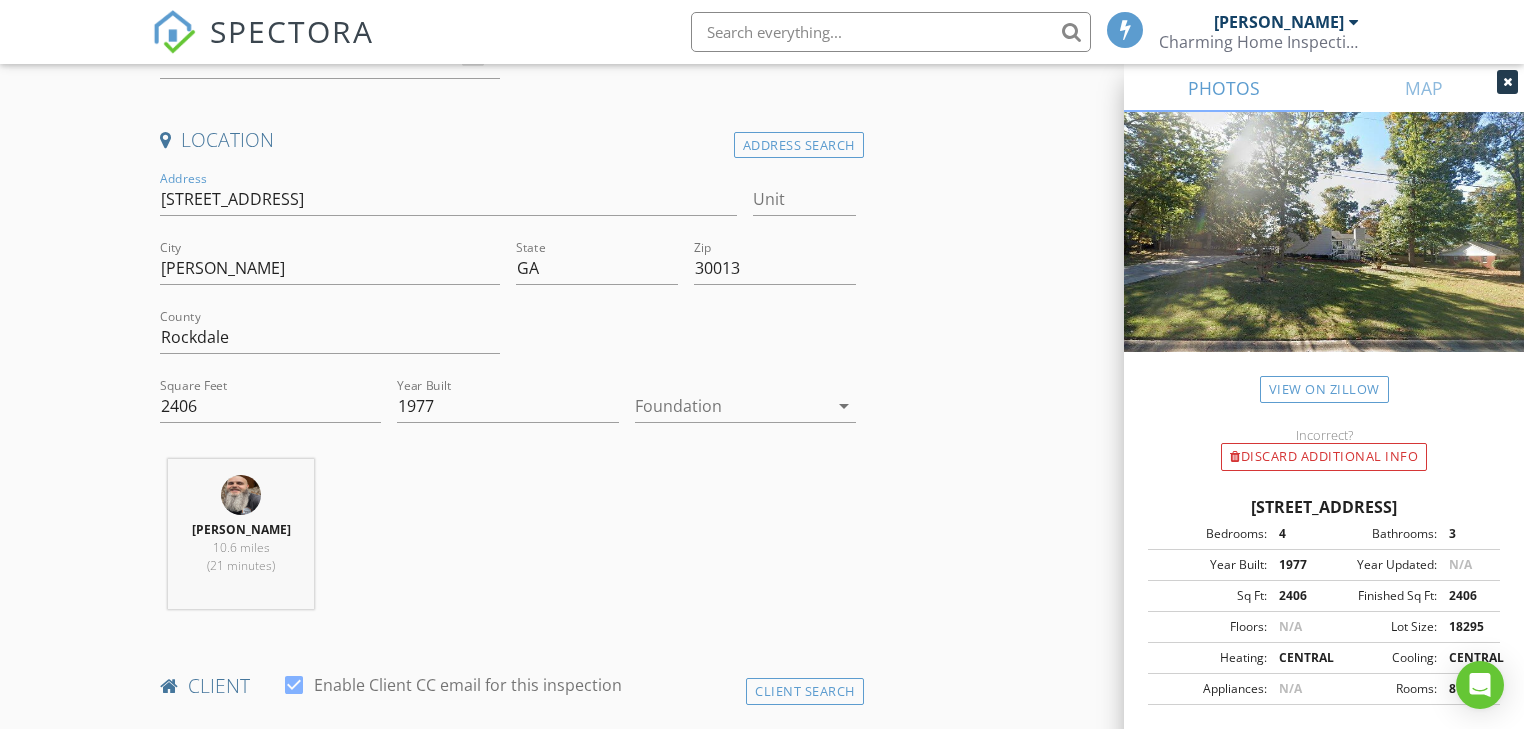 click at bounding box center [731, 406] 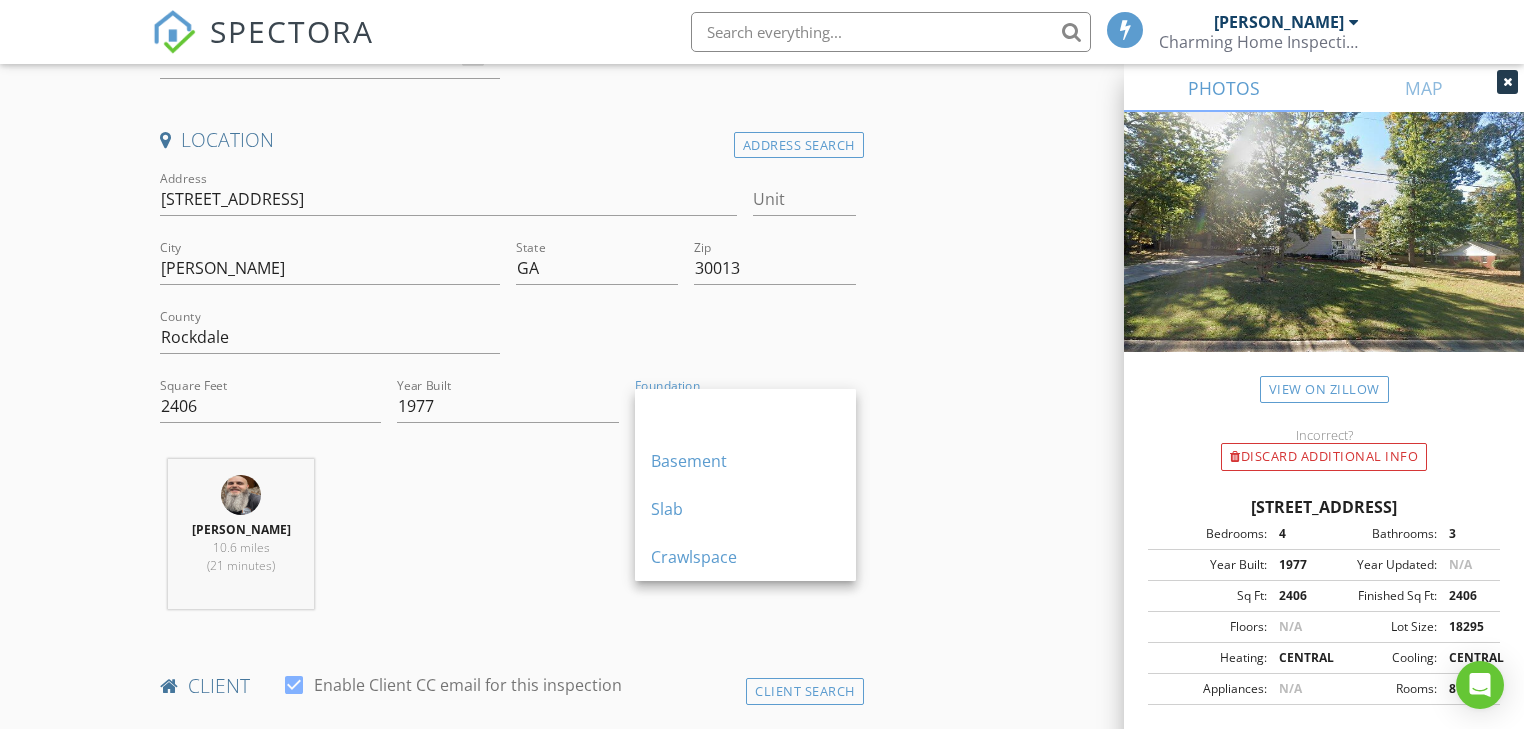 click on "Basement" at bounding box center [745, 461] 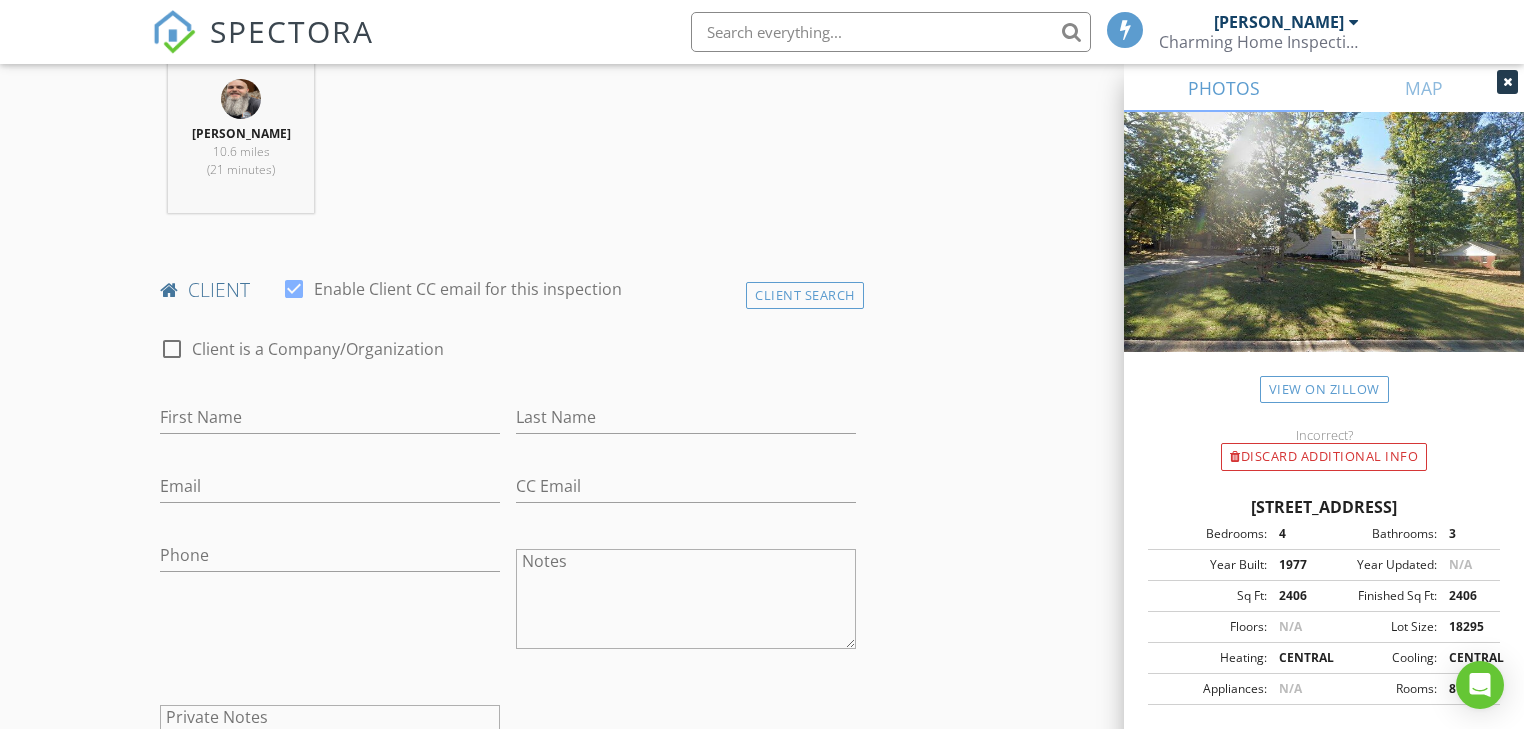 scroll, scrollTop: 800, scrollLeft: 0, axis: vertical 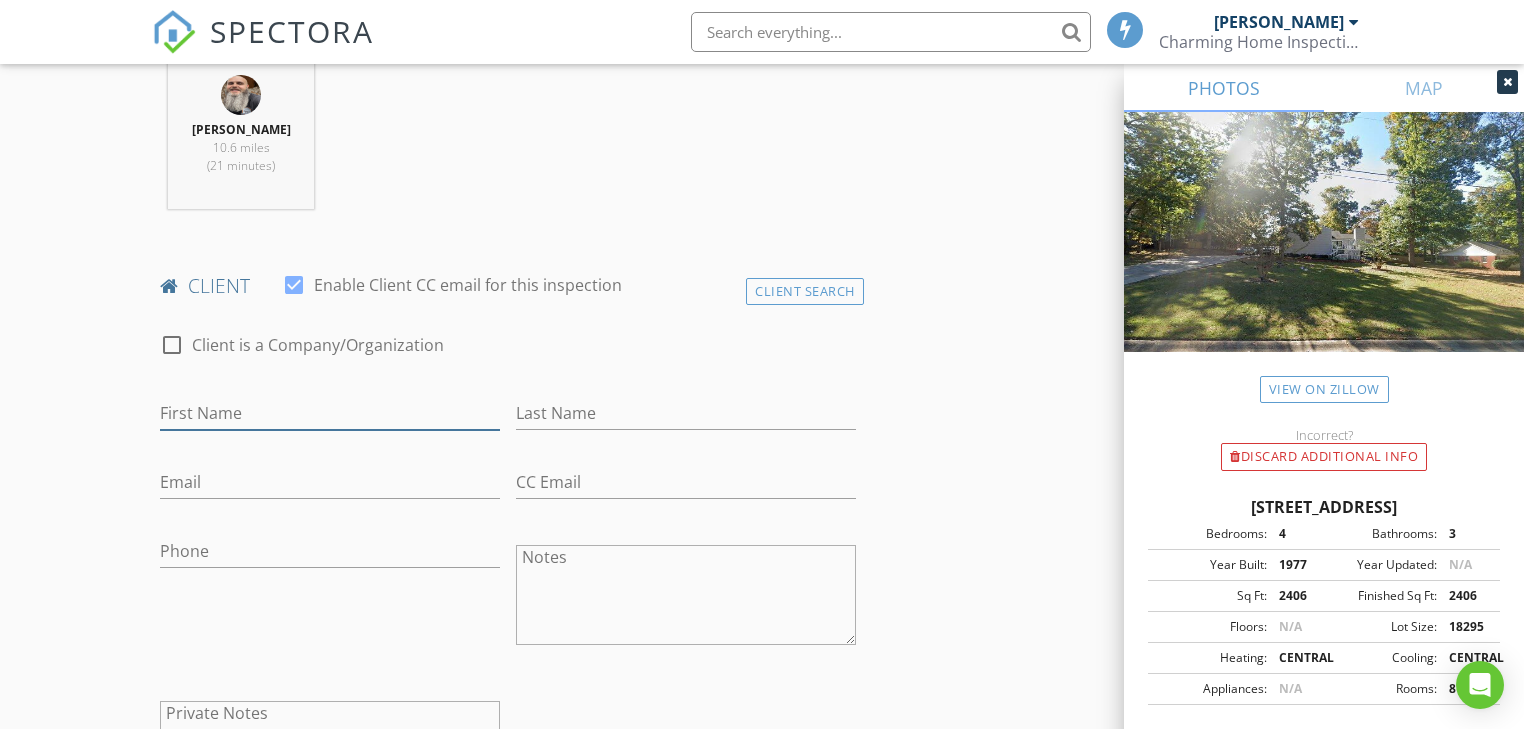 click on "First Name" at bounding box center (330, 413) 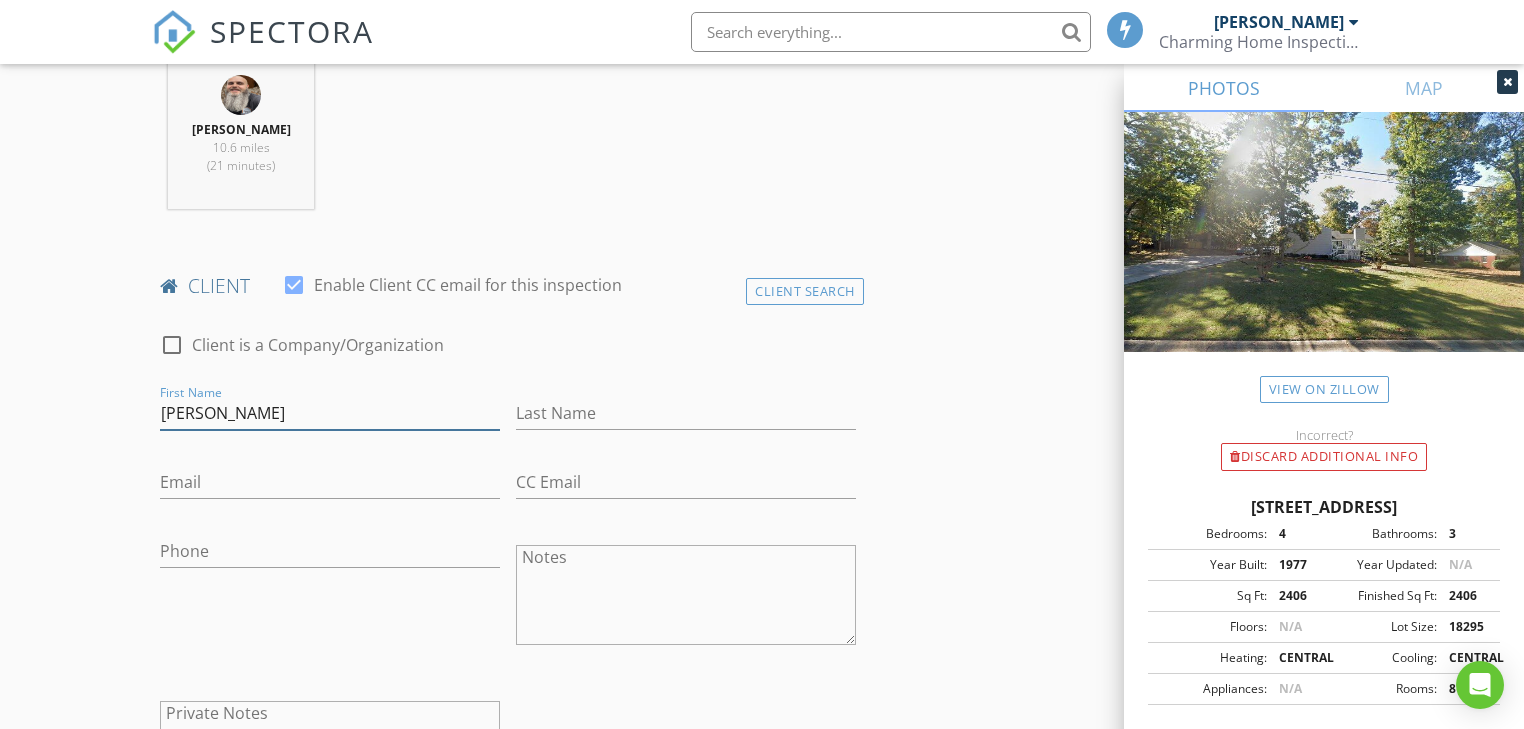 type on "Pauline" 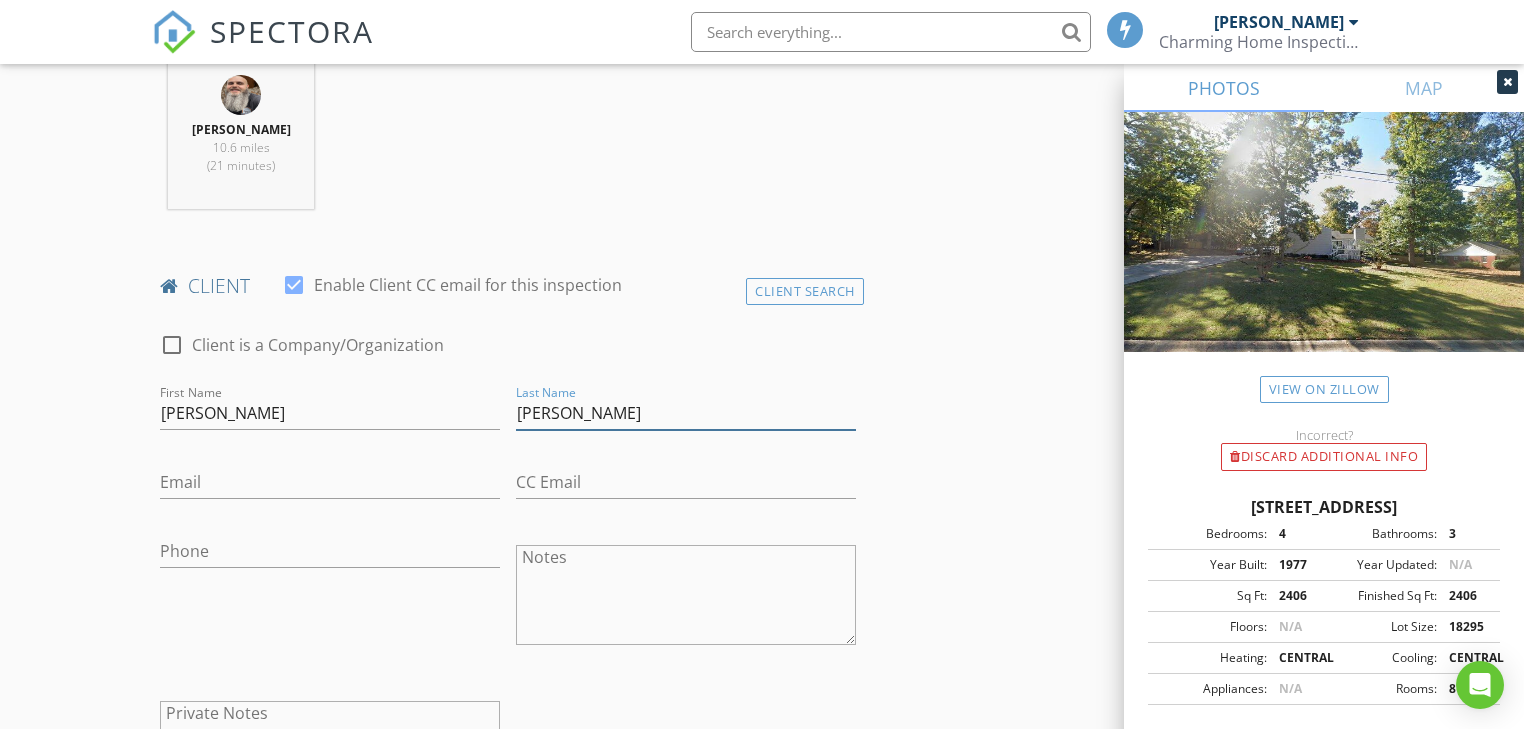 type on "Ellington" 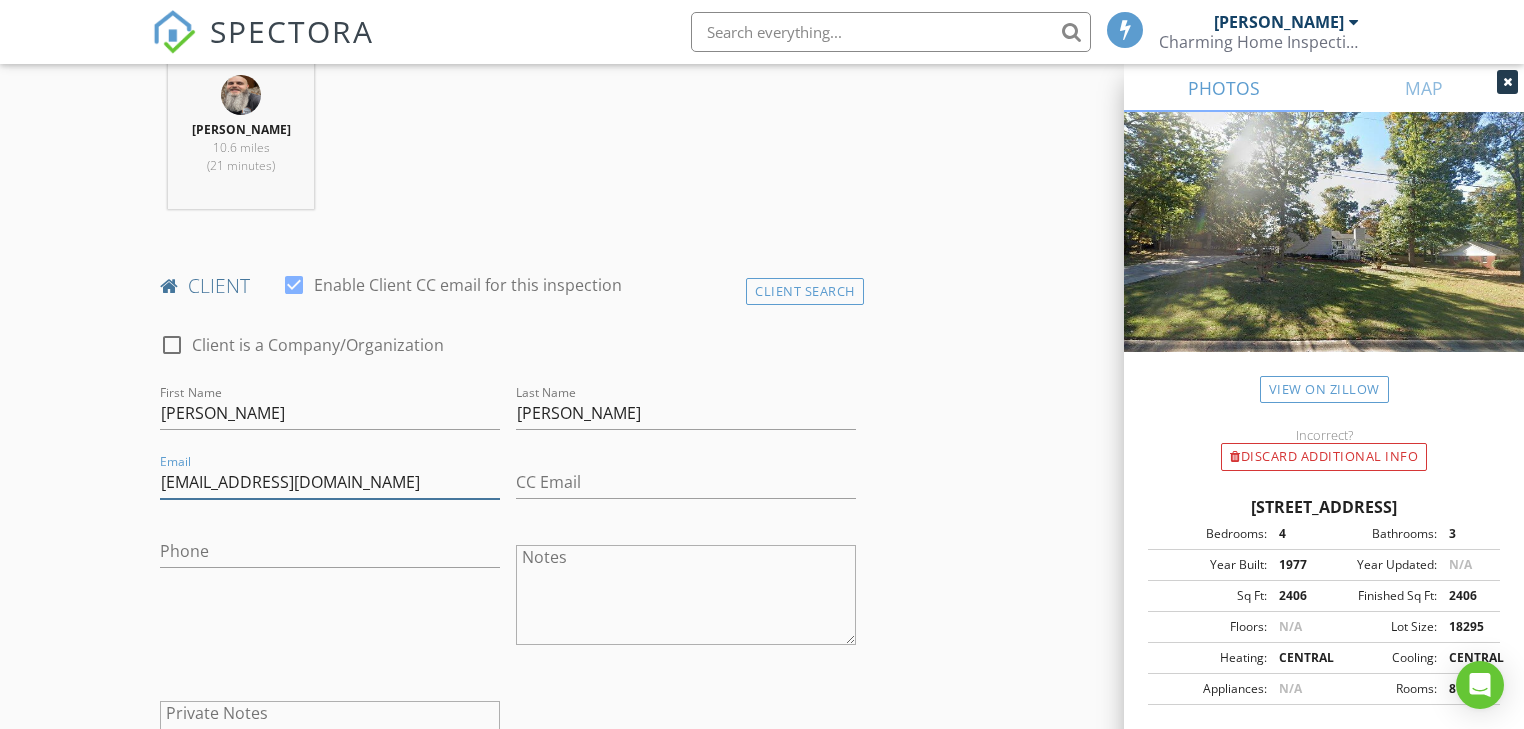 type on "paulineellington@yahoo.com" 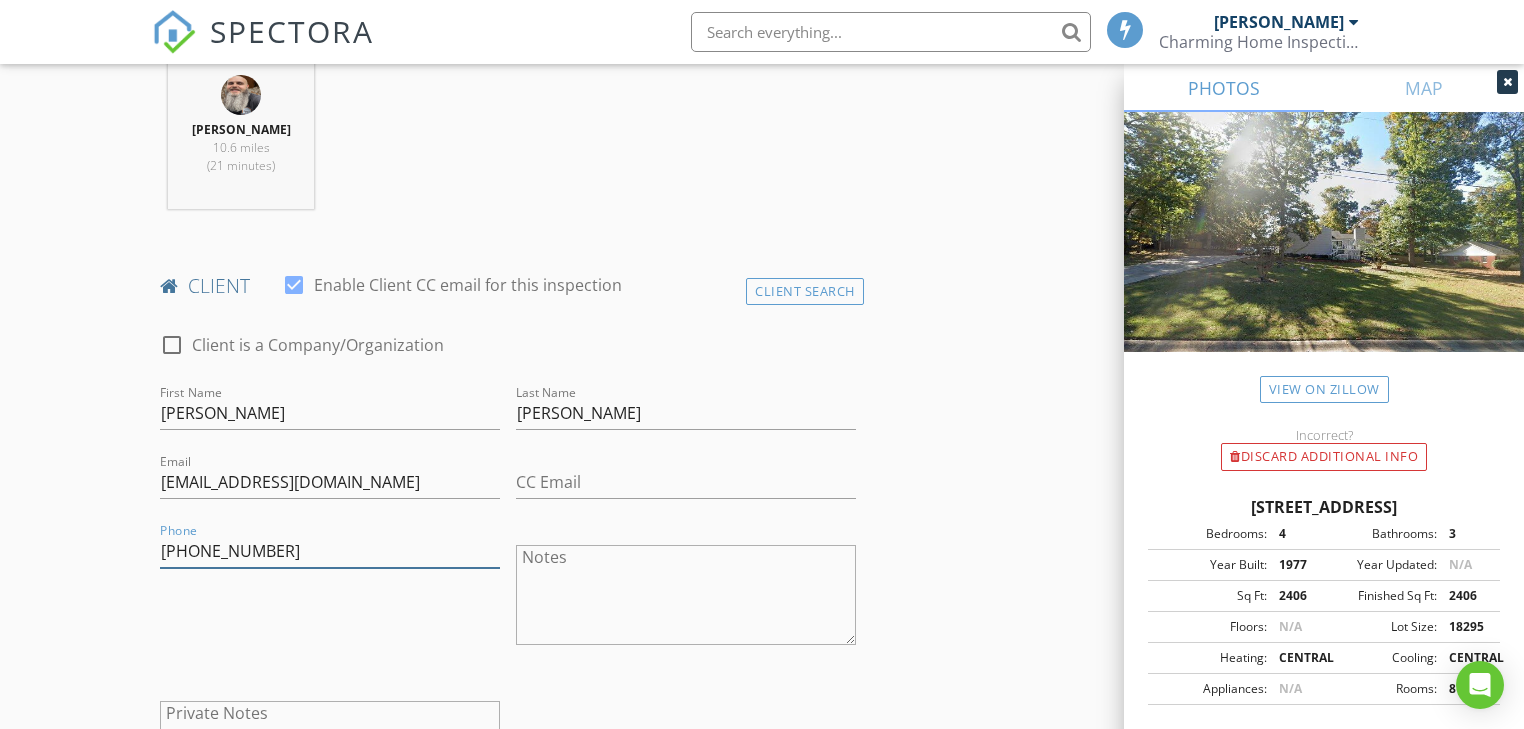 type on "917-376-8457" 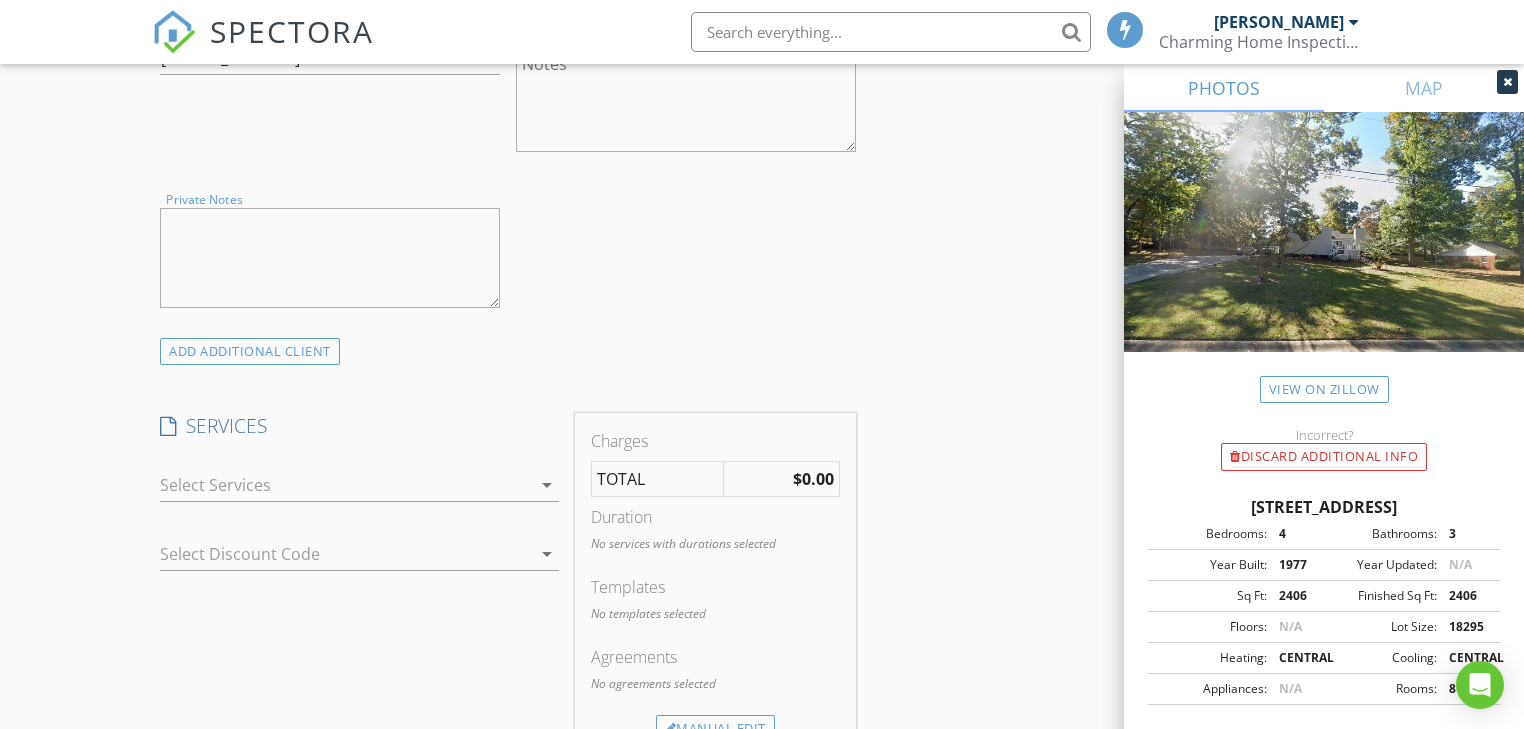 scroll, scrollTop: 1360, scrollLeft: 0, axis: vertical 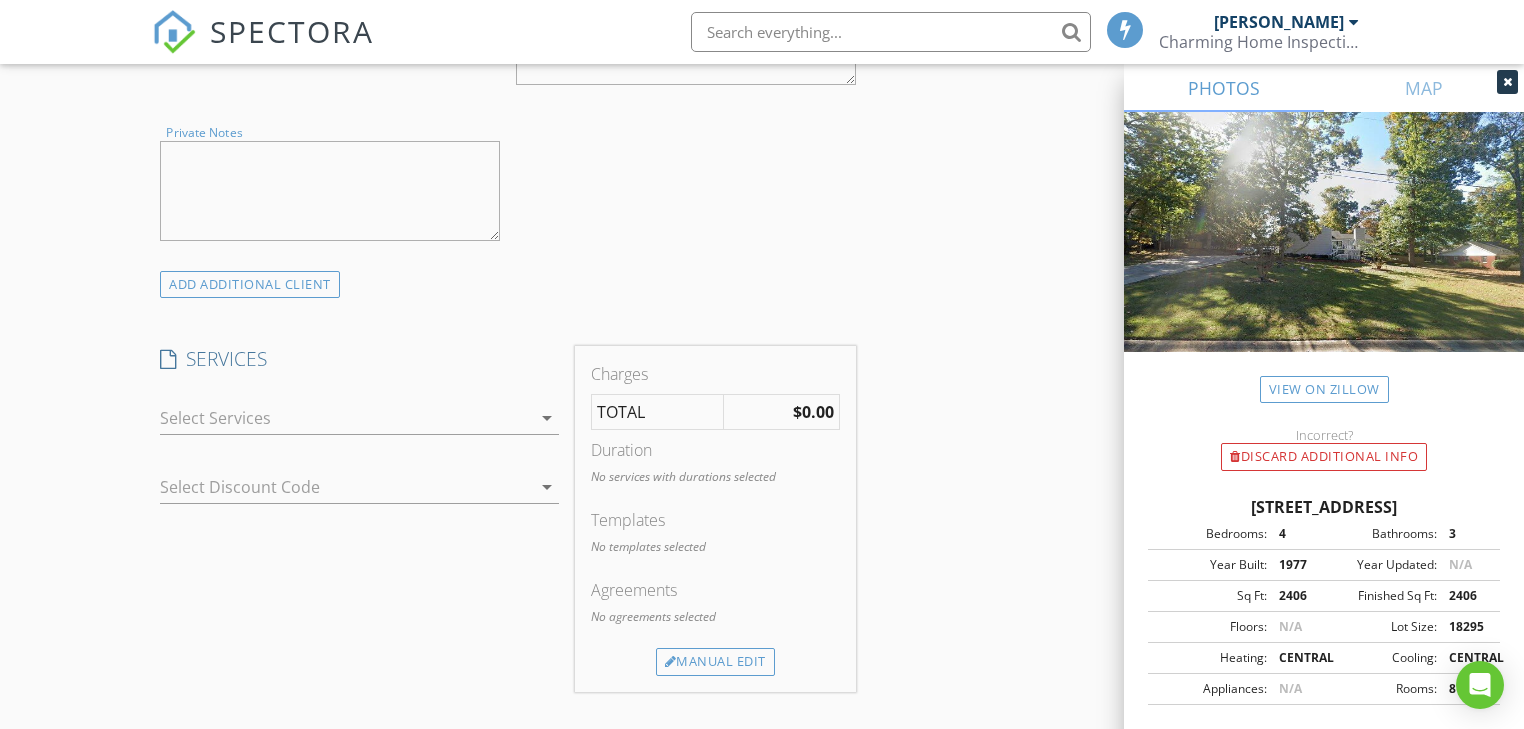 click at bounding box center [345, 418] 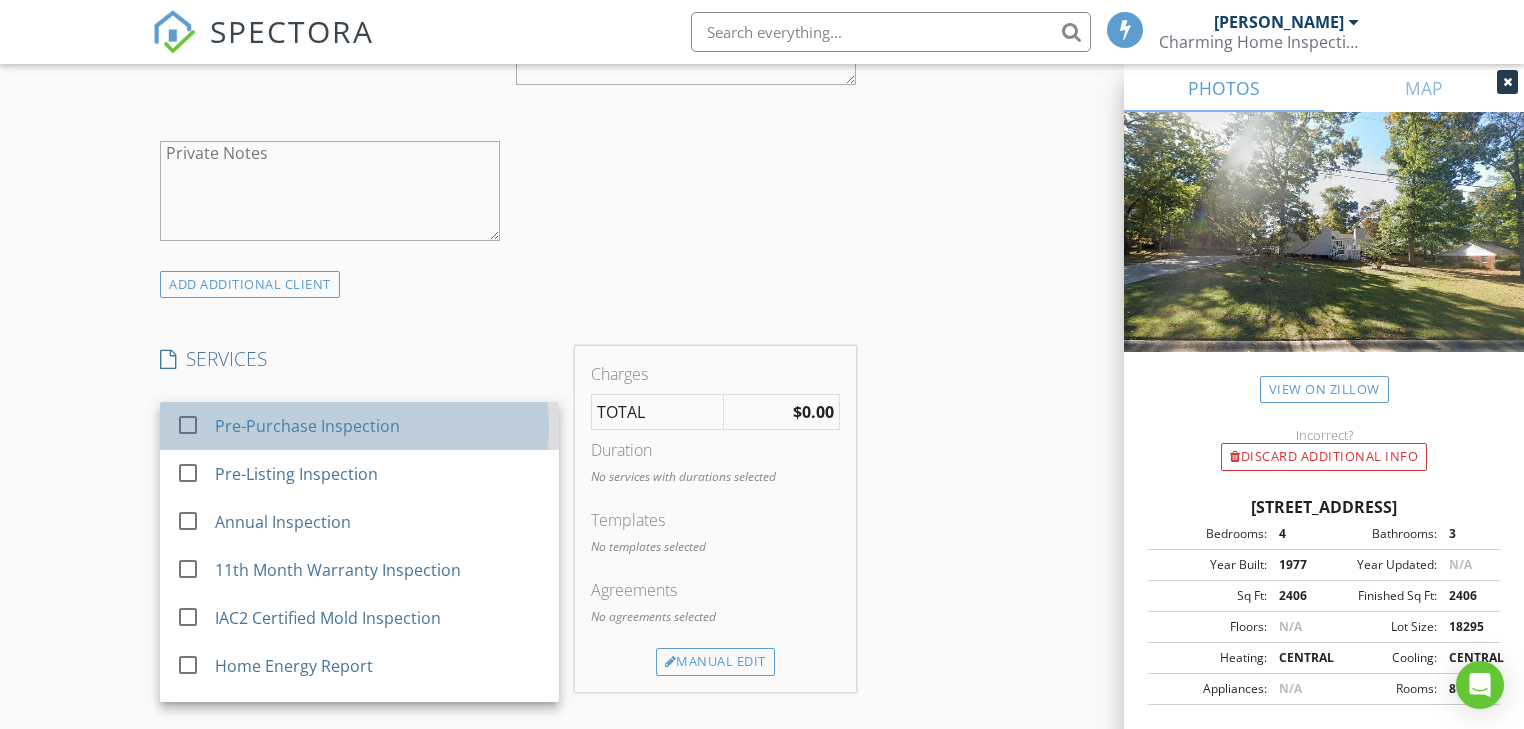 click on "Pre-Purchase Inspection" at bounding box center [379, 426] 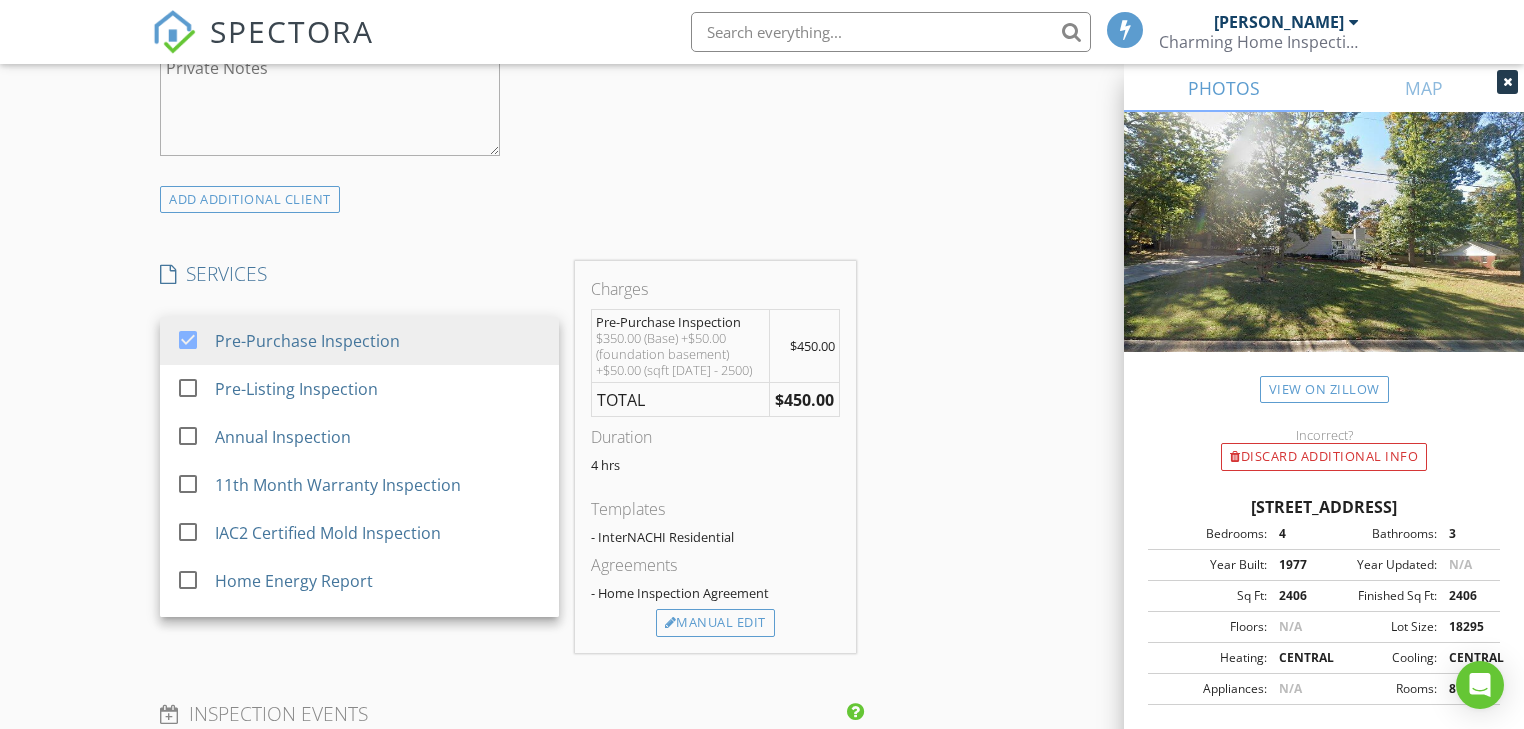 scroll, scrollTop: 1680, scrollLeft: 0, axis: vertical 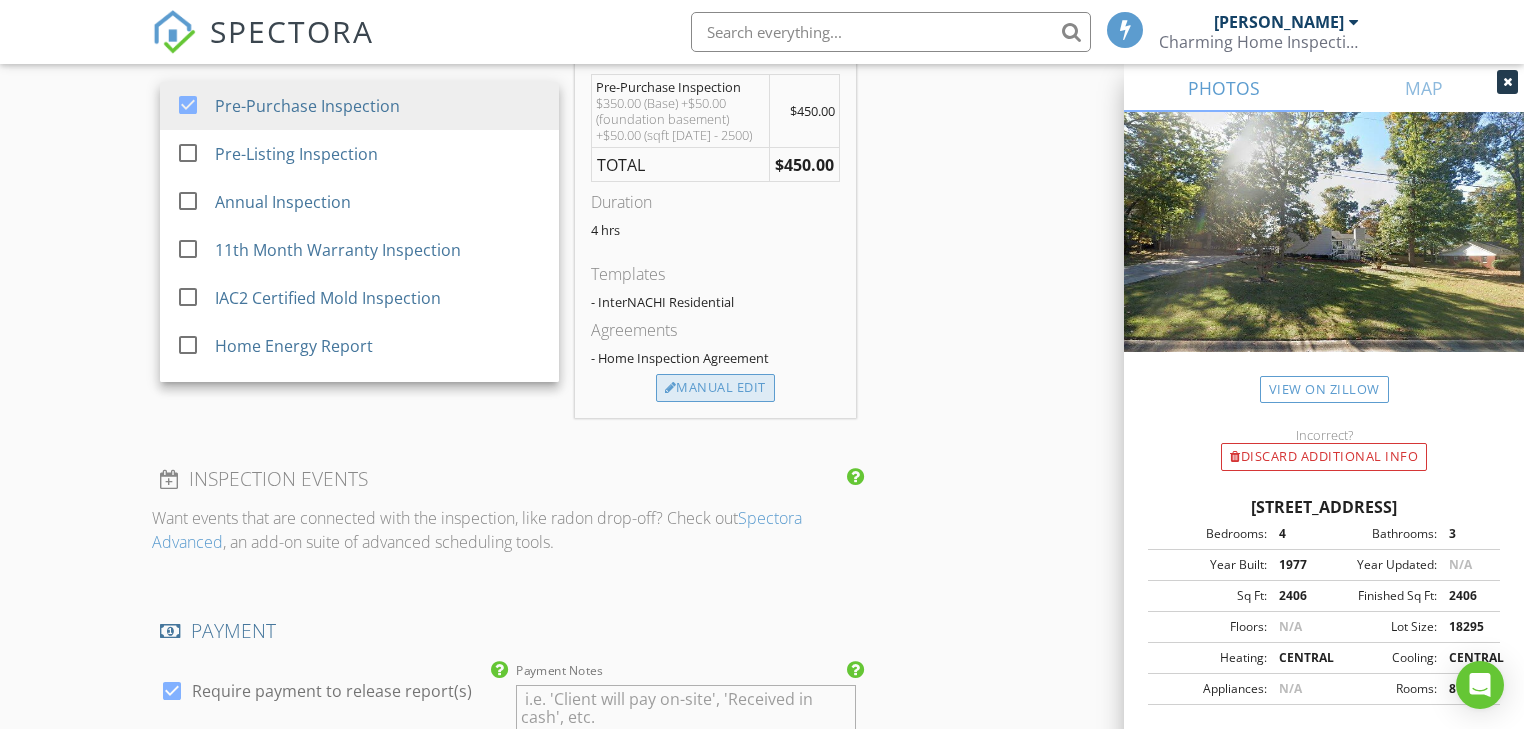 click on "Manual Edit" at bounding box center (715, 388) 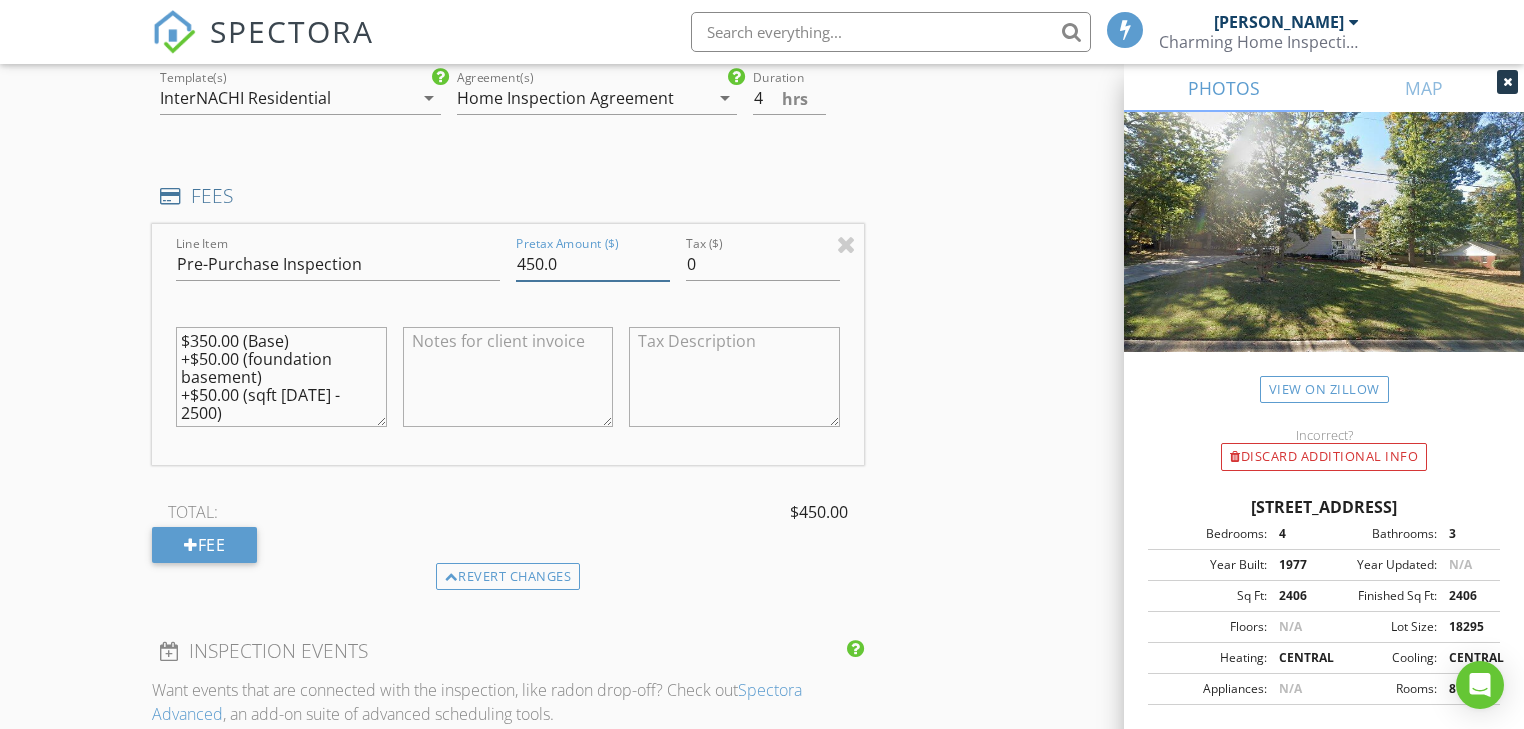 drag, startPoint x: 540, startPoint y: 264, endPoint x: 489, endPoint y: 261, distance: 51.088158 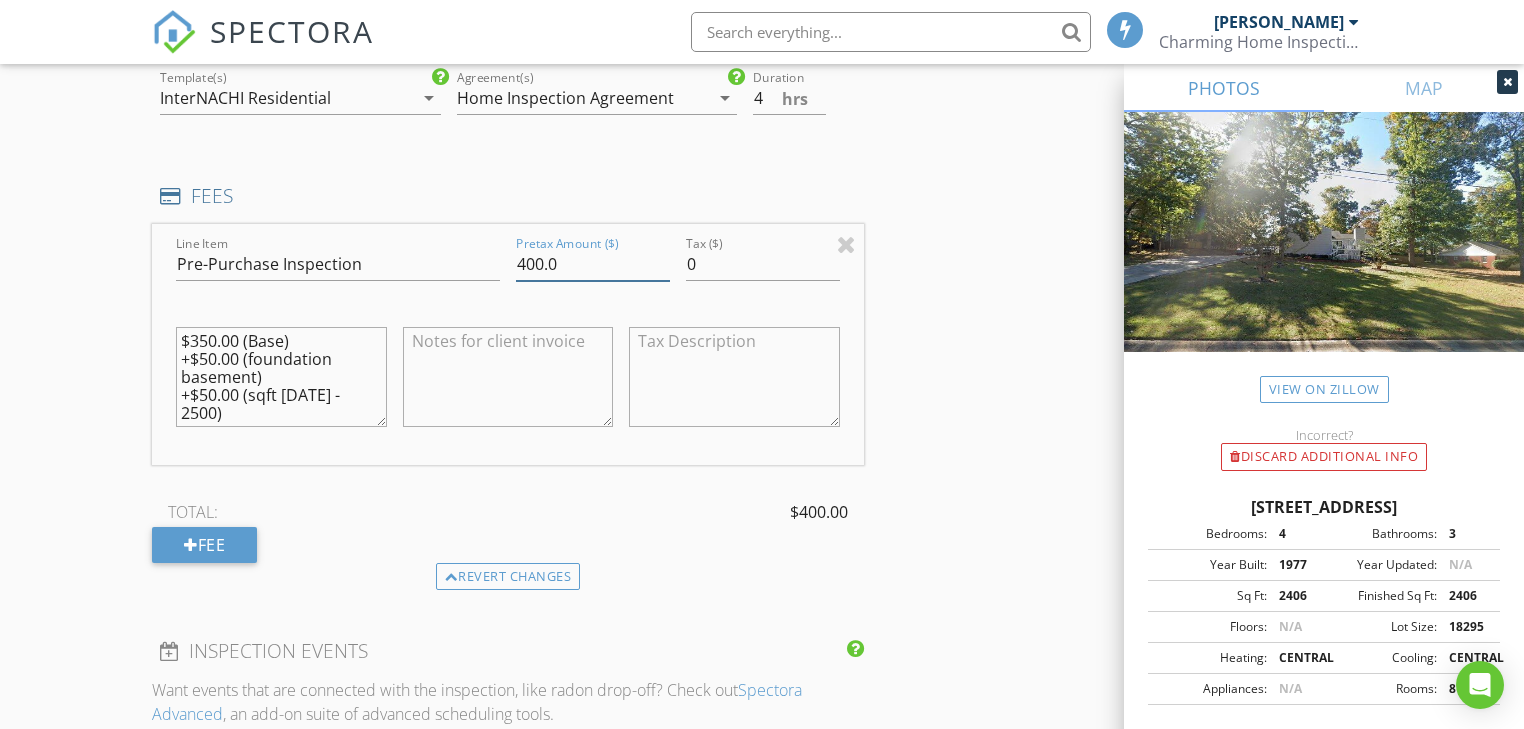 type on "400.0" 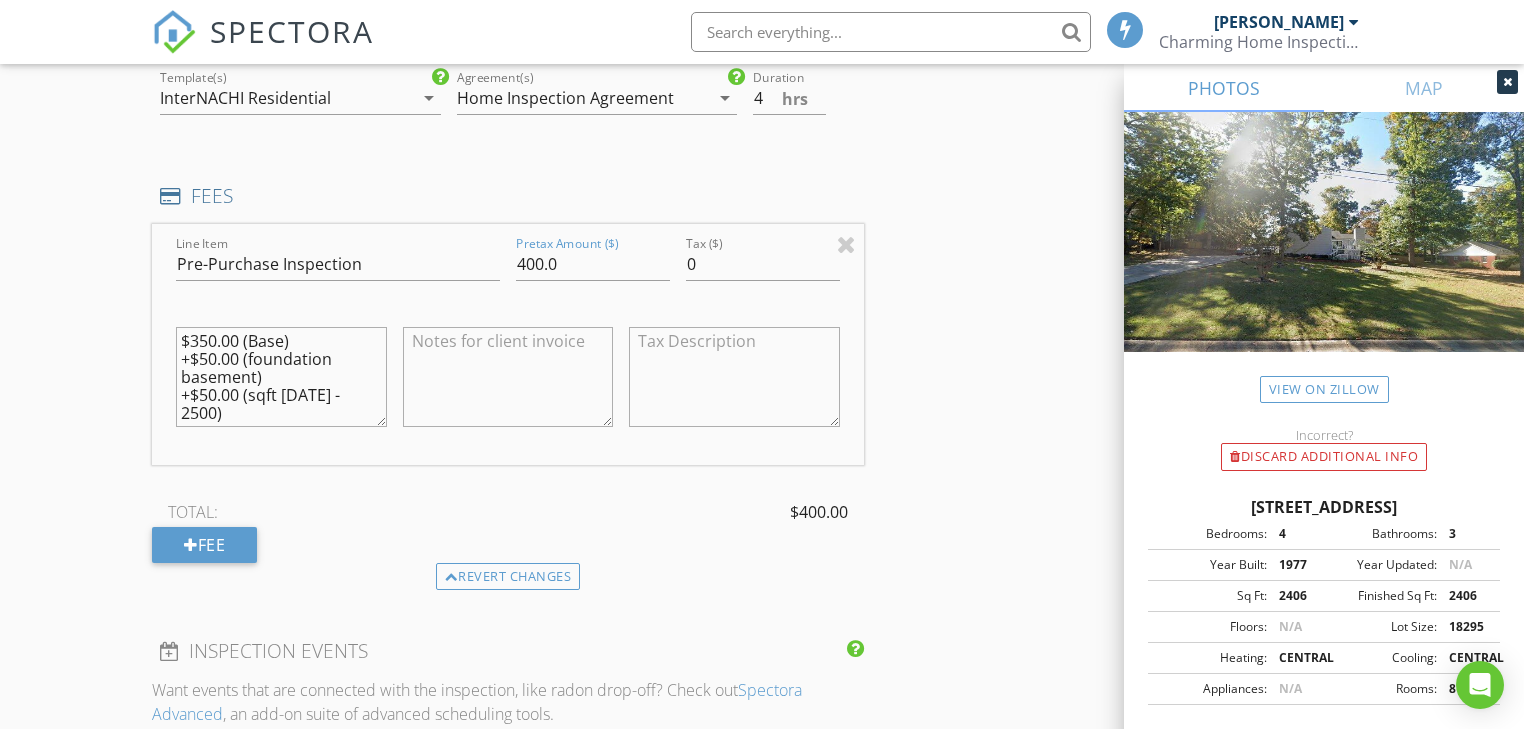 click on "INSPECTOR(S)
check_box   Justin Harris   PRIMARY   Justin Harris arrow_drop_down   check_box_outline_blank Justin Harris specifically requested
Date/Time
07/11/2025 10:00 AM
Location
Address Search       Address 2193 Hampton Trail SE   Unit   City Conyers   State GA   Zip 30013   County Rockdale     Square Feet 2406   Year Built 1977   Foundation Basement arrow_drop_down     Justin Harris     10.6 miles     (21 minutes)
client
check_box Enable Client CC email for this inspection   Client Search     check_box_outline_blank Client is a Company/Organization     First Name Pauline   Last Name Ellington   Email paulineellington@yahoo.com   CC Email   Phone 917-376-8457           Notes   Private Notes
ADD ADDITIONAL client
SERVICES
check_box   Pre-Purchase Inspection" at bounding box center [761, 300] 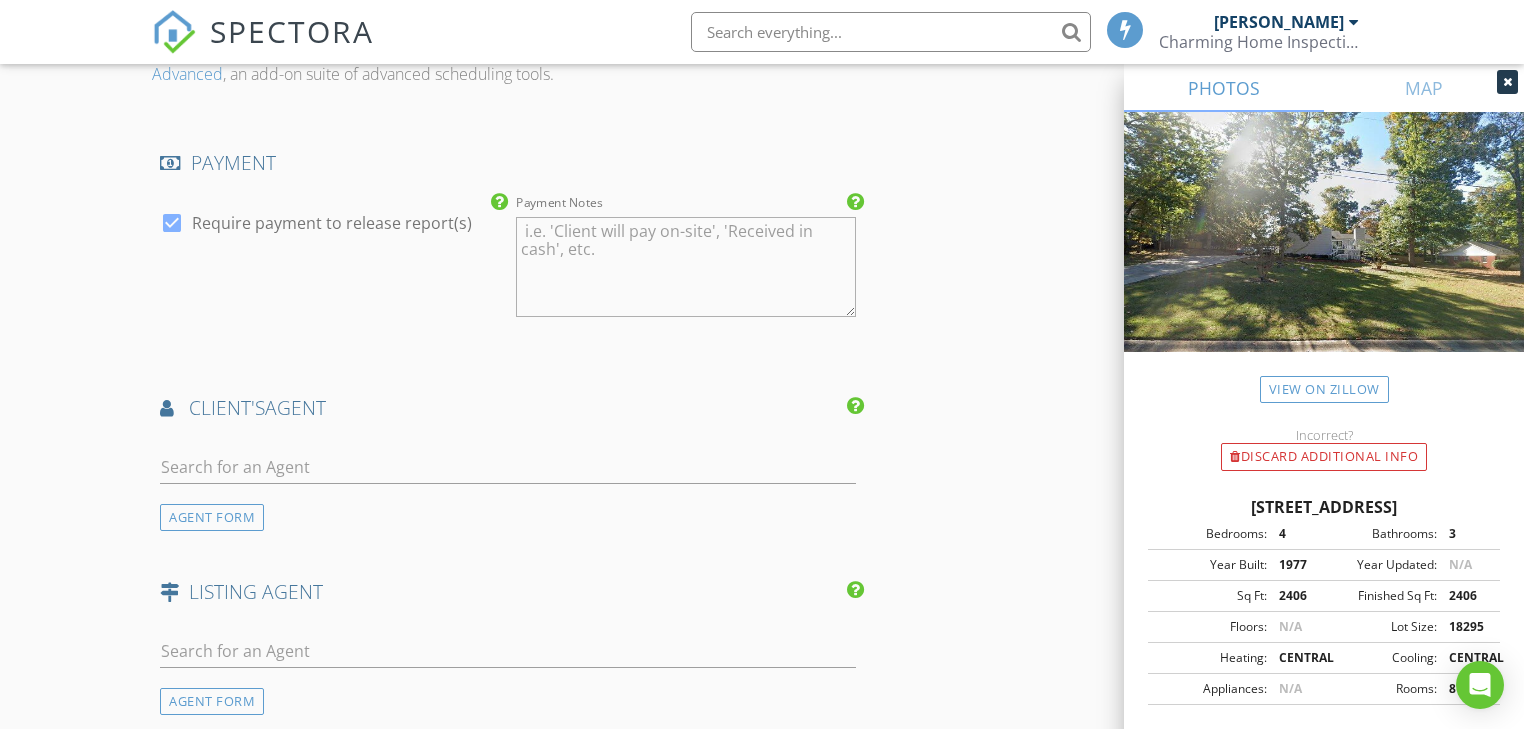 scroll, scrollTop: 2480, scrollLeft: 0, axis: vertical 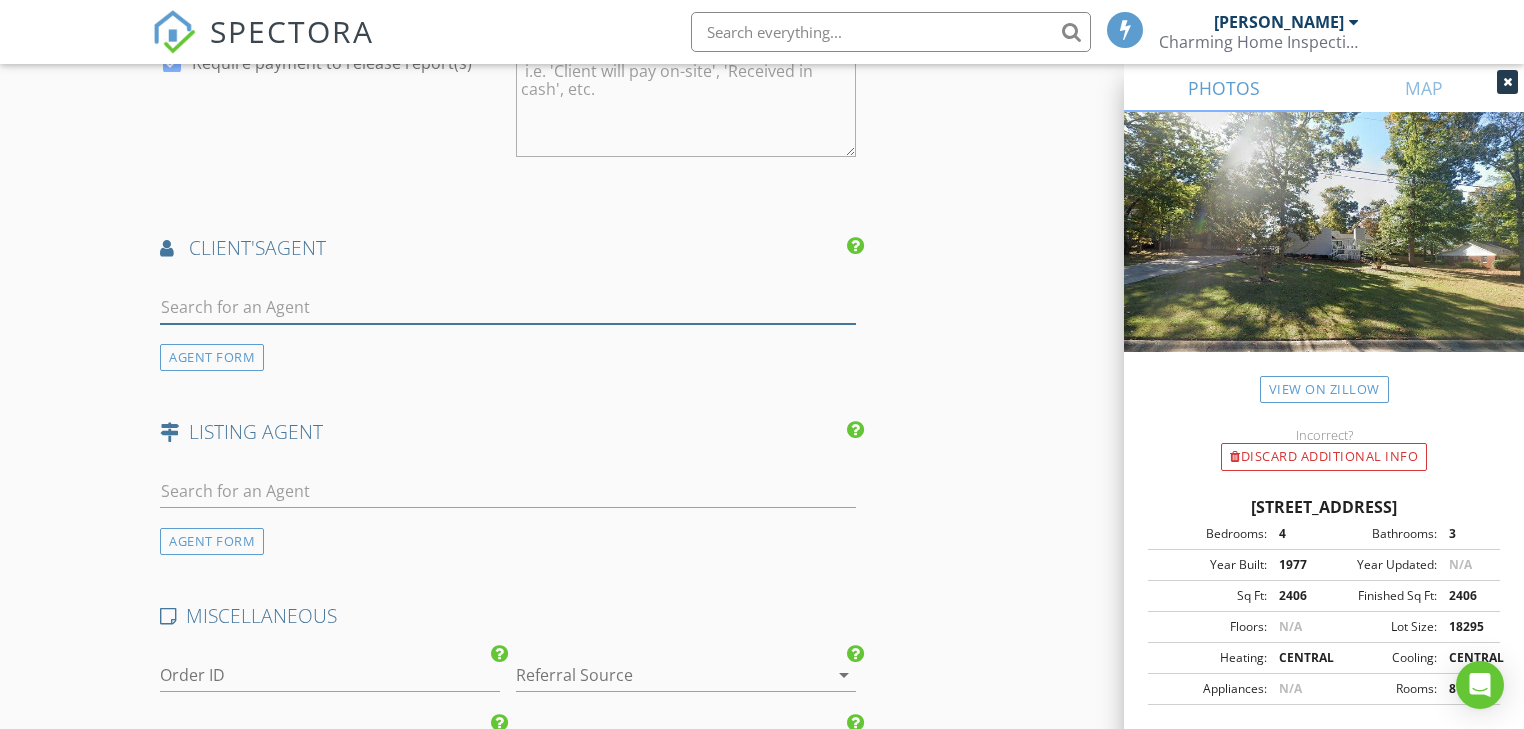 click at bounding box center (507, 307) 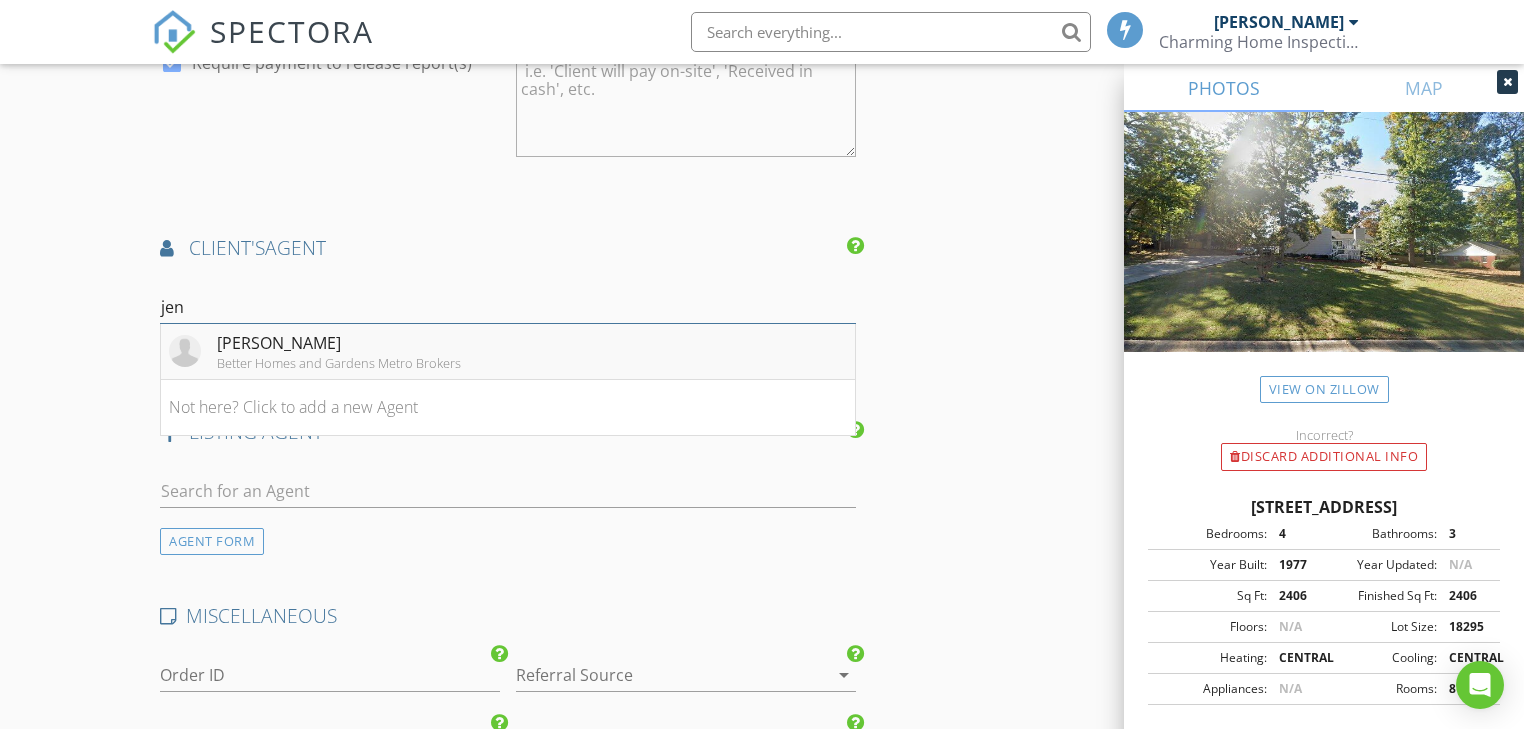 type on "jen" 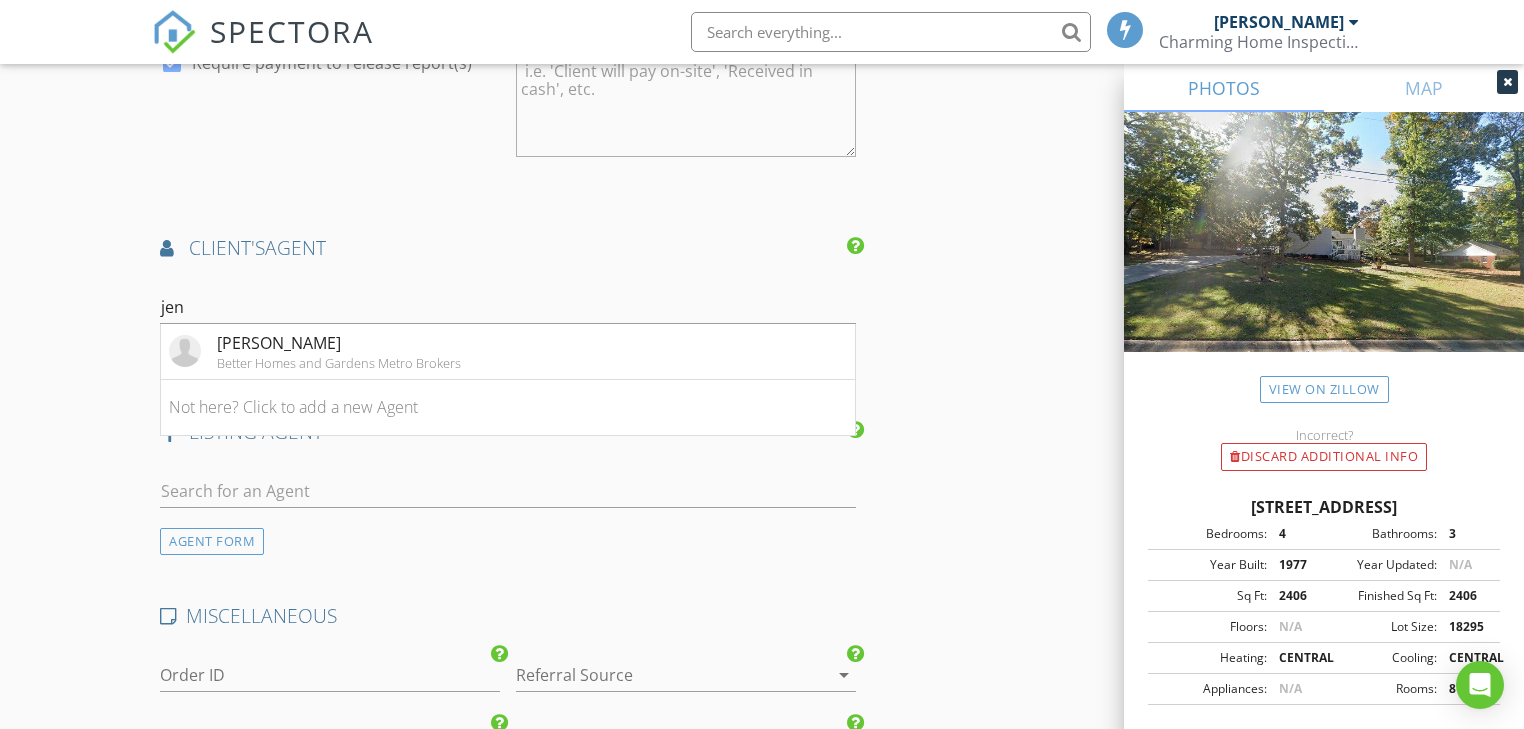 click on "Jenelle Hamilton" at bounding box center [339, 343] 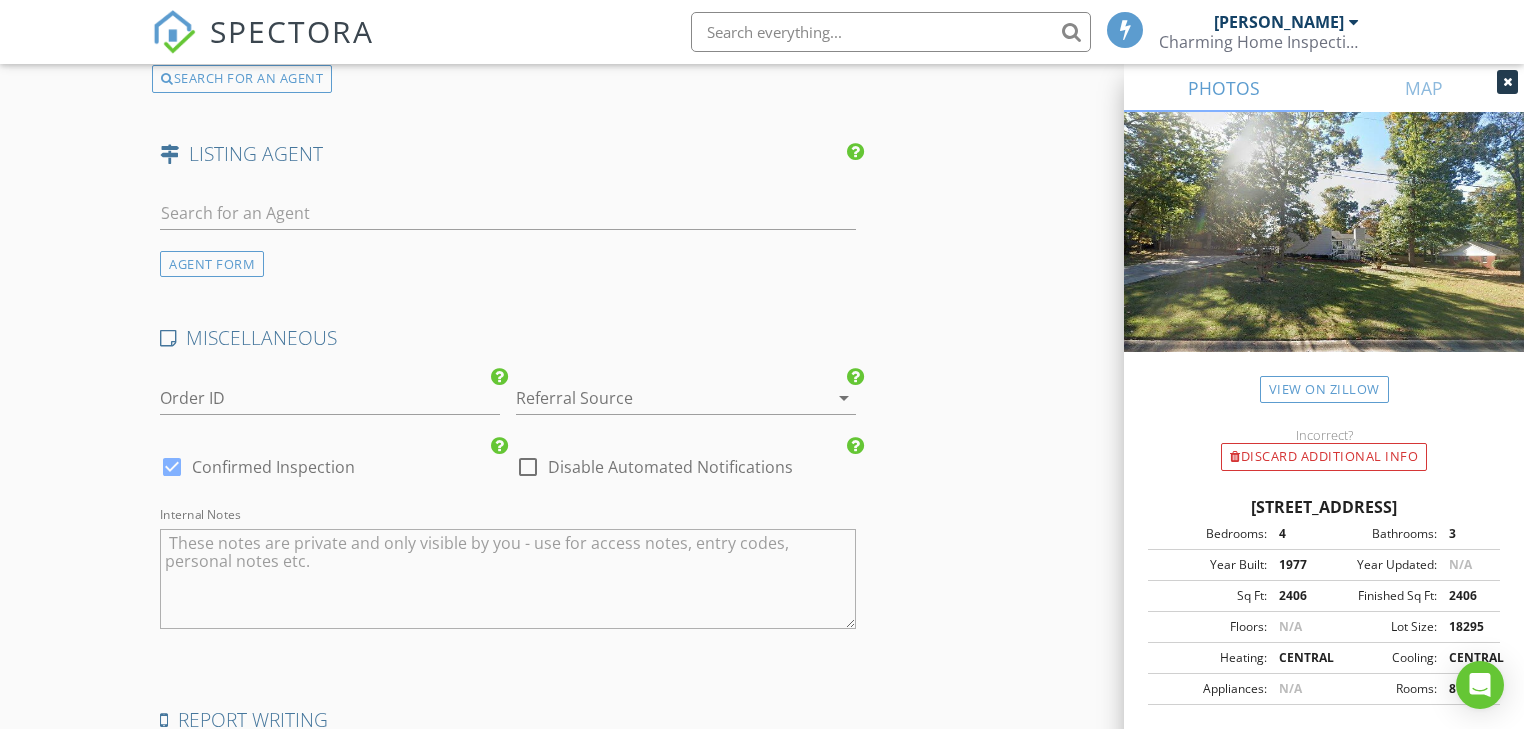scroll, scrollTop: 3040, scrollLeft: 0, axis: vertical 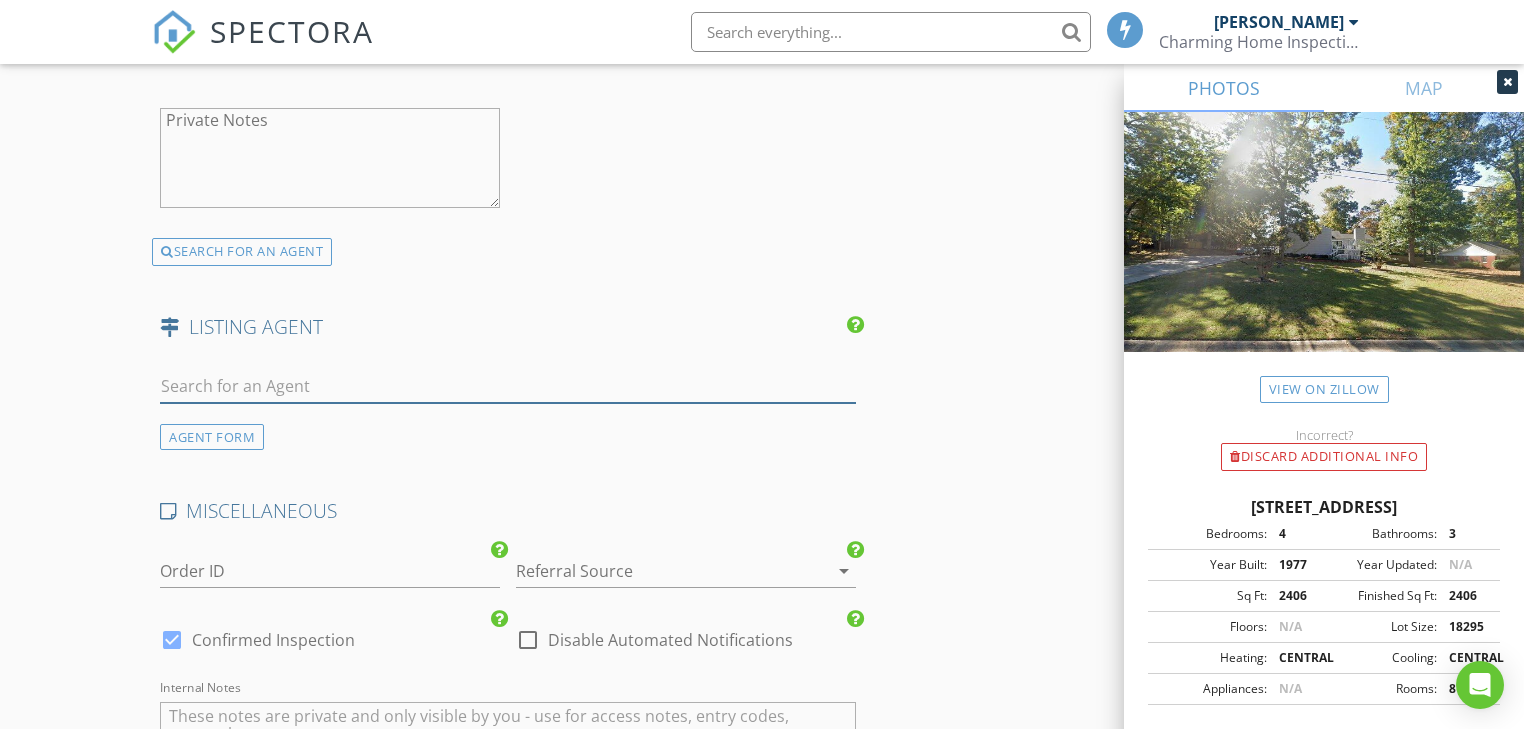click at bounding box center (507, 386) 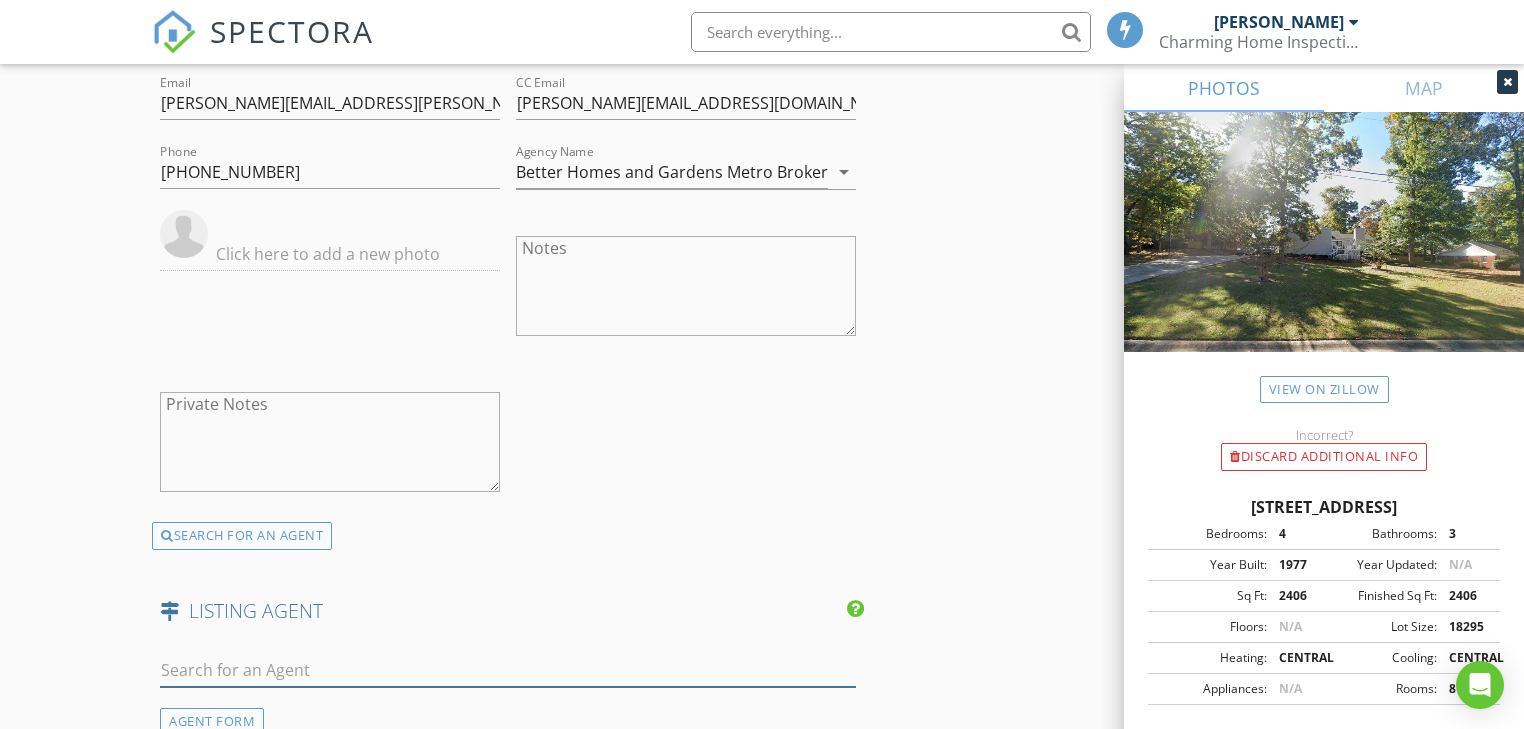 scroll, scrollTop: 3040, scrollLeft: 0, axis: vertical 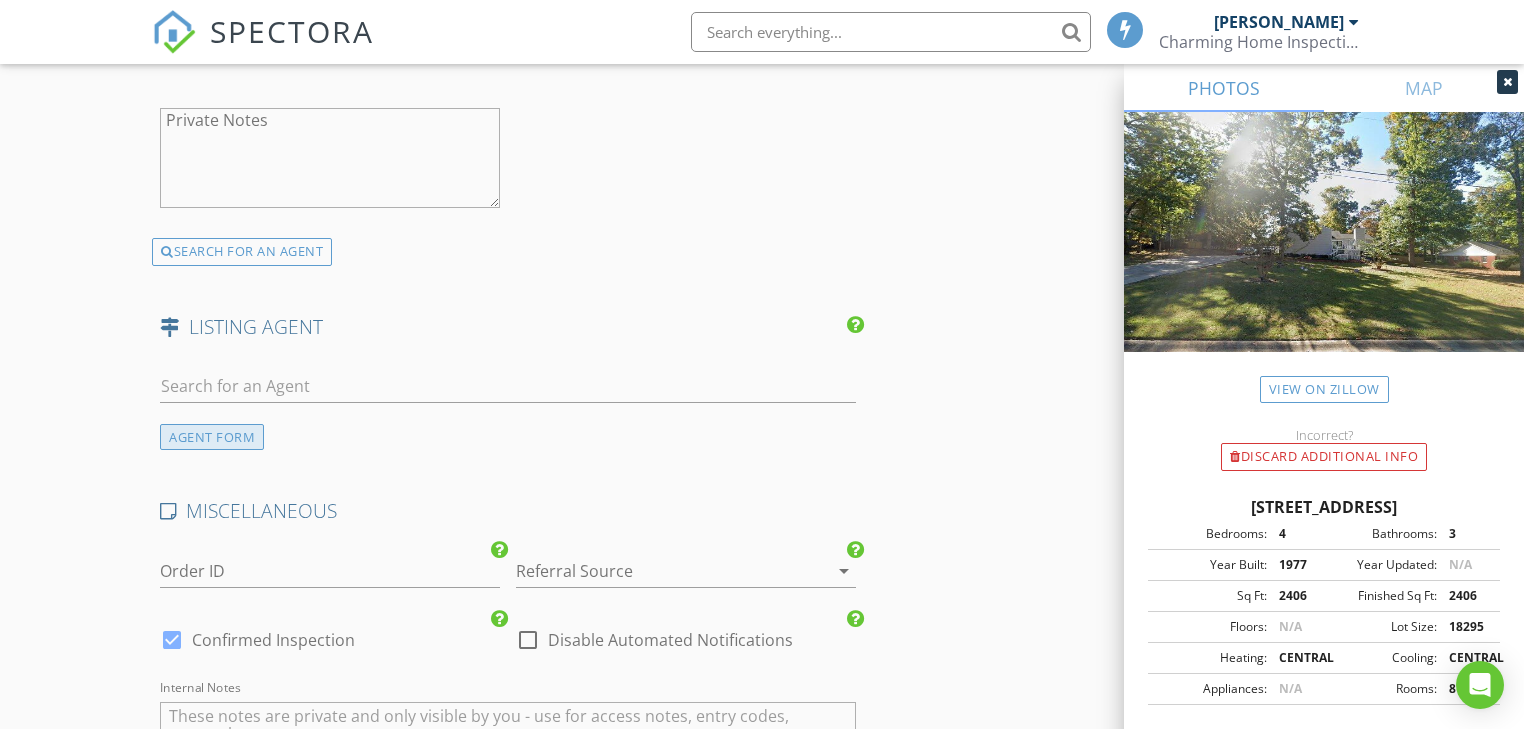 click on "AGENT FORM" at bounding box center (212, 437) 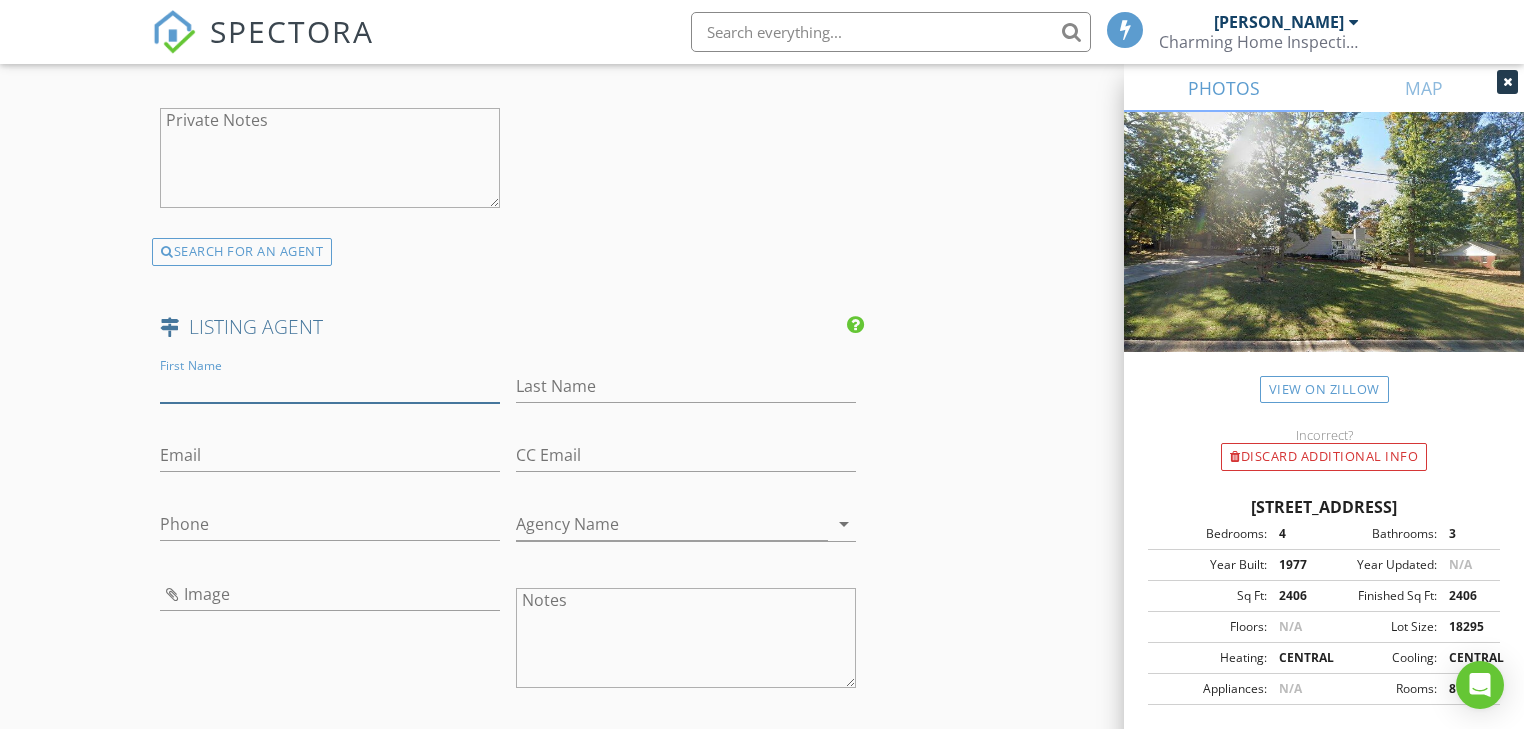 click on "First Name" at bounding box center (330, 386) 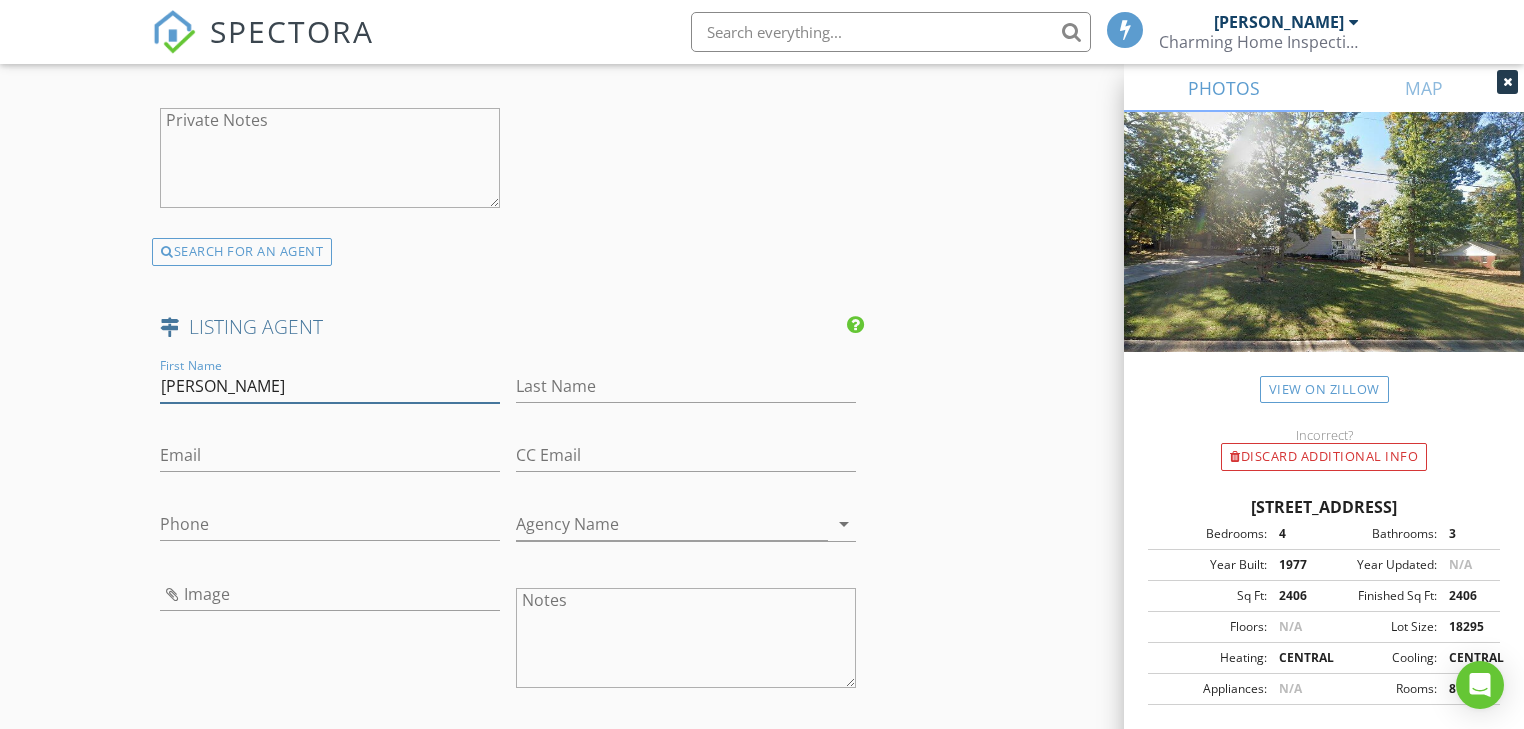 type on "[PERSON_NAME]" 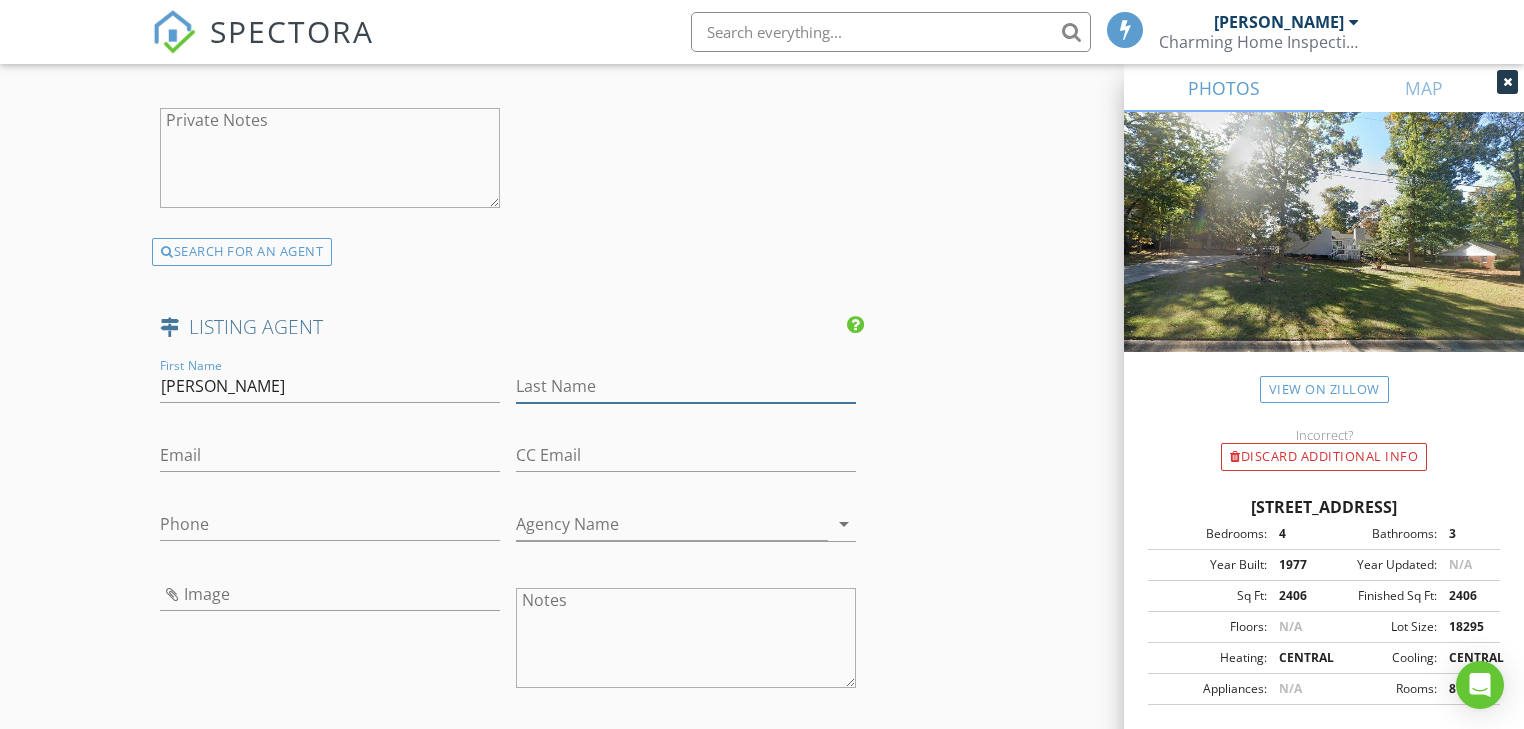click on "Last Name" at bounding box center [686, 386] 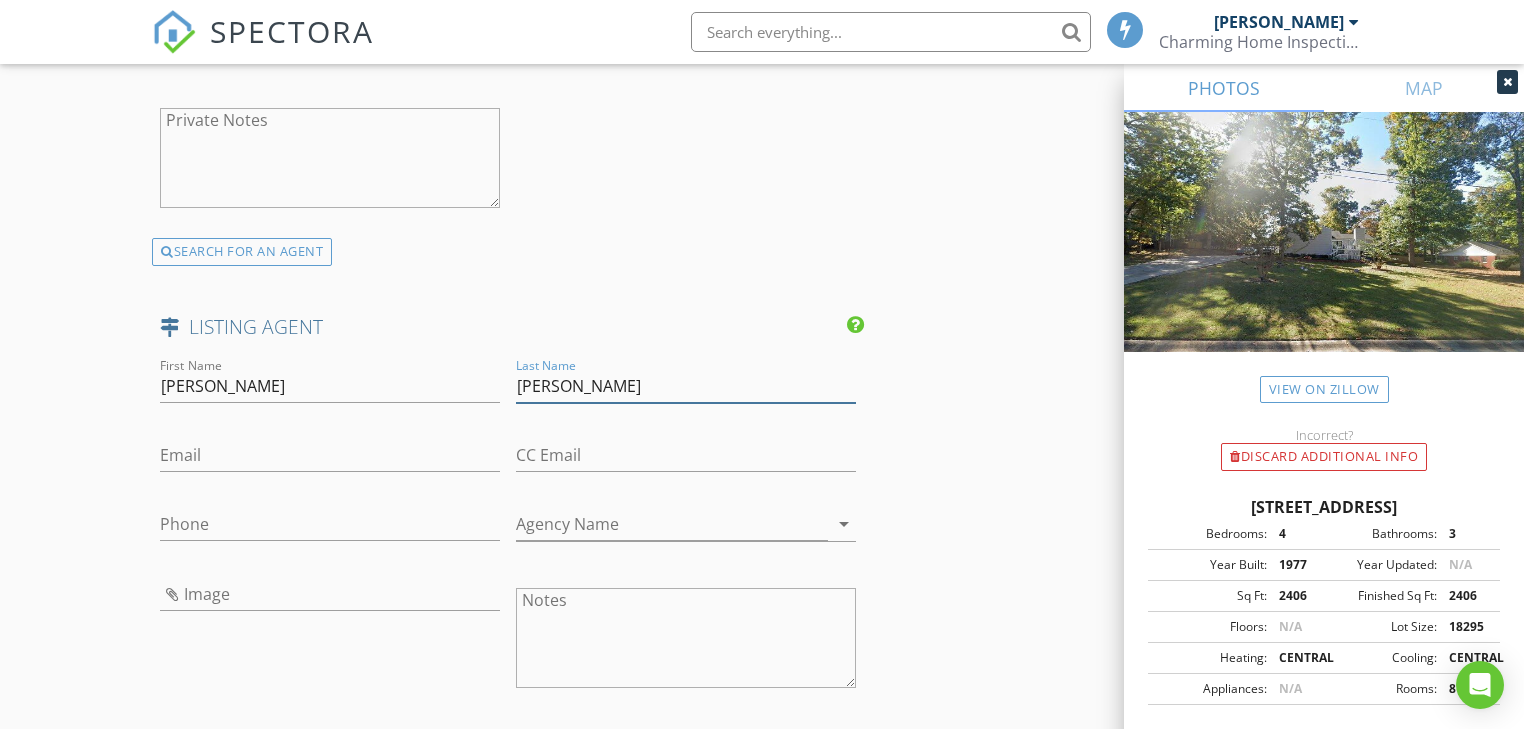 drag, startPoint x: 597, startPoint y: 379, endPoint x: 449, endPoint y: 371, distance: 148.21606 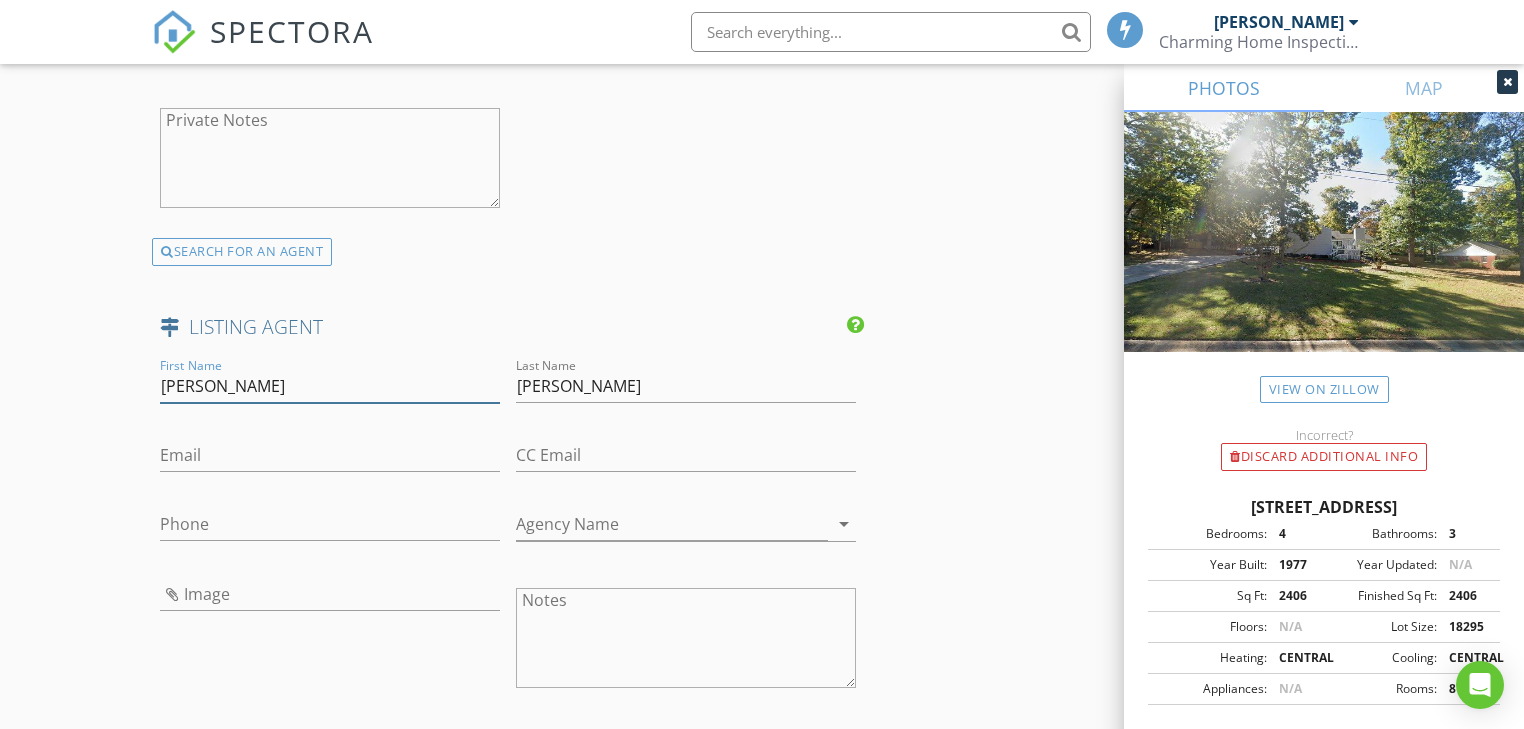 drag, startPoint x: 326, startPoint y: 382, endPoint x: 239, endPoint y: 376, distance: 87.20665 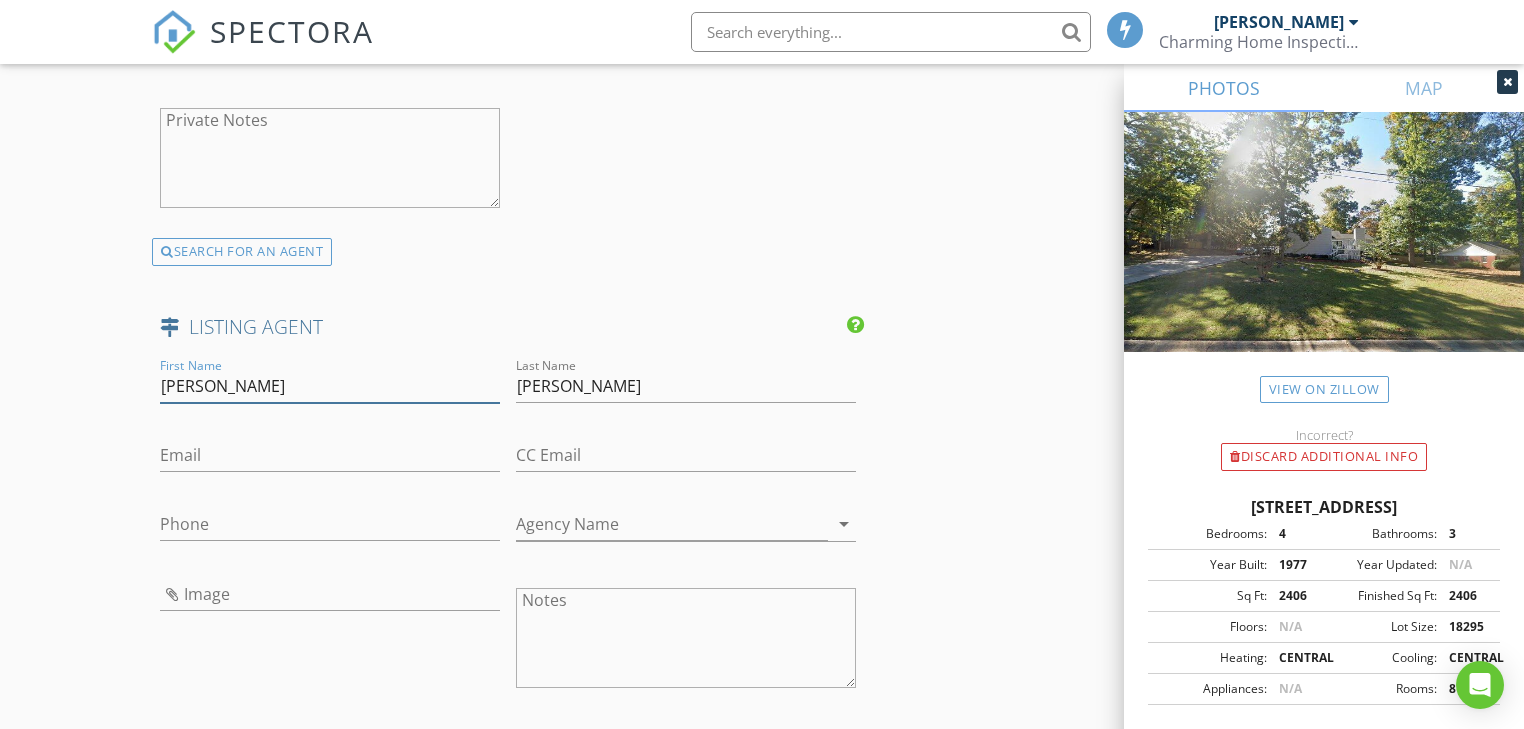 click on "[PERSON_NAME]" at bounding box center (330, 386) 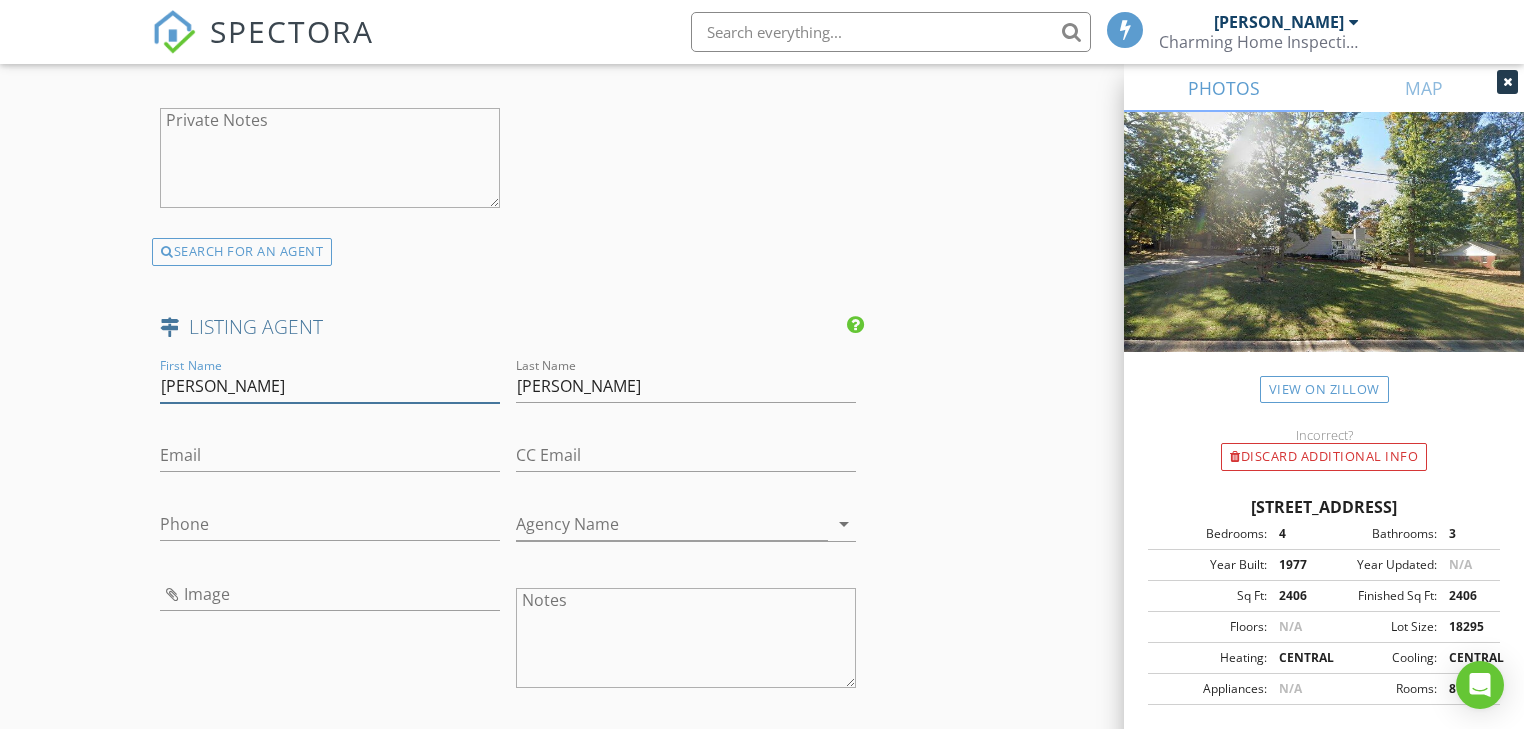 type on "Jacqueline" 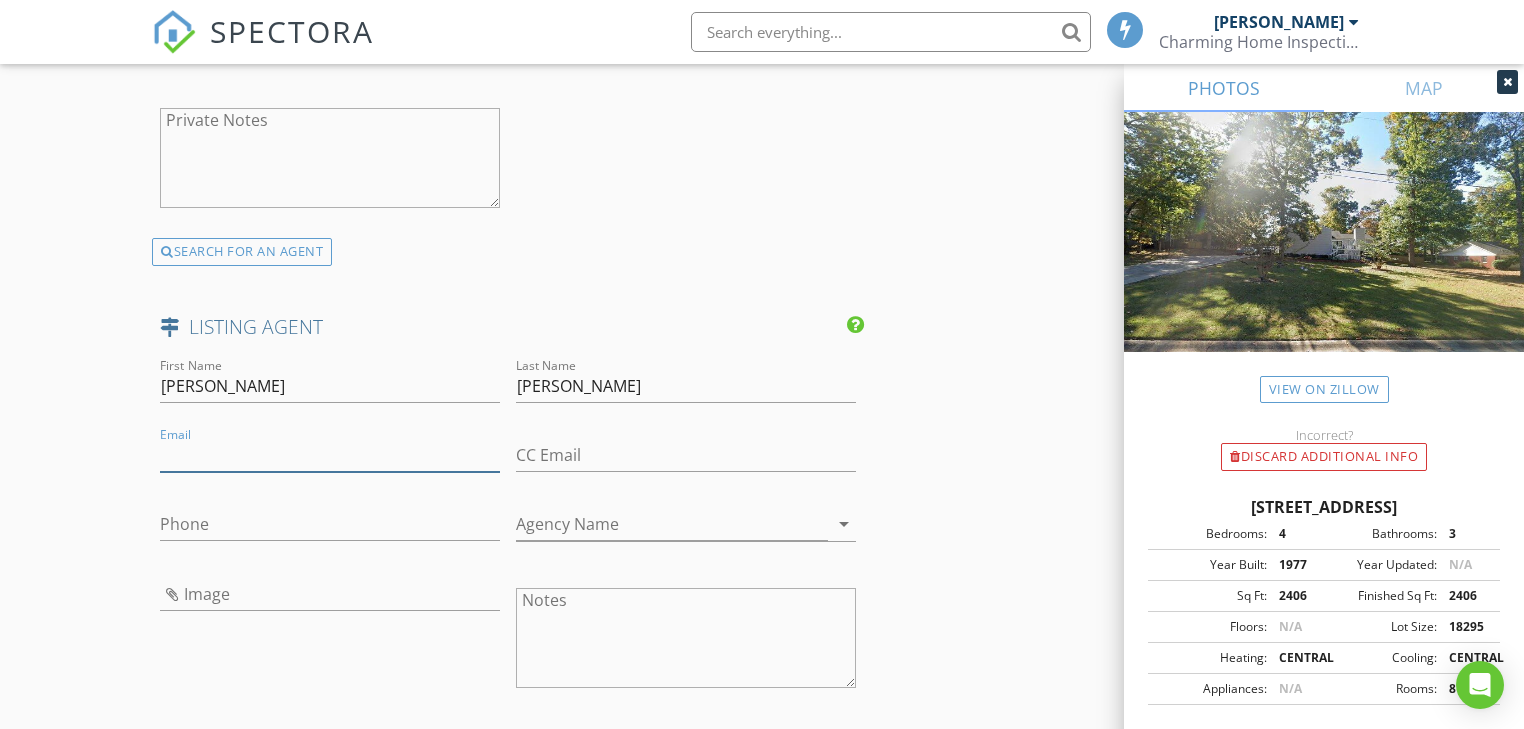 click on "Email" at bounding box center (330, 455) 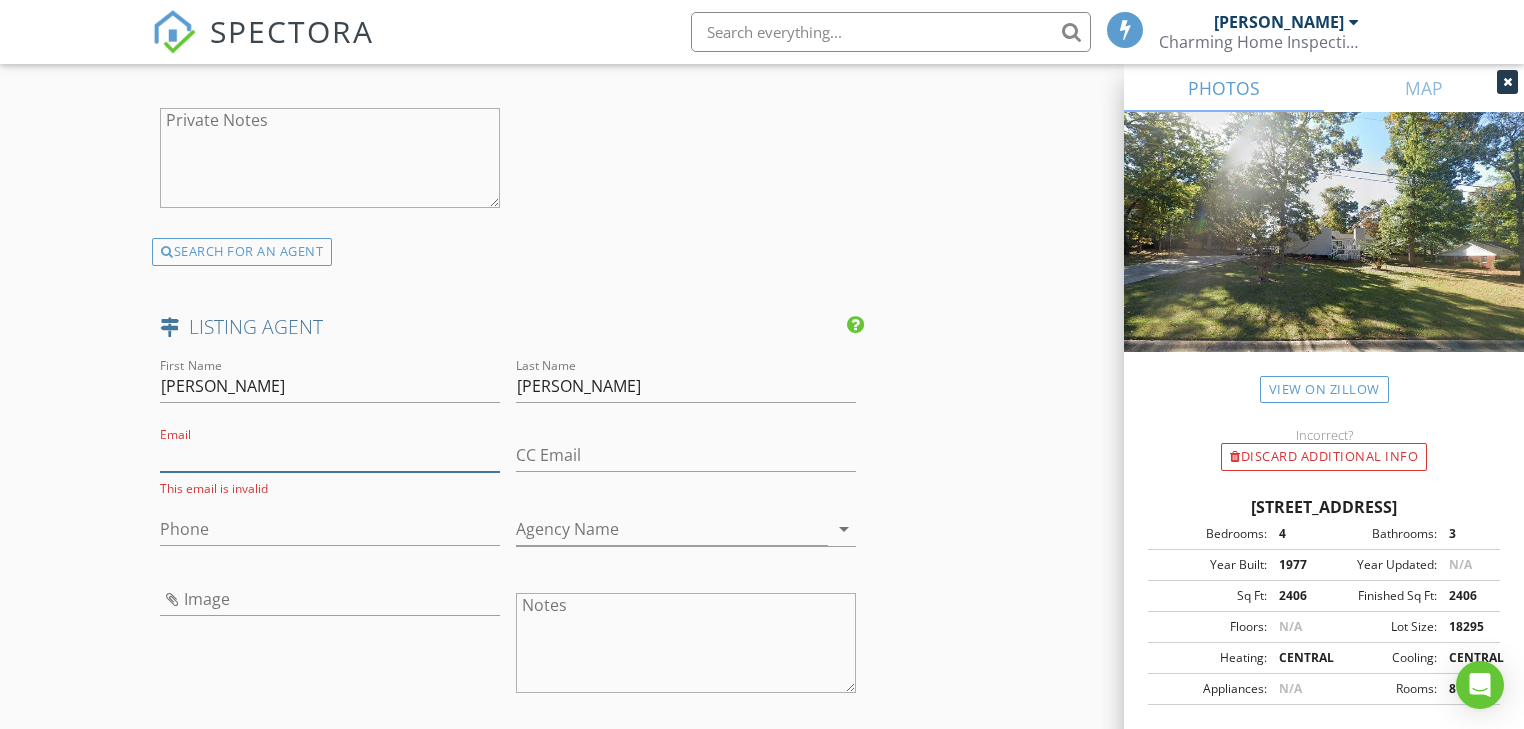 paste on "[EMAIL_ADDRESS][DOMAIN_NAME]" 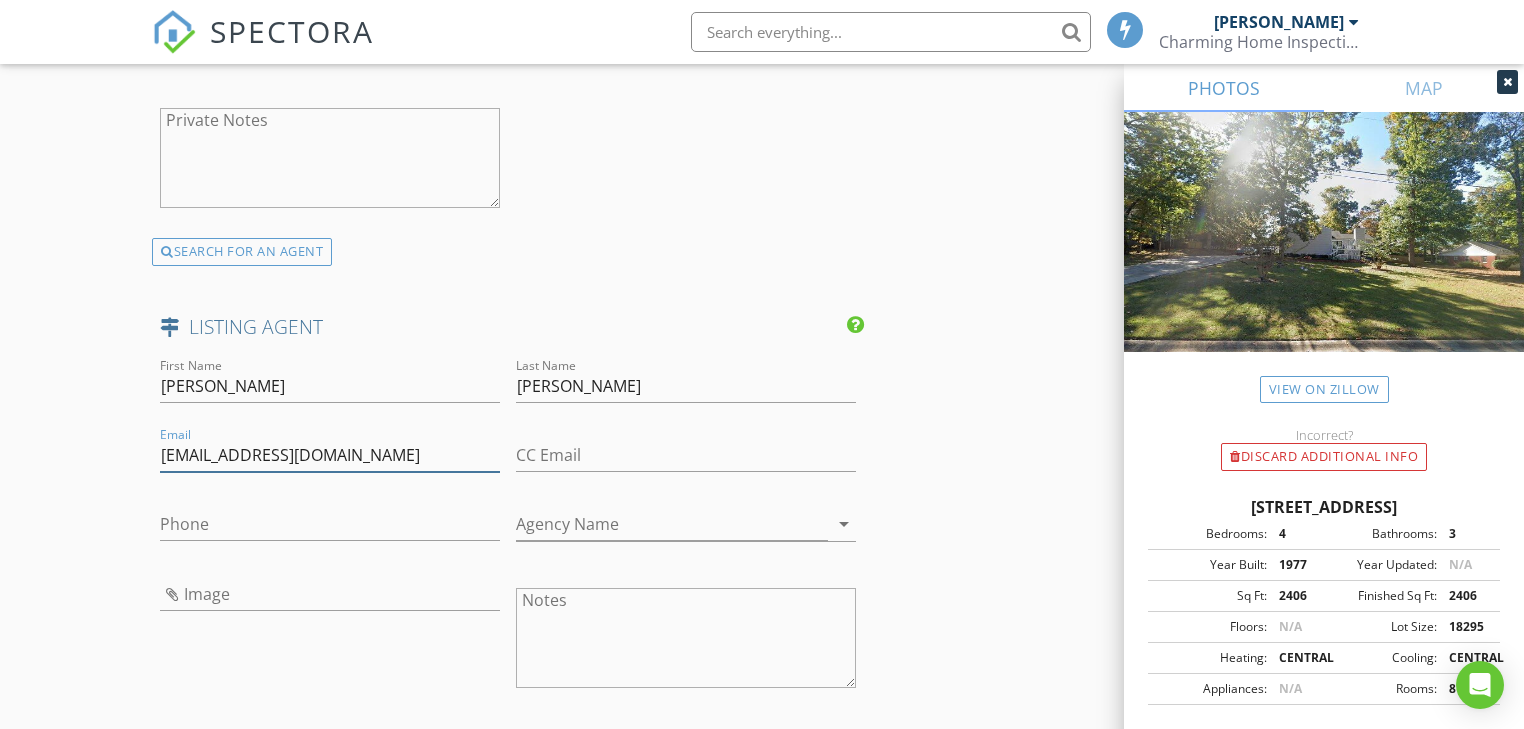 type on "[EMAIL_ADDRESS][DOMAIN_NAME]" 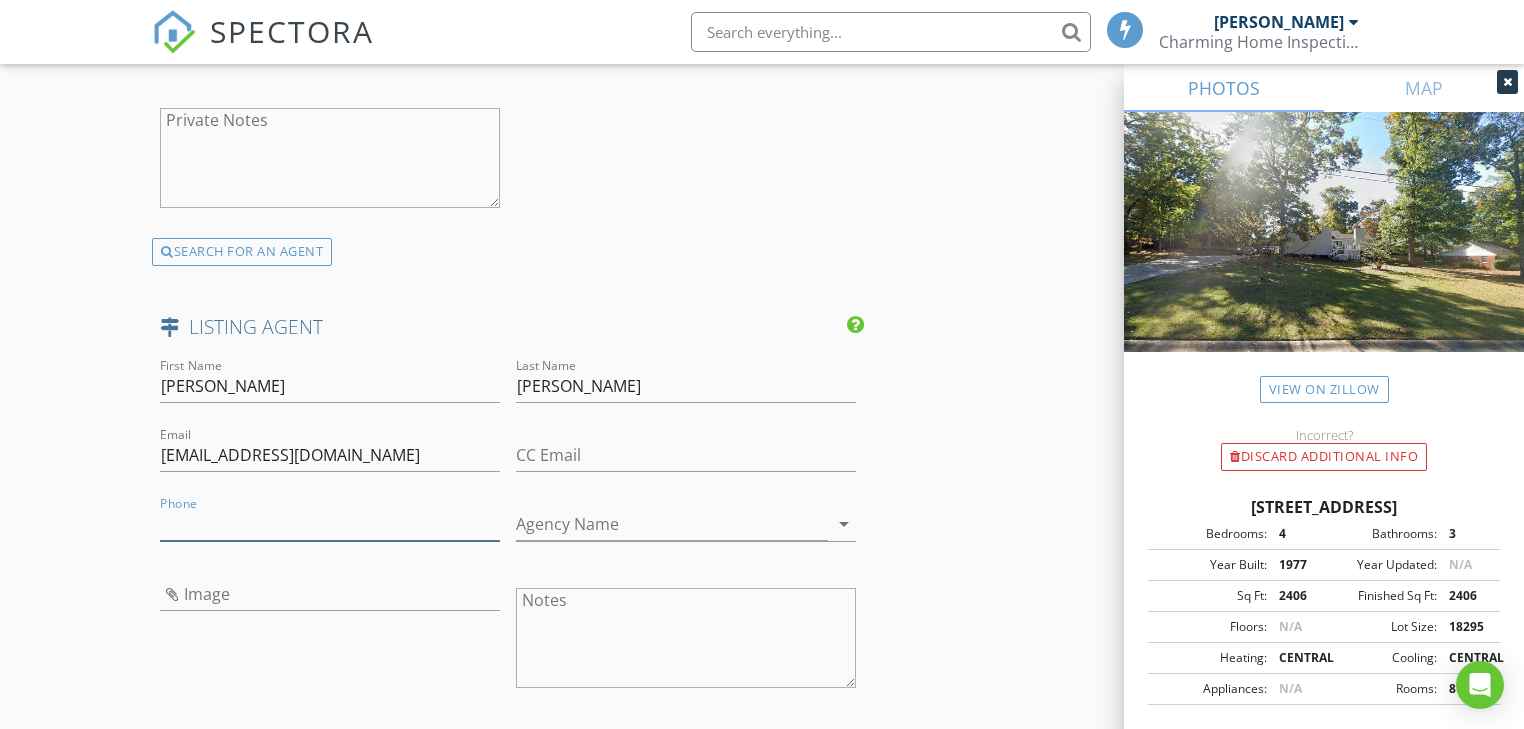 paste on "[PHONE_NUMBER]" 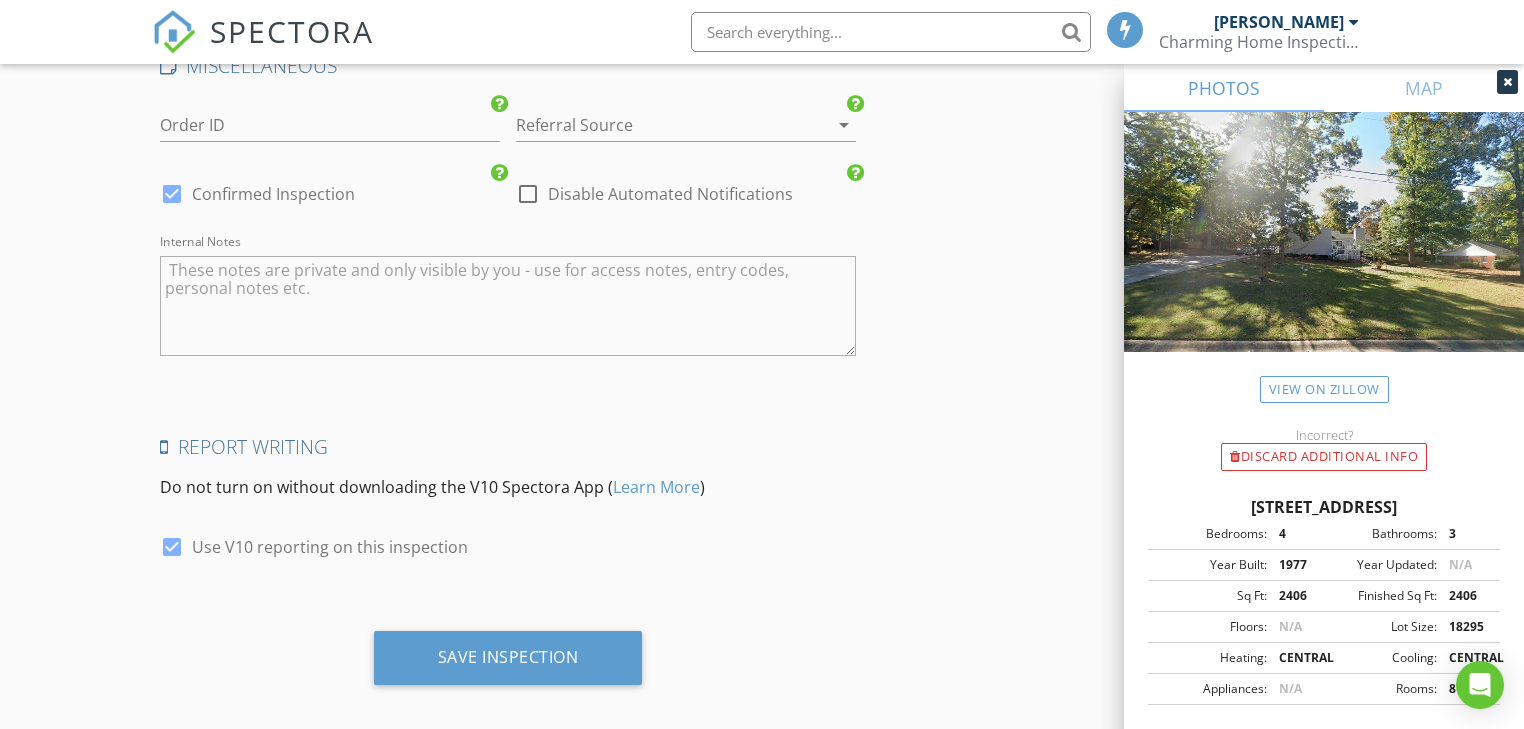 scroll, scrollTop: 3947, scrollLeft: 0, axis: vertical 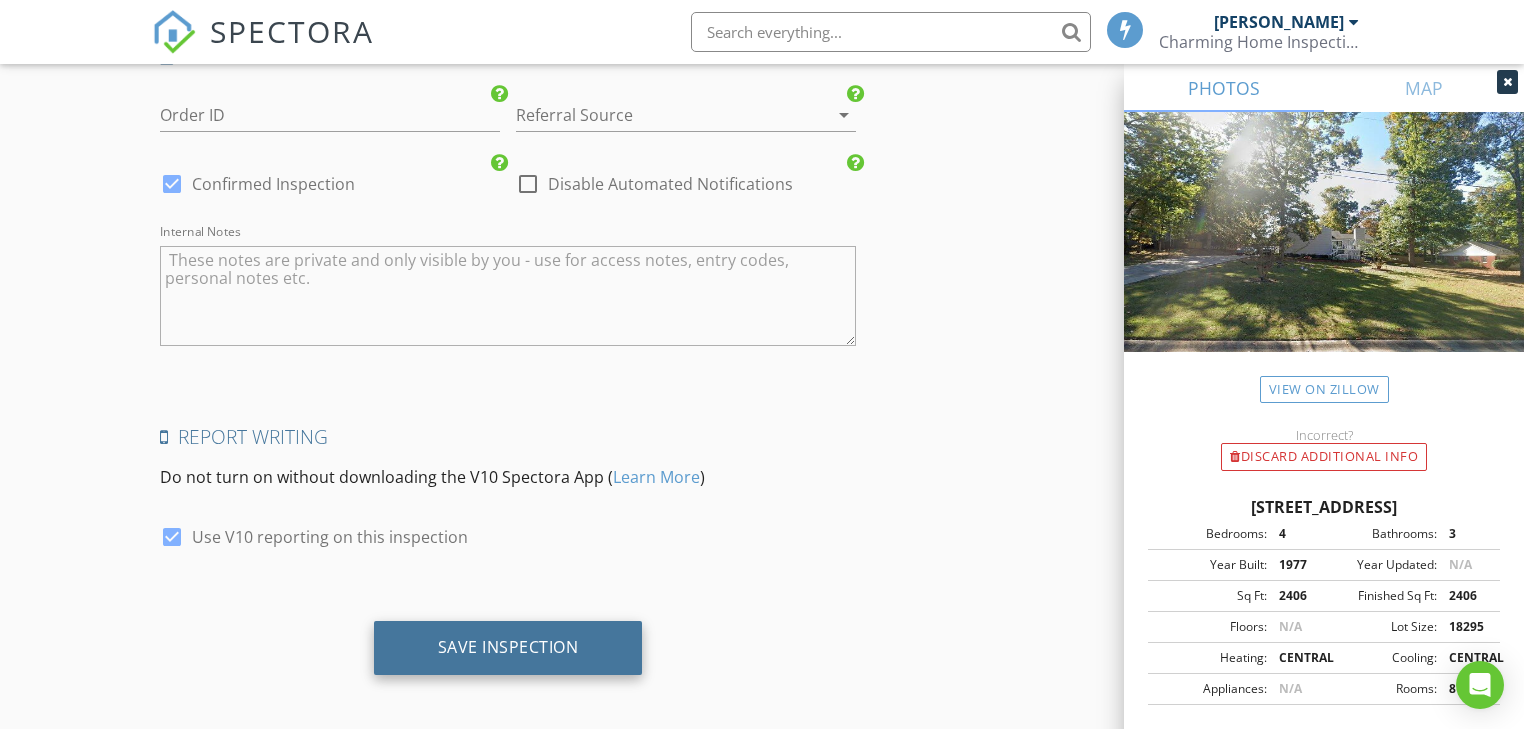 type on "[PHONE_NUMBER]" 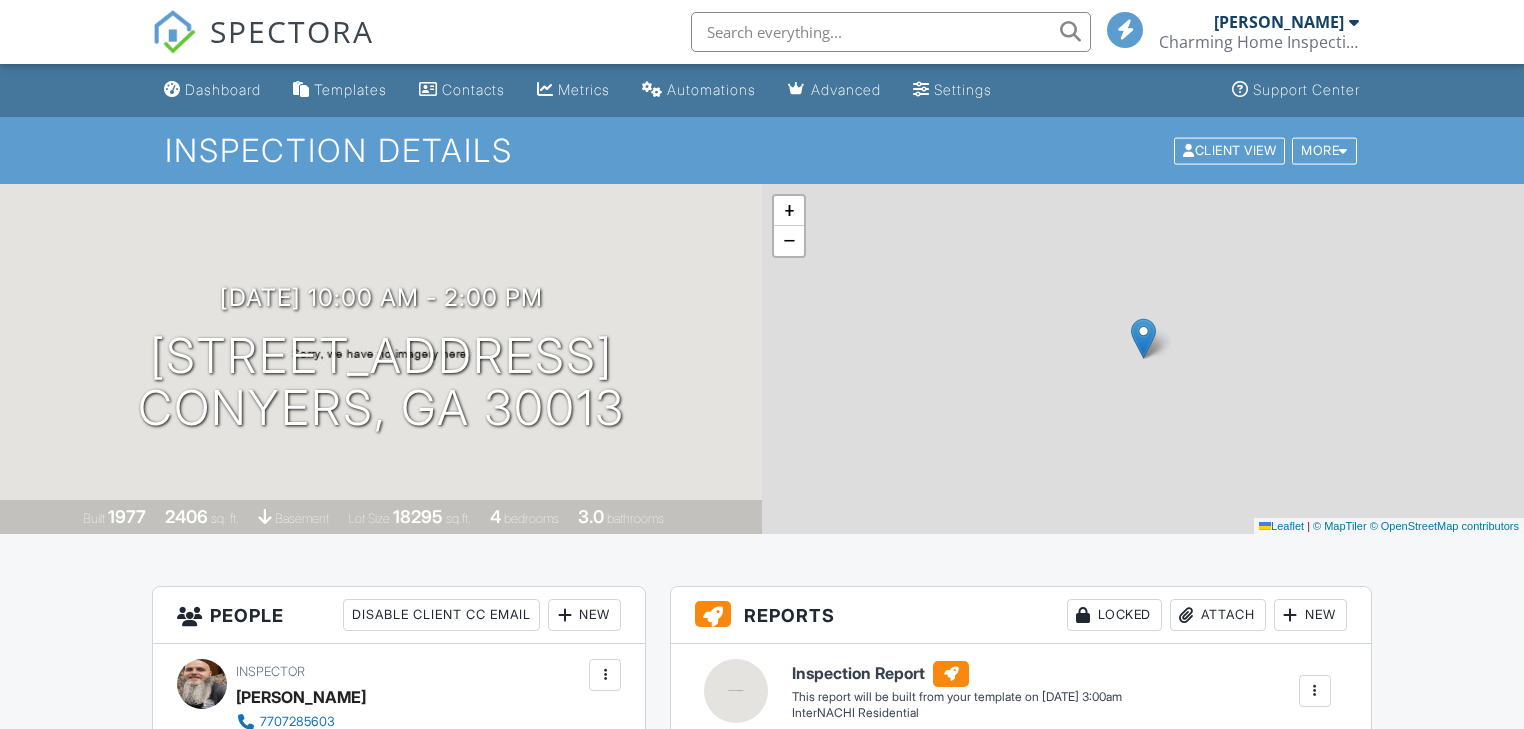 scroll, scrollTop: 0, scrollLeft: 0, axis: both 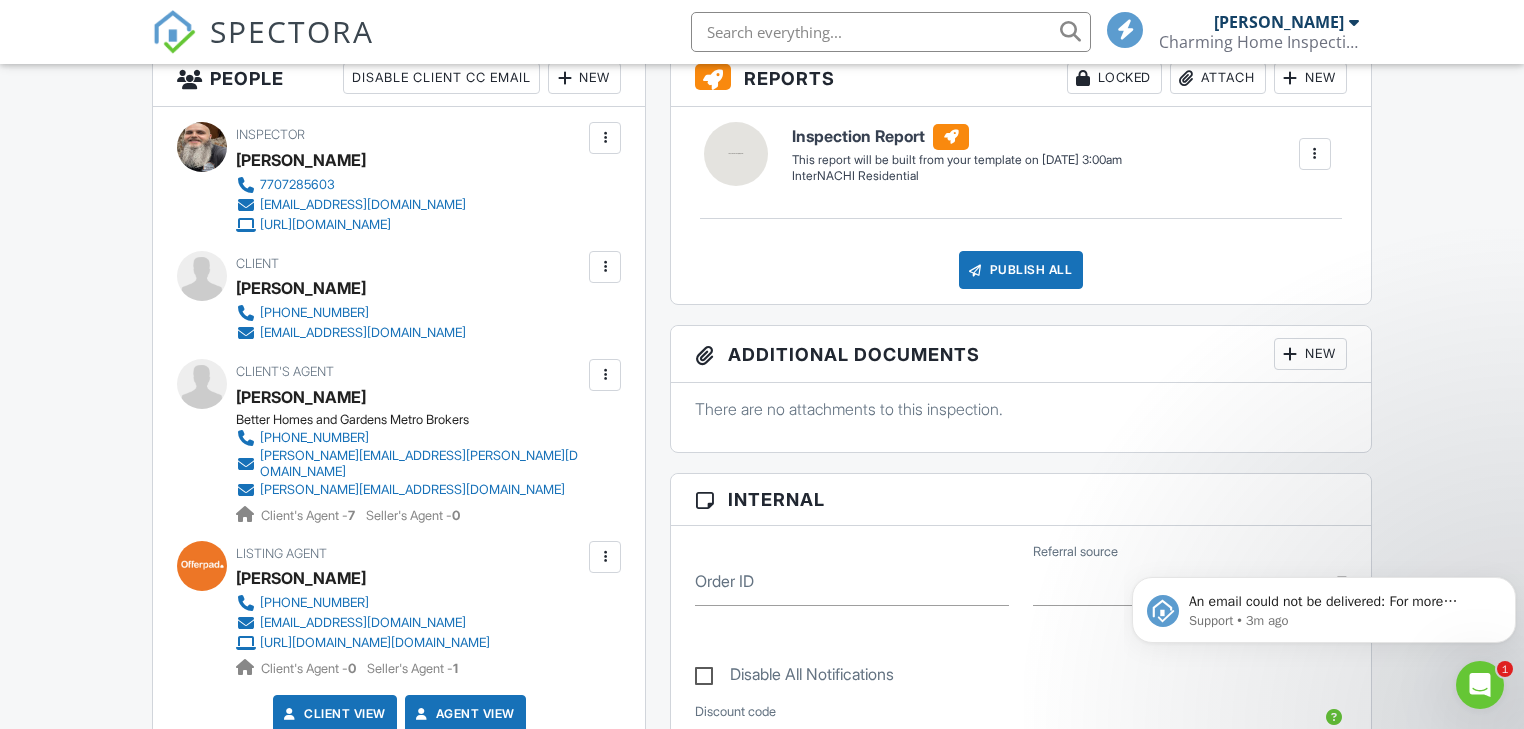 click at bounding box center (605, 375) 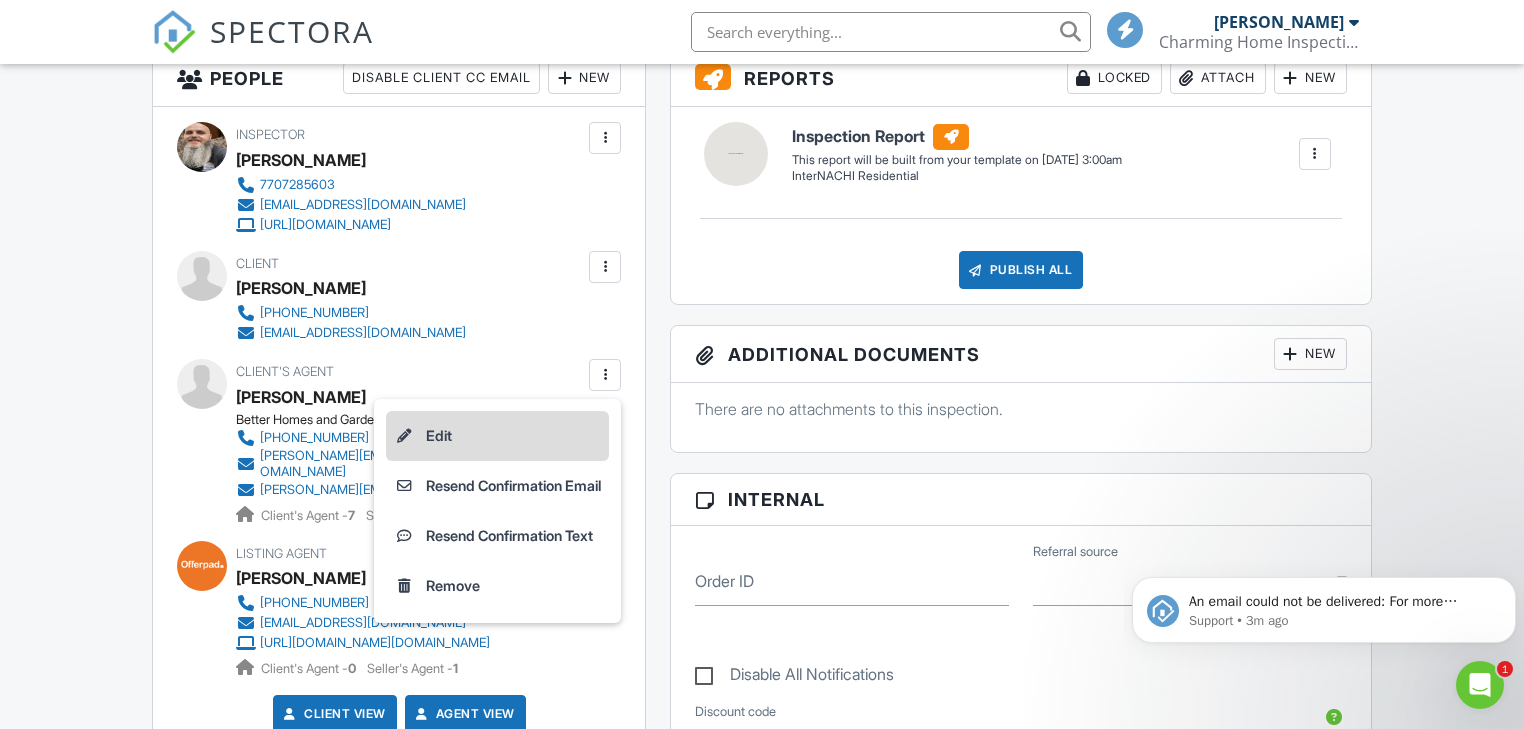 click on "Edit" at bounding box center [497, 436] 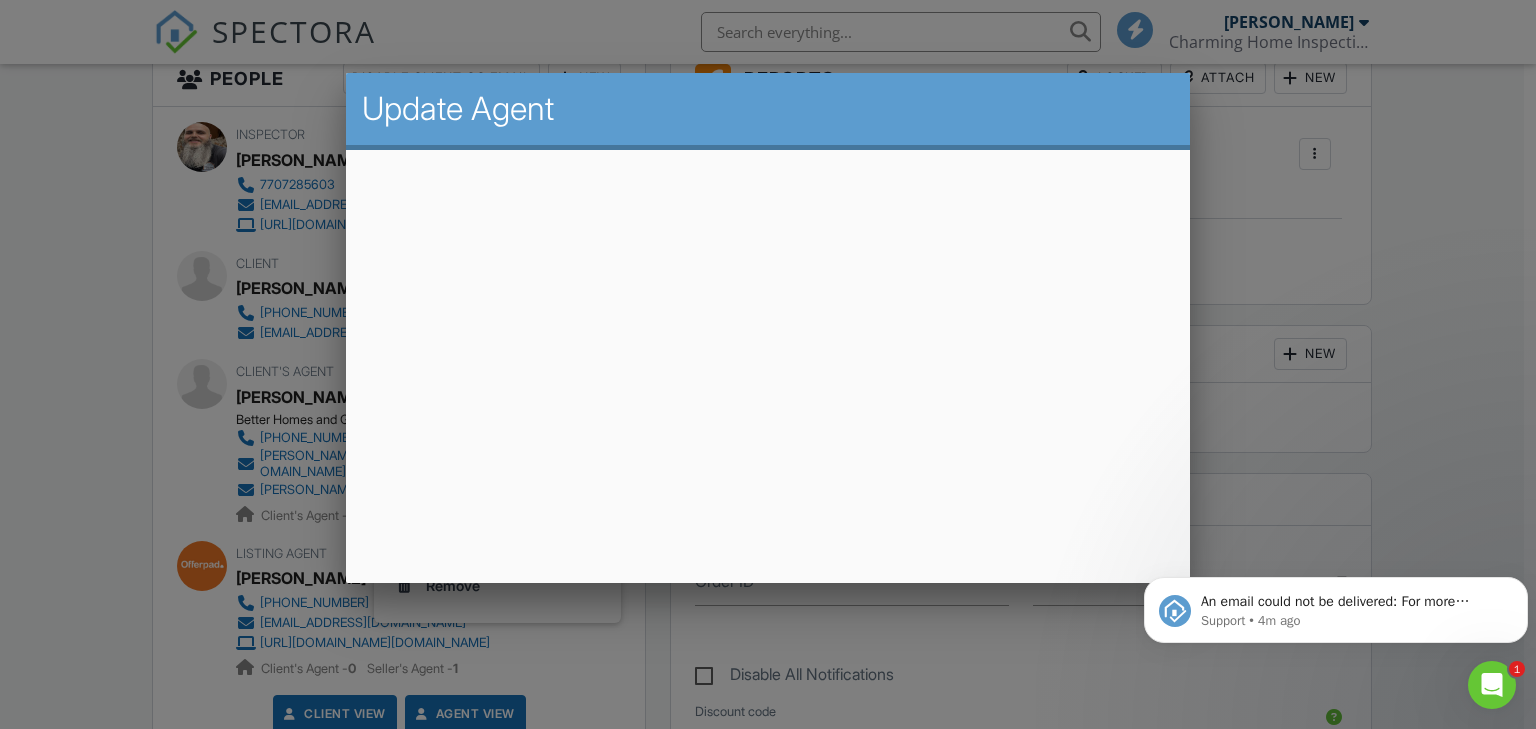 click 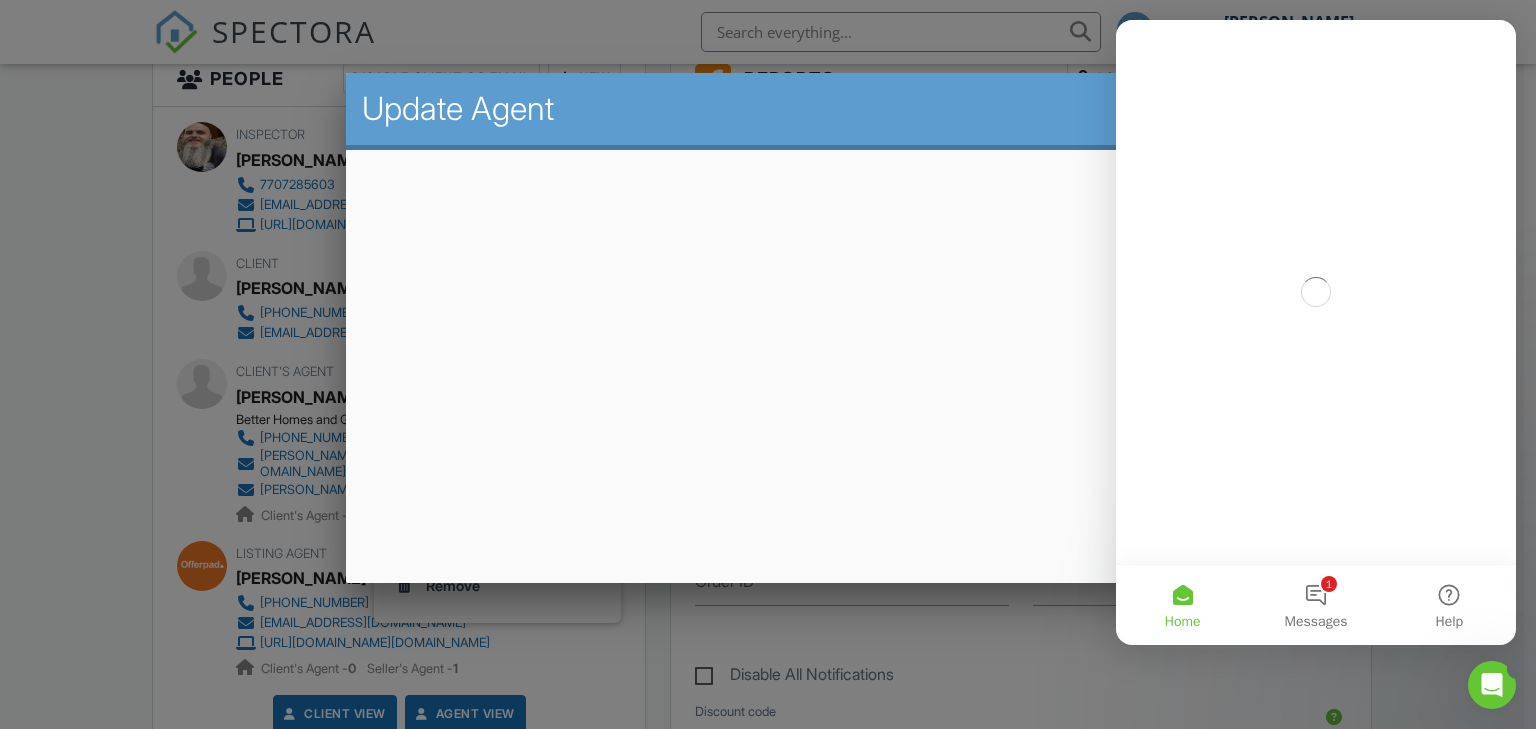 scroll, scrollTop: 0, scrollLeft: 0, axis: both 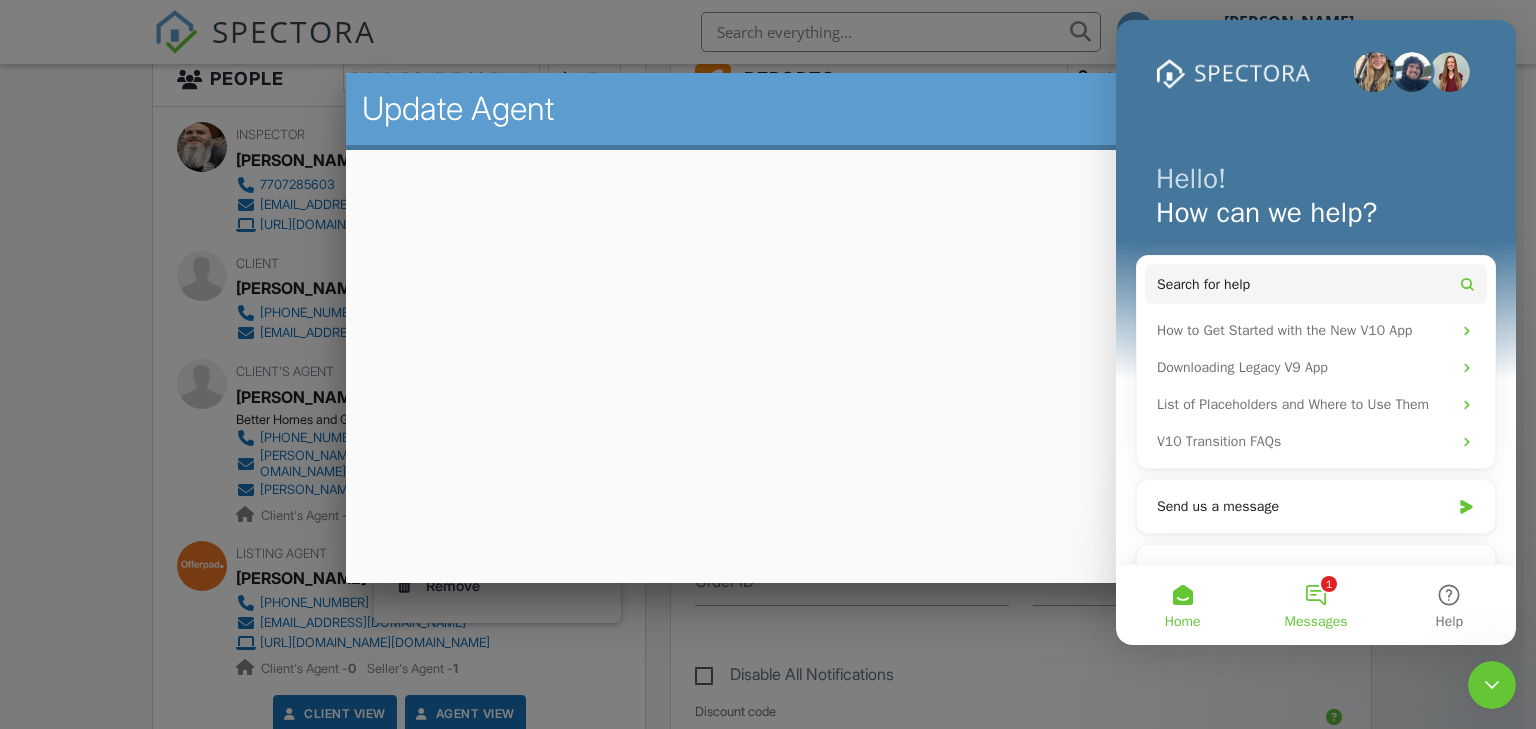 click on "1 Messages" at bounding box center (1315, 605) 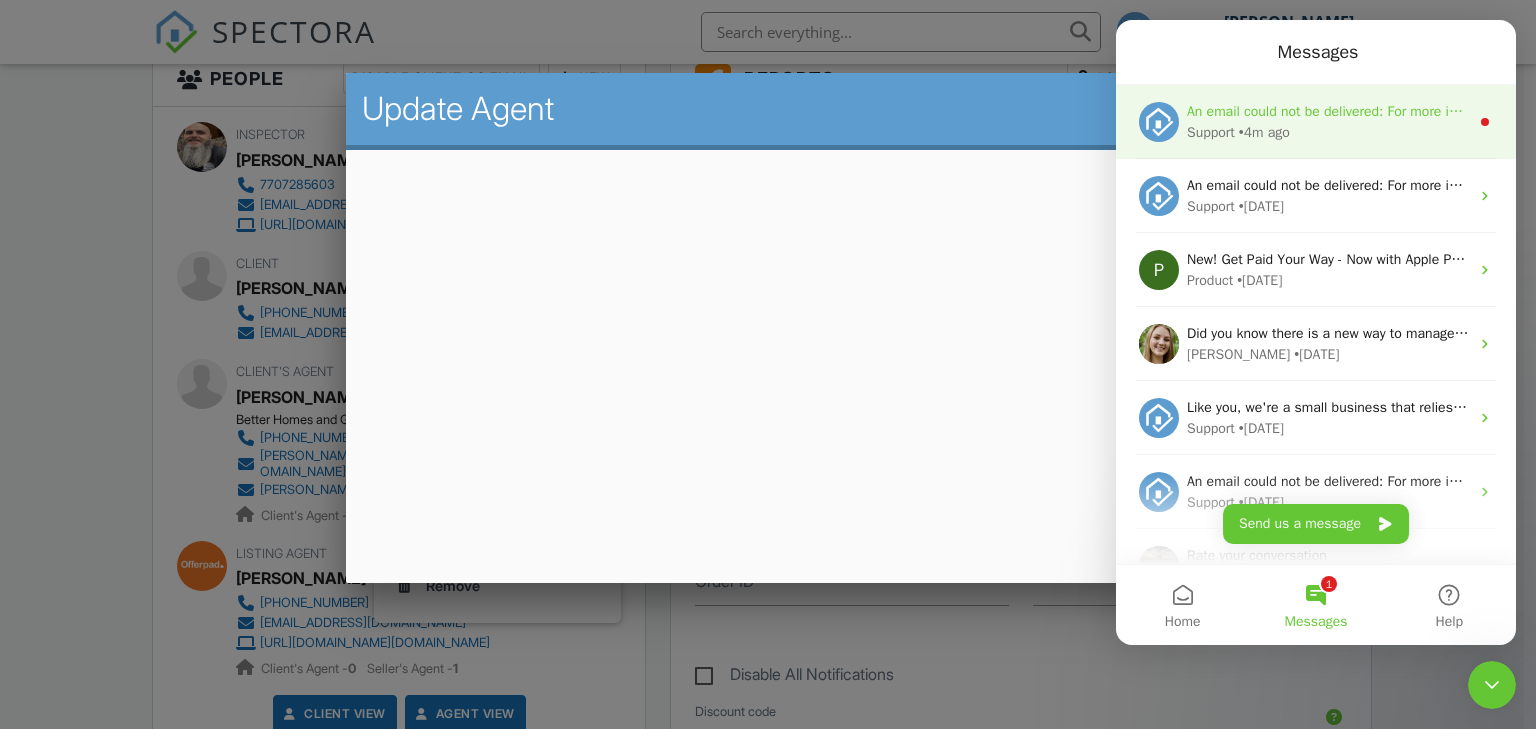 click on "Support •  4m ago" at bounding box center (1328, 132) 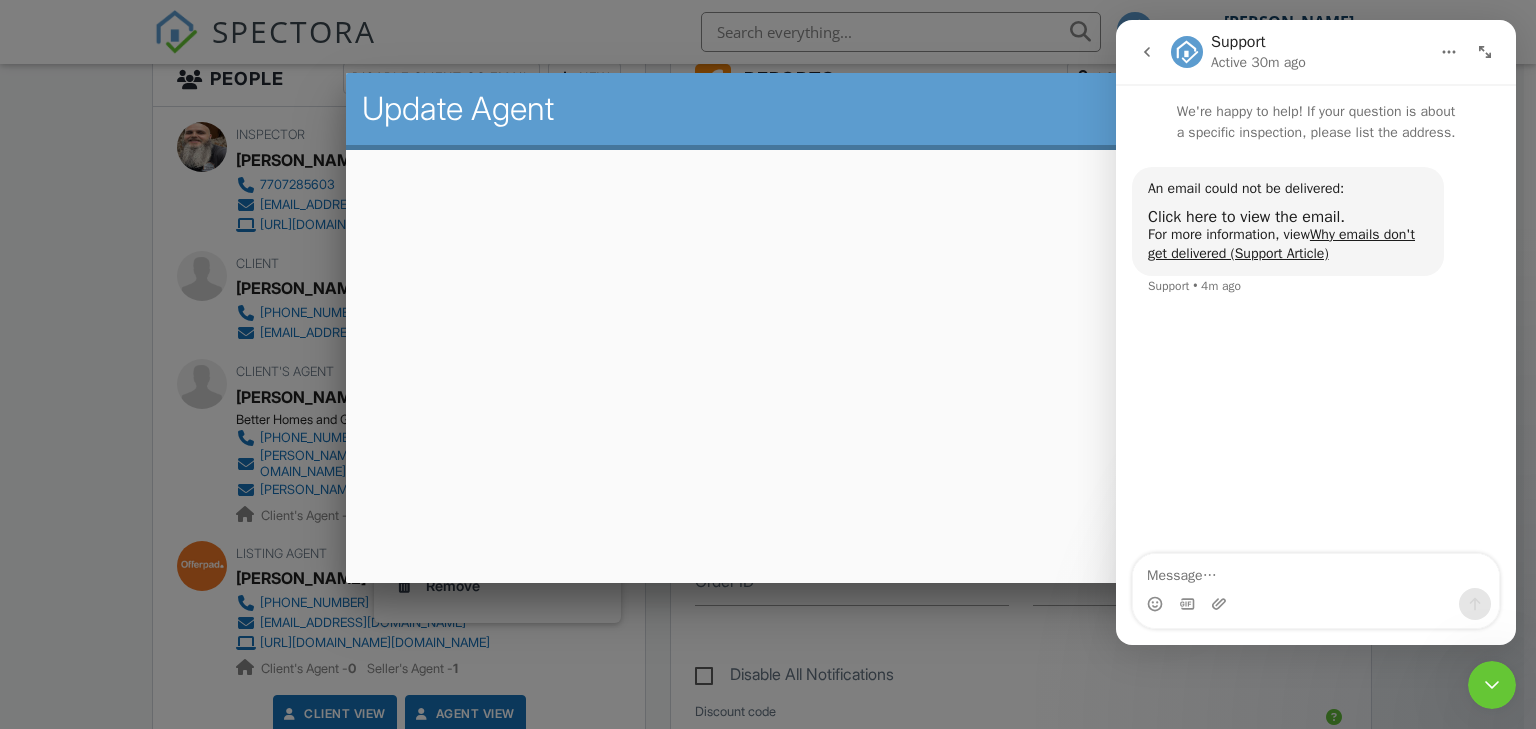 click 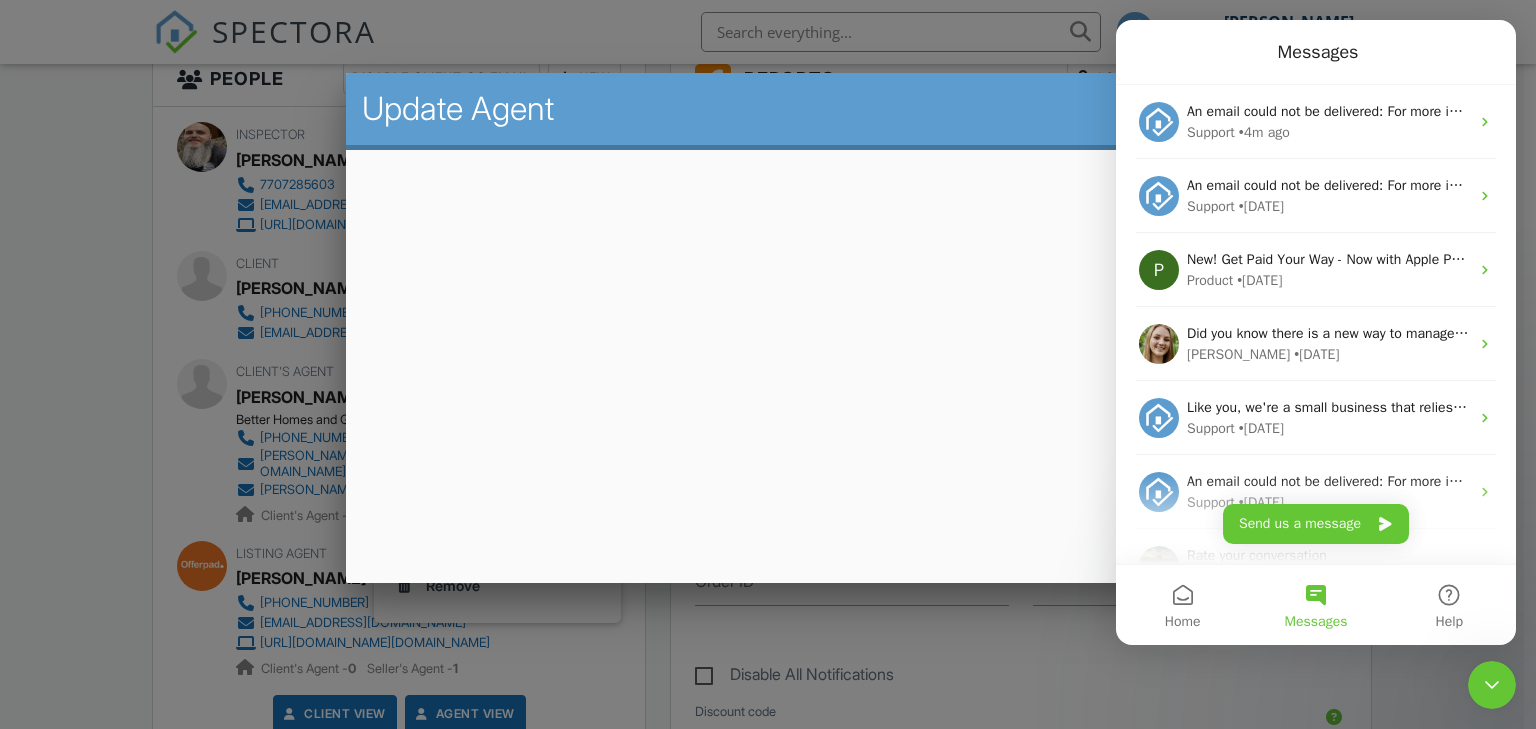 scroll, scrollTop: 0, scrollLeft: 0, axis: both 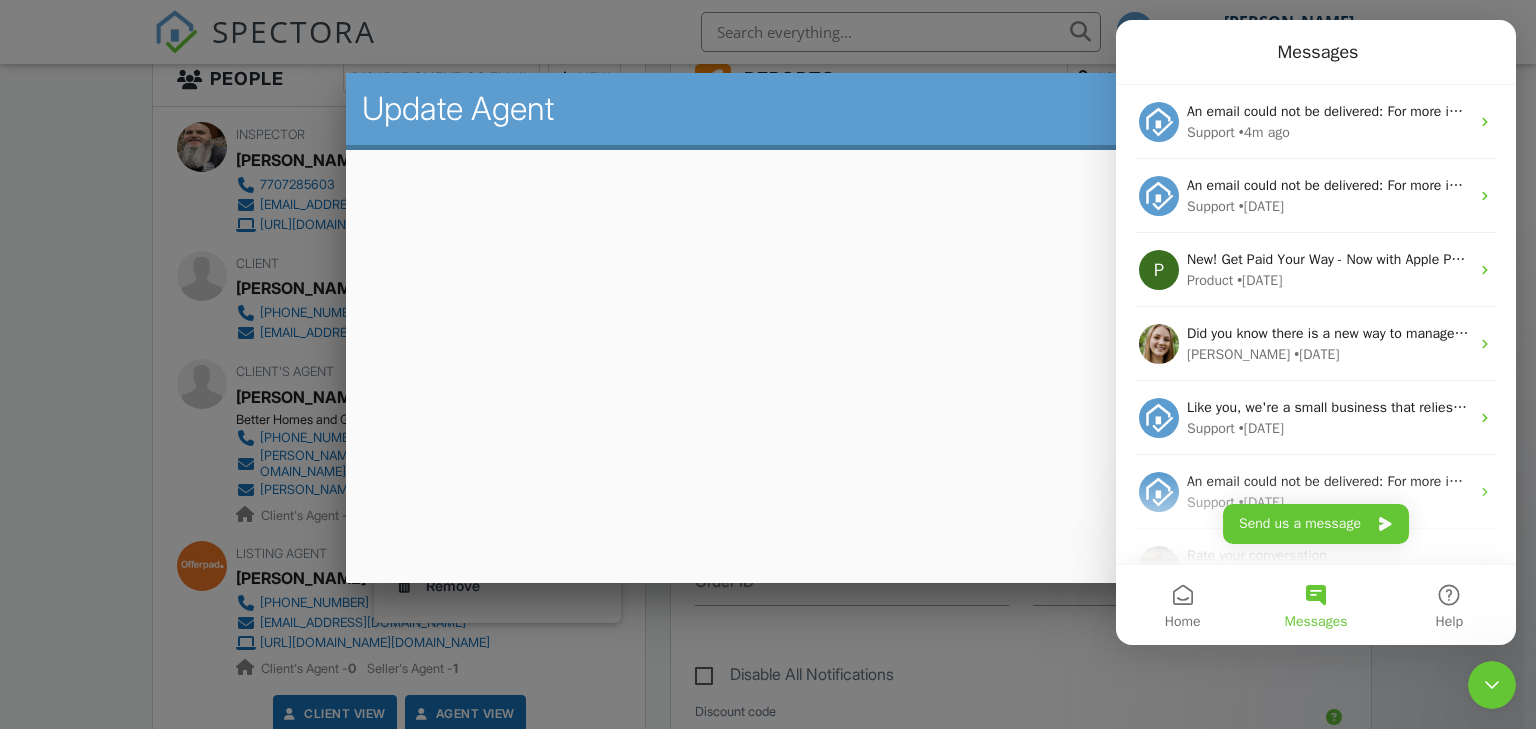 click 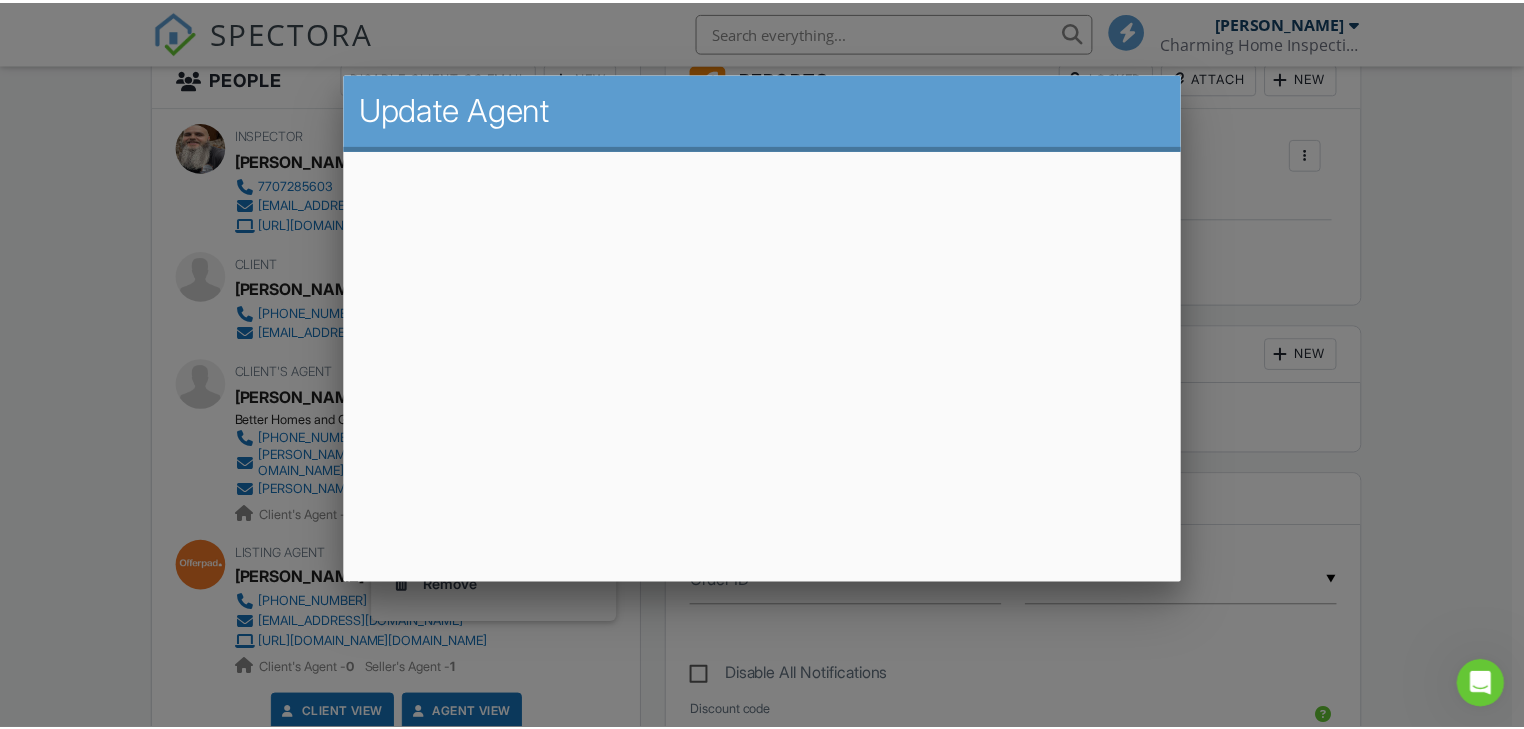 scroll, scrollTop: 0, scrollLeft: 0, axis: both 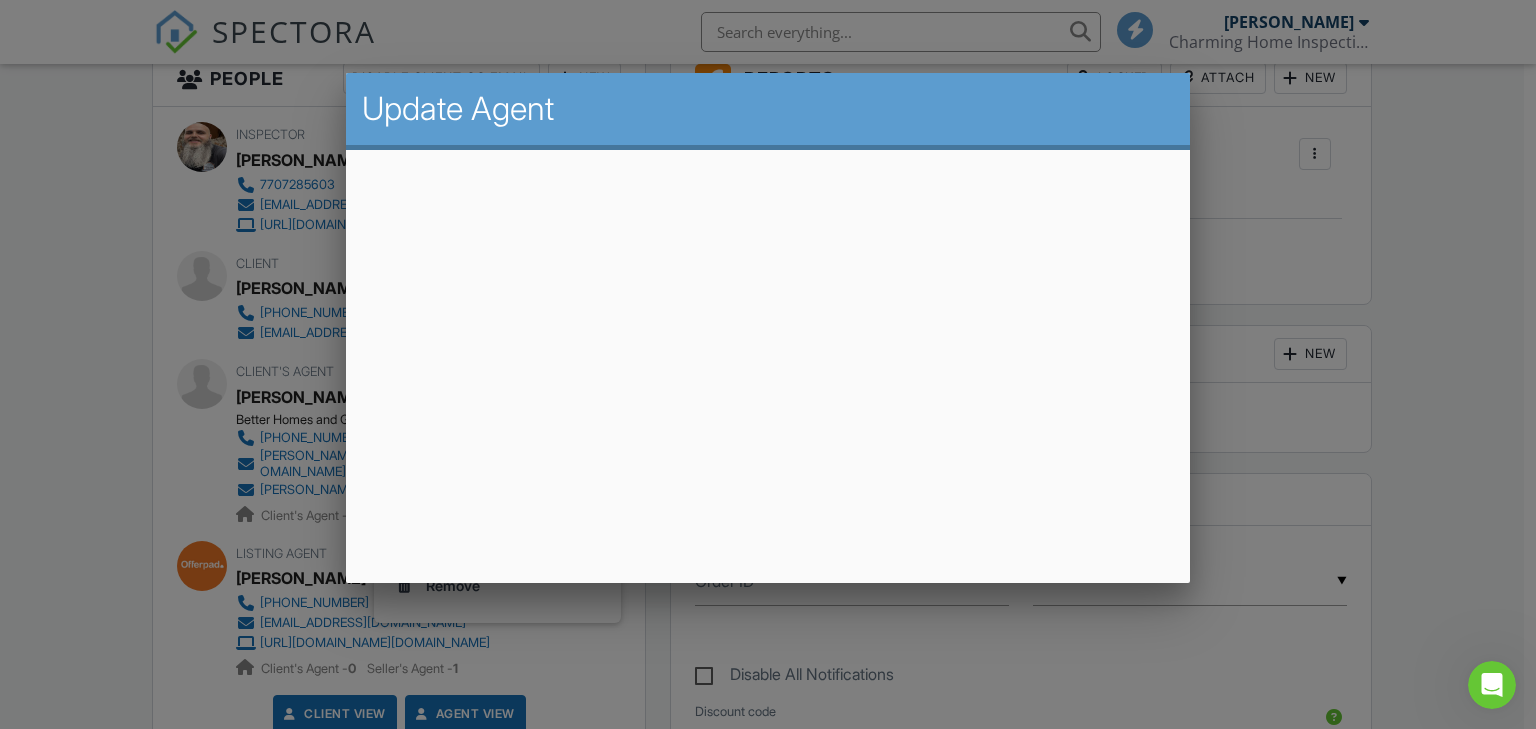 click at bounding box center (768, 355) 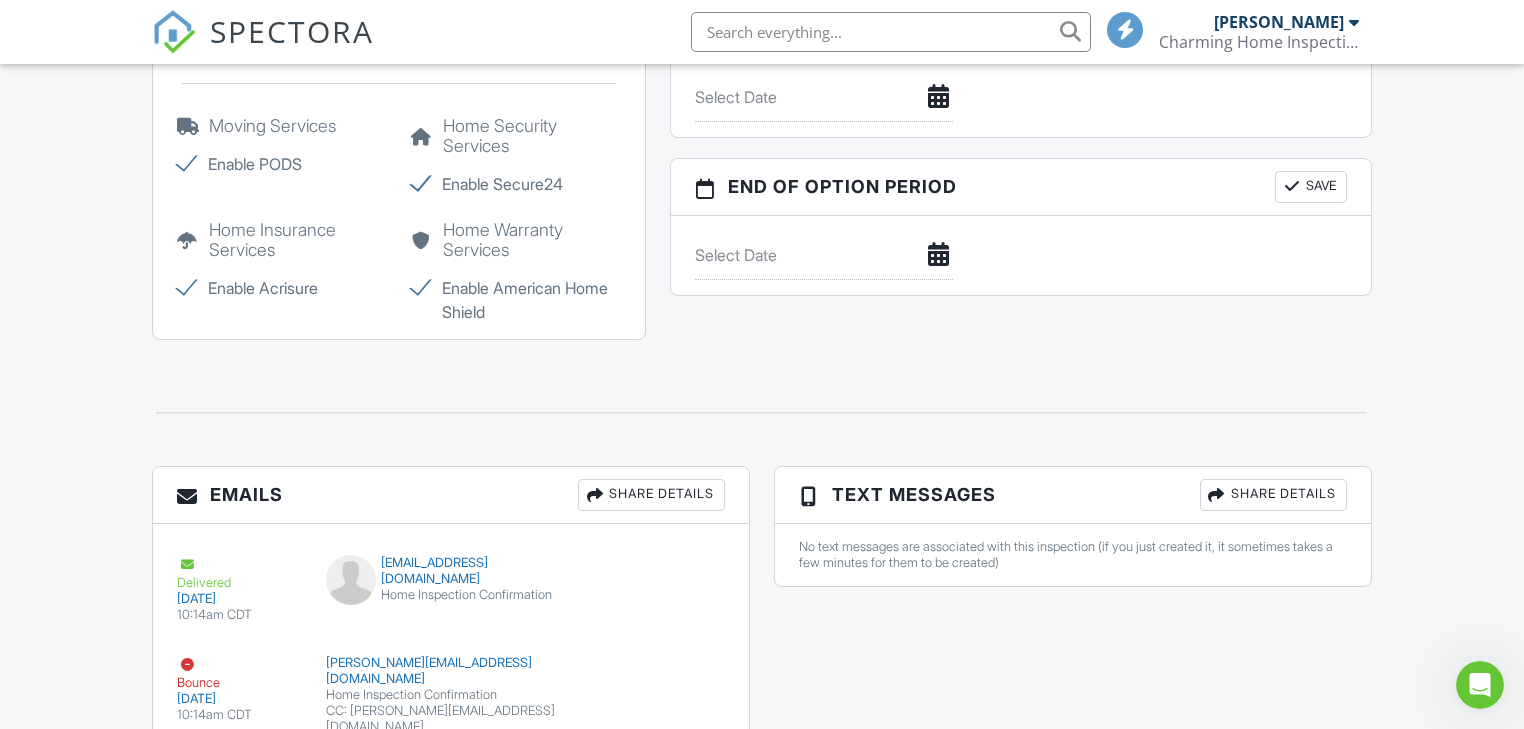 scroll, scrollTop: 2137, scrollLeft: 0, axis: vertical 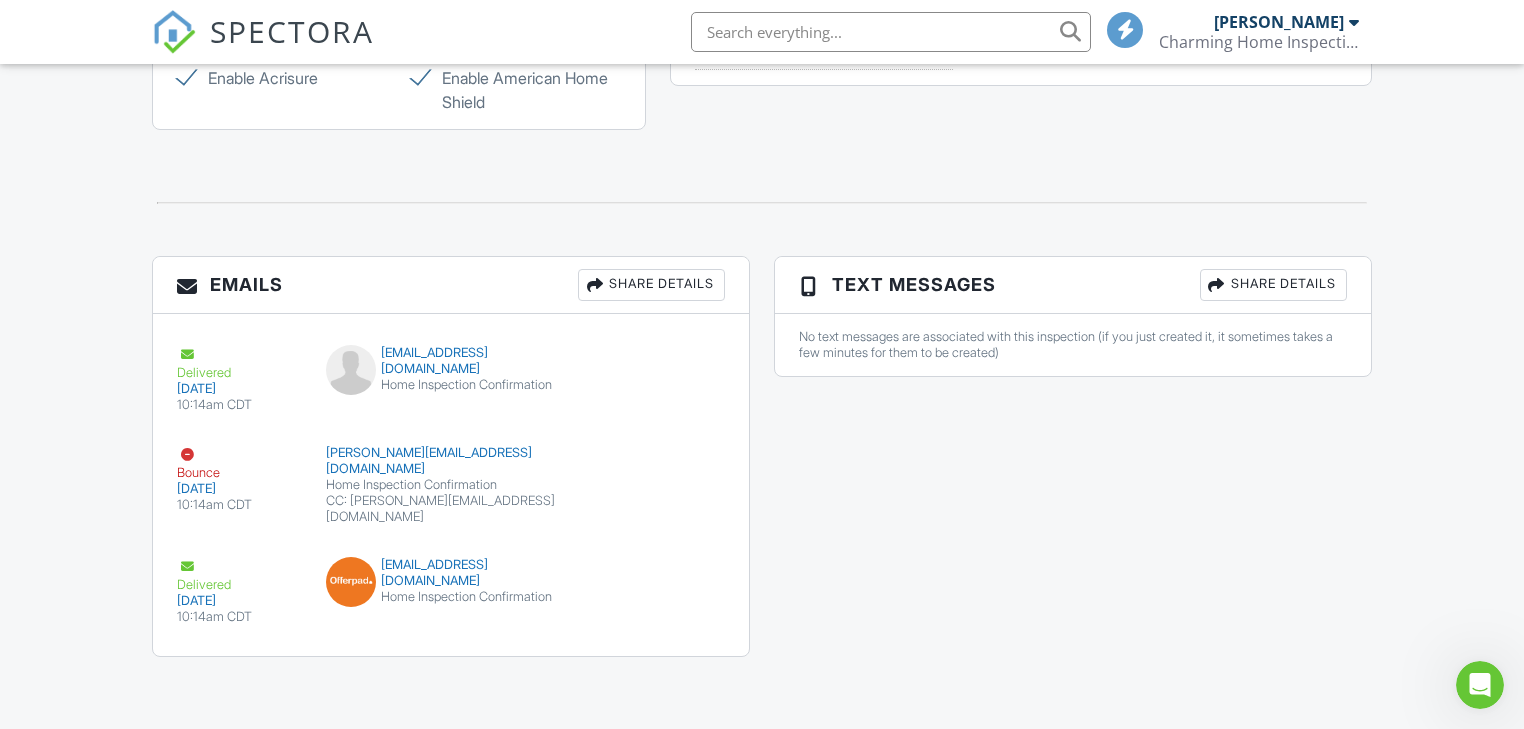 click at bounding box center [1480, 685] 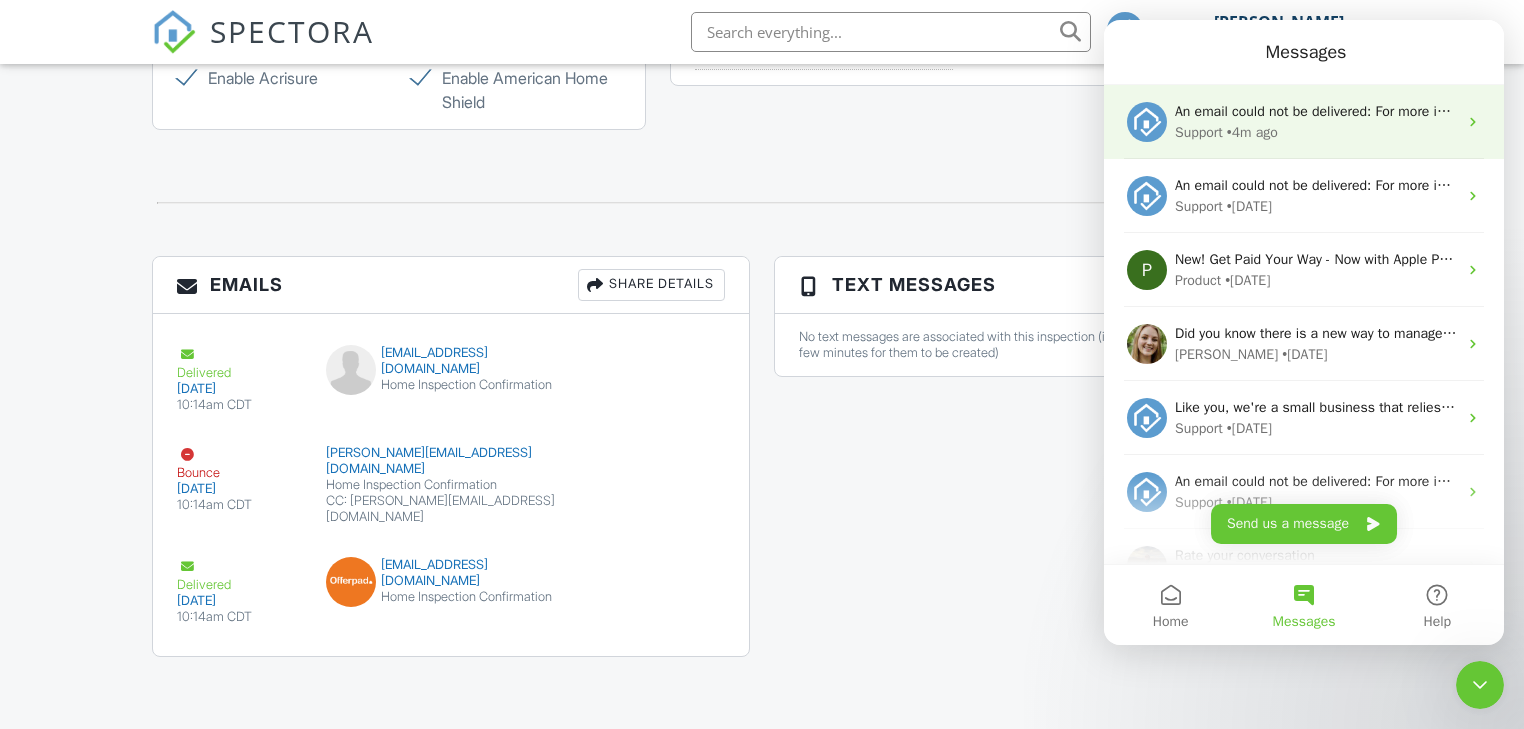 click on "•  4m ago" at bounding box center (1252, 132) 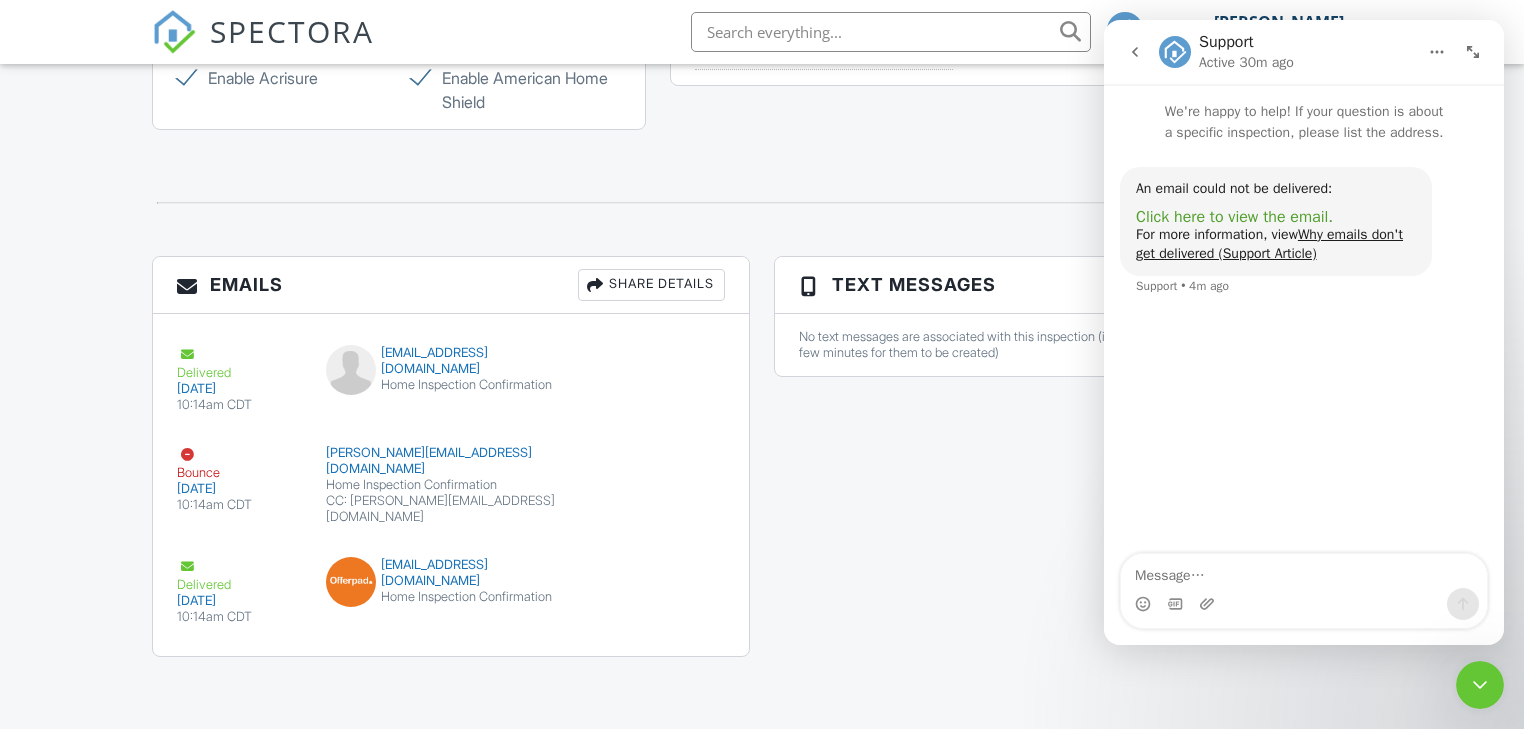 click on "Click here to view the email." at bounding box center (1234, 217) 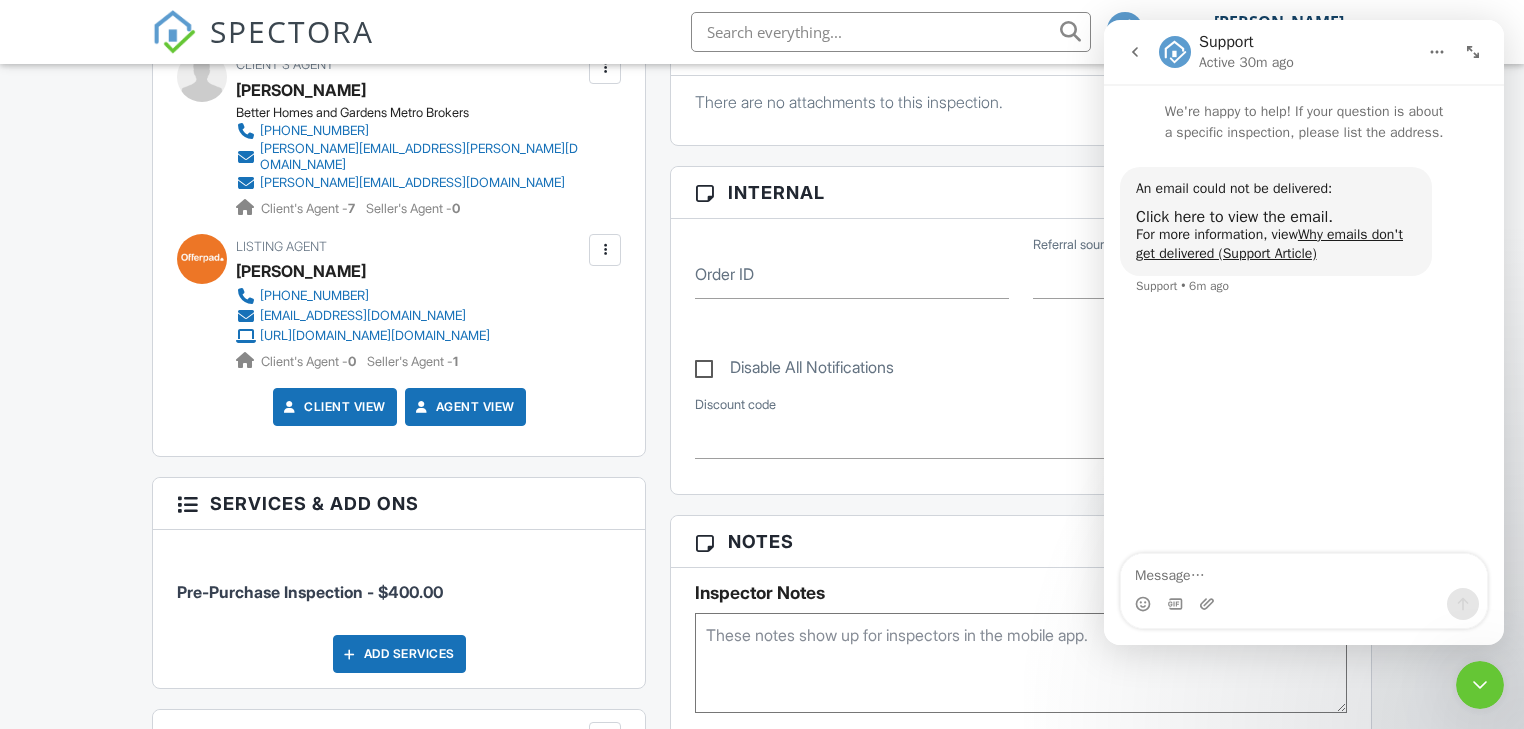 scroll, scrollTop: 697, scrollLeft: 0, axis: vertical 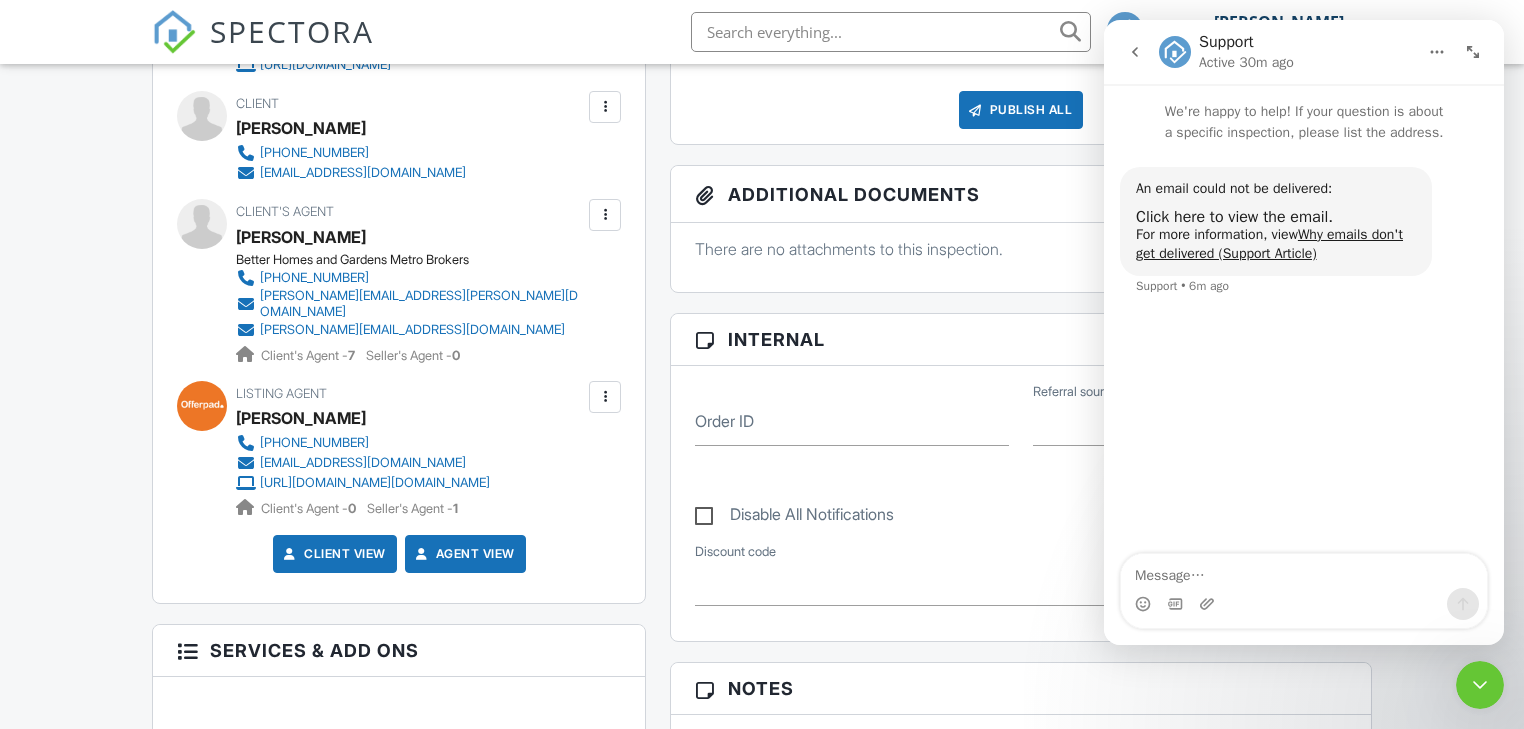 click 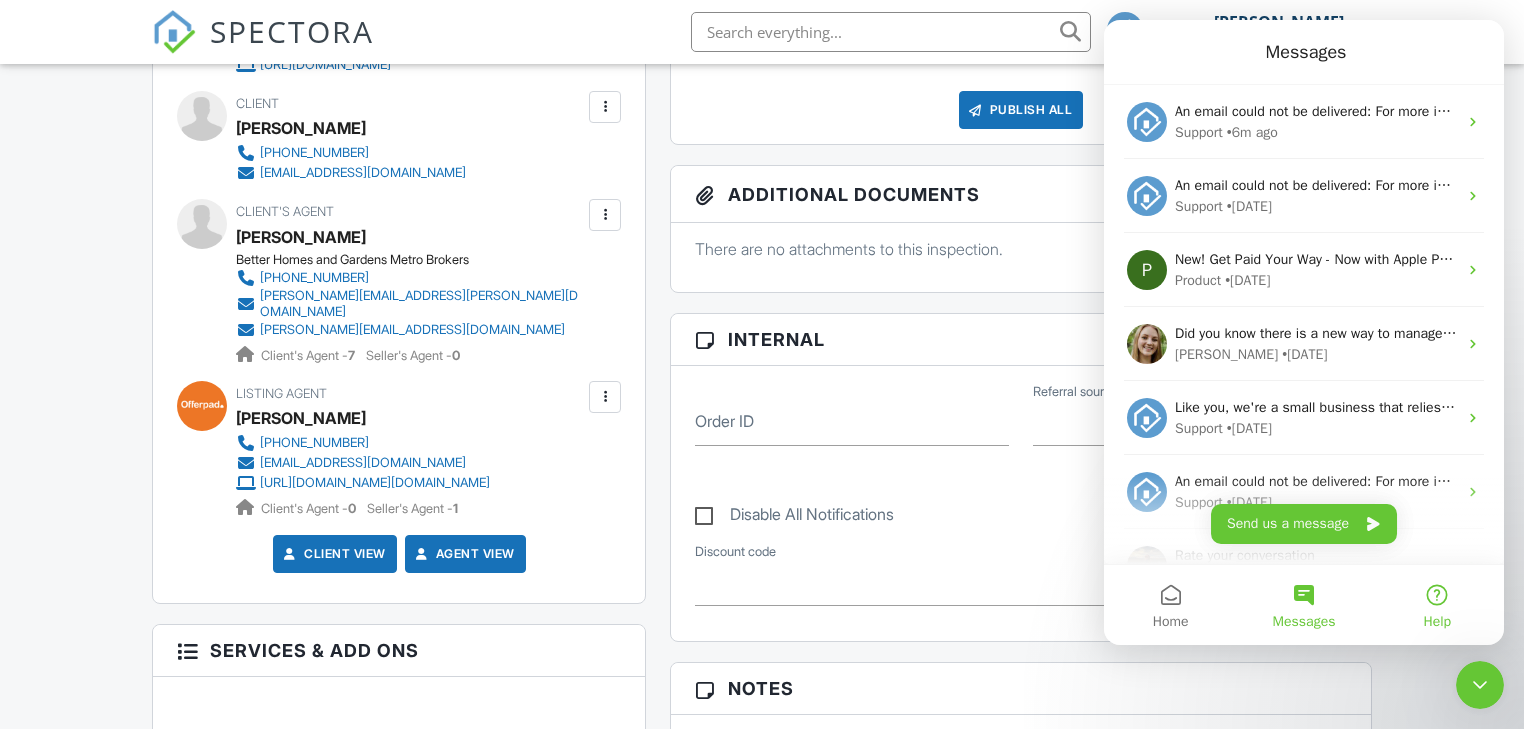 scroll, scrollTop: 0, scrollLeft: 0, axis: both 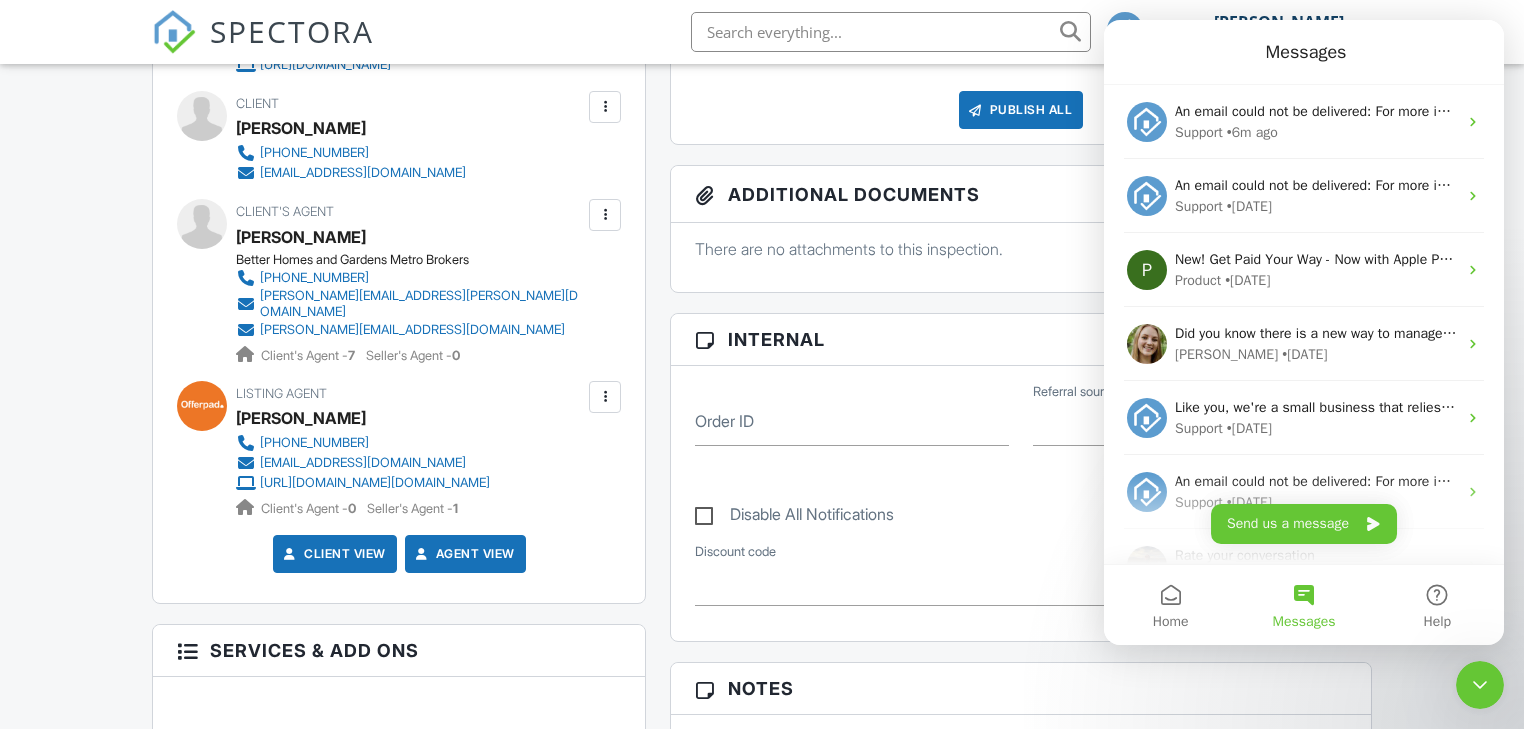 click 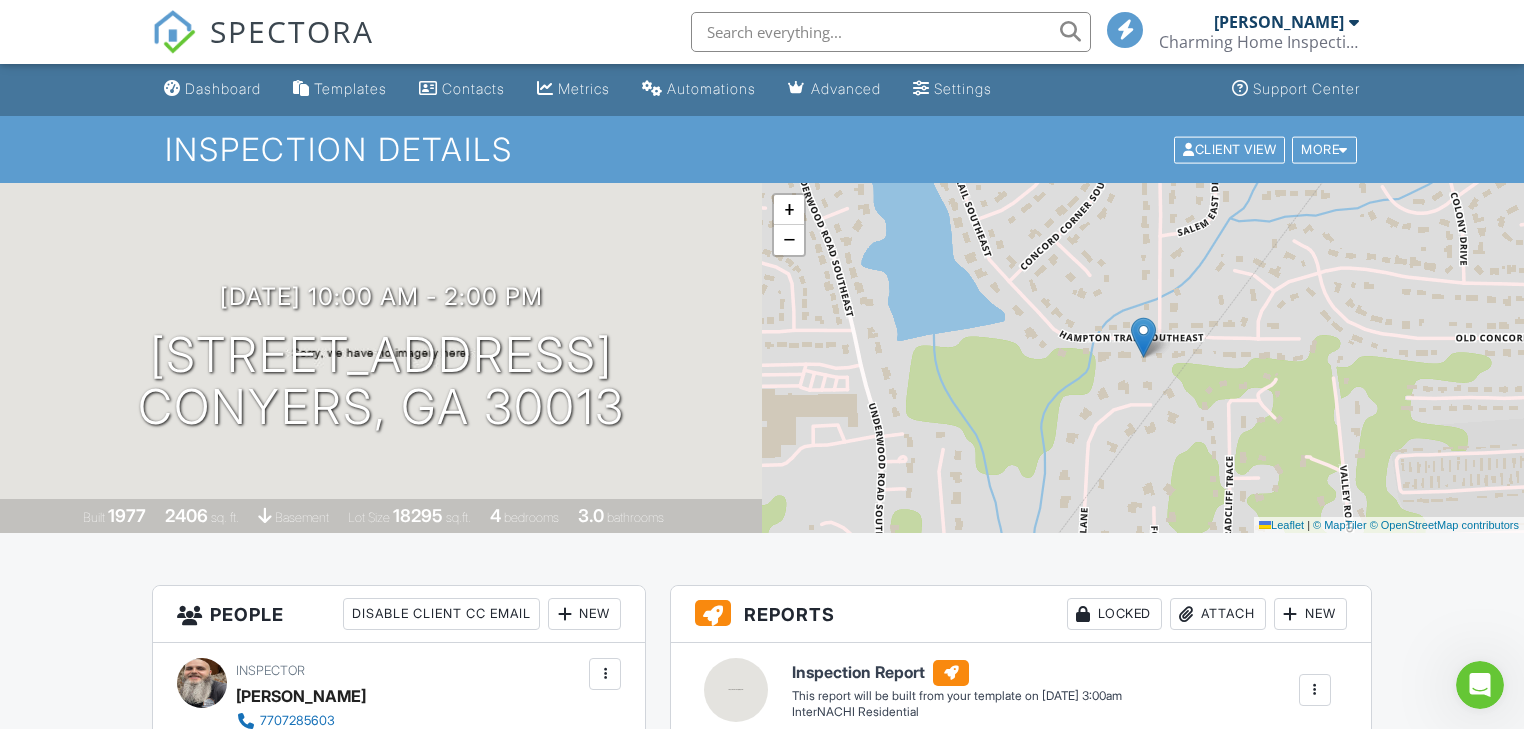 scroll, scrollTop: 0, scrollLeft: 0, axis: both 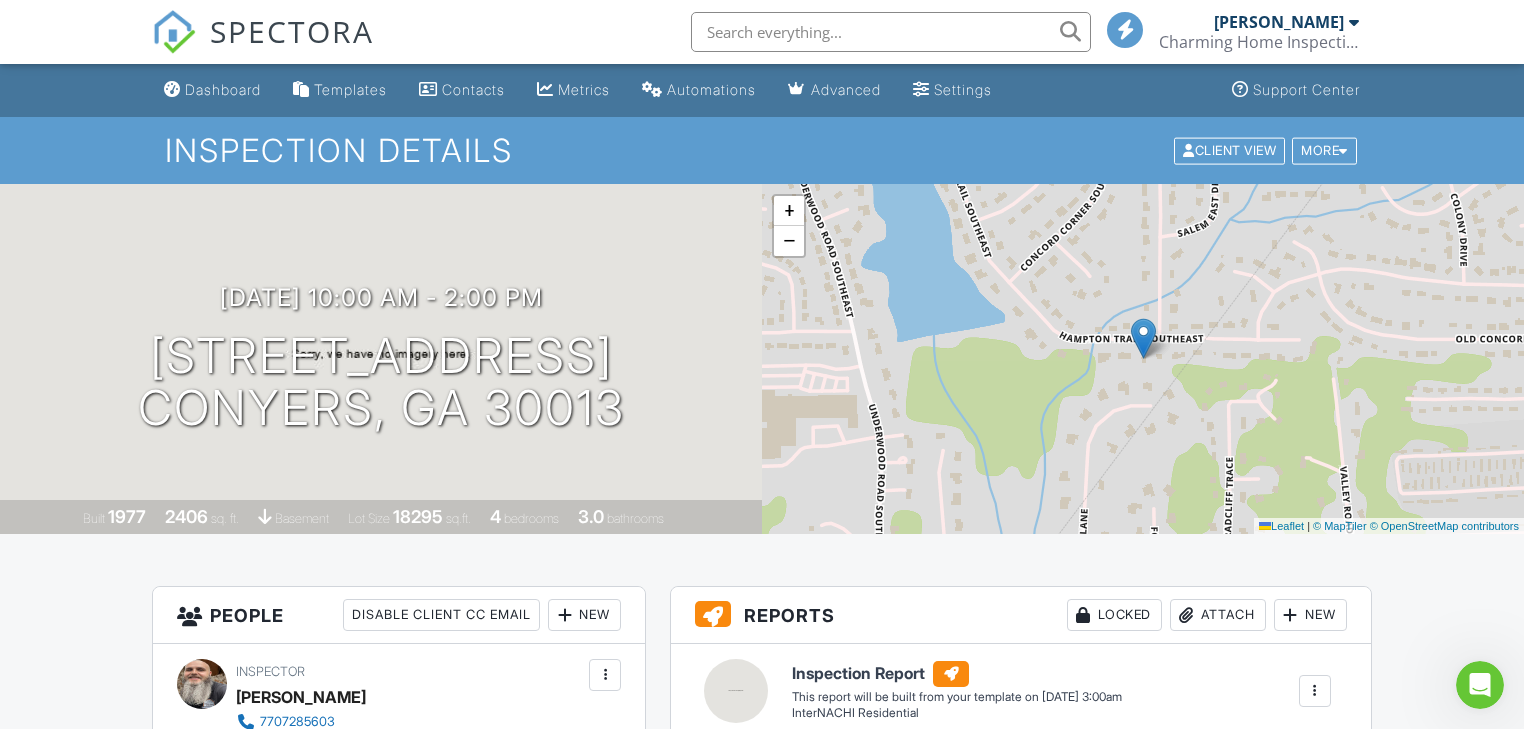 click on "[PERSON_NAME]" at bounding box center (1279, 22) 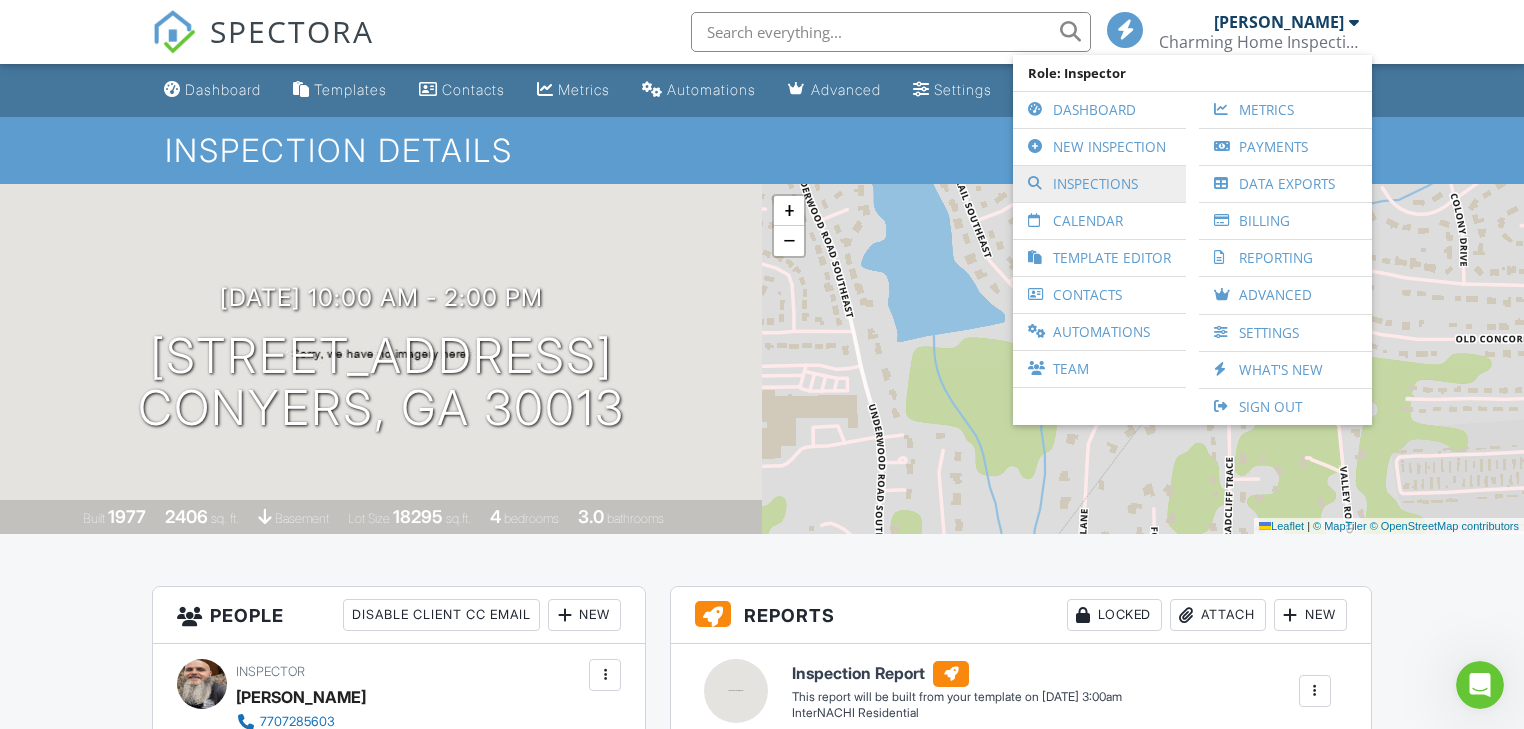 click on "Inspections" at bounding box center (1099, 184) 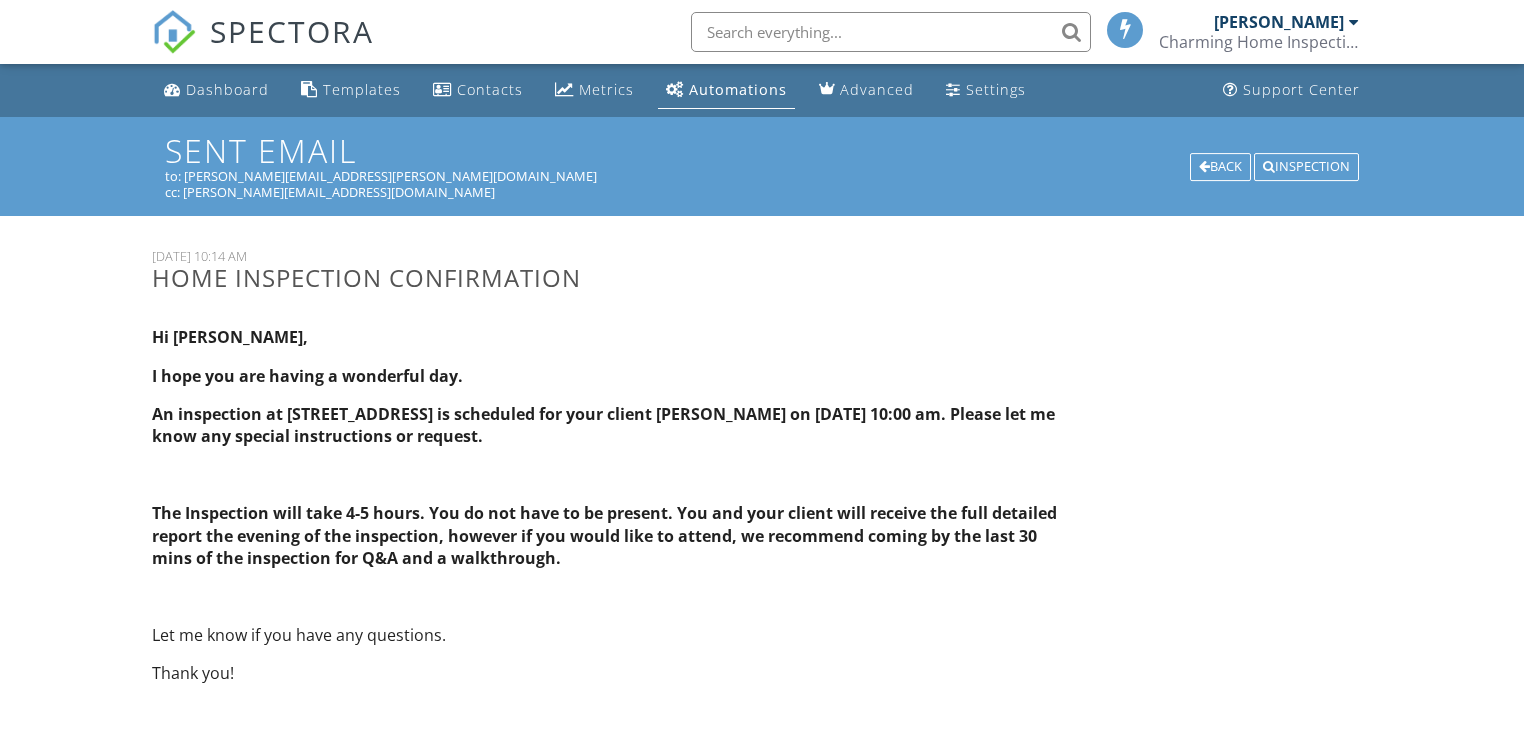 scroll, scrollTop: 0, scrollLeft: 0, axis: both 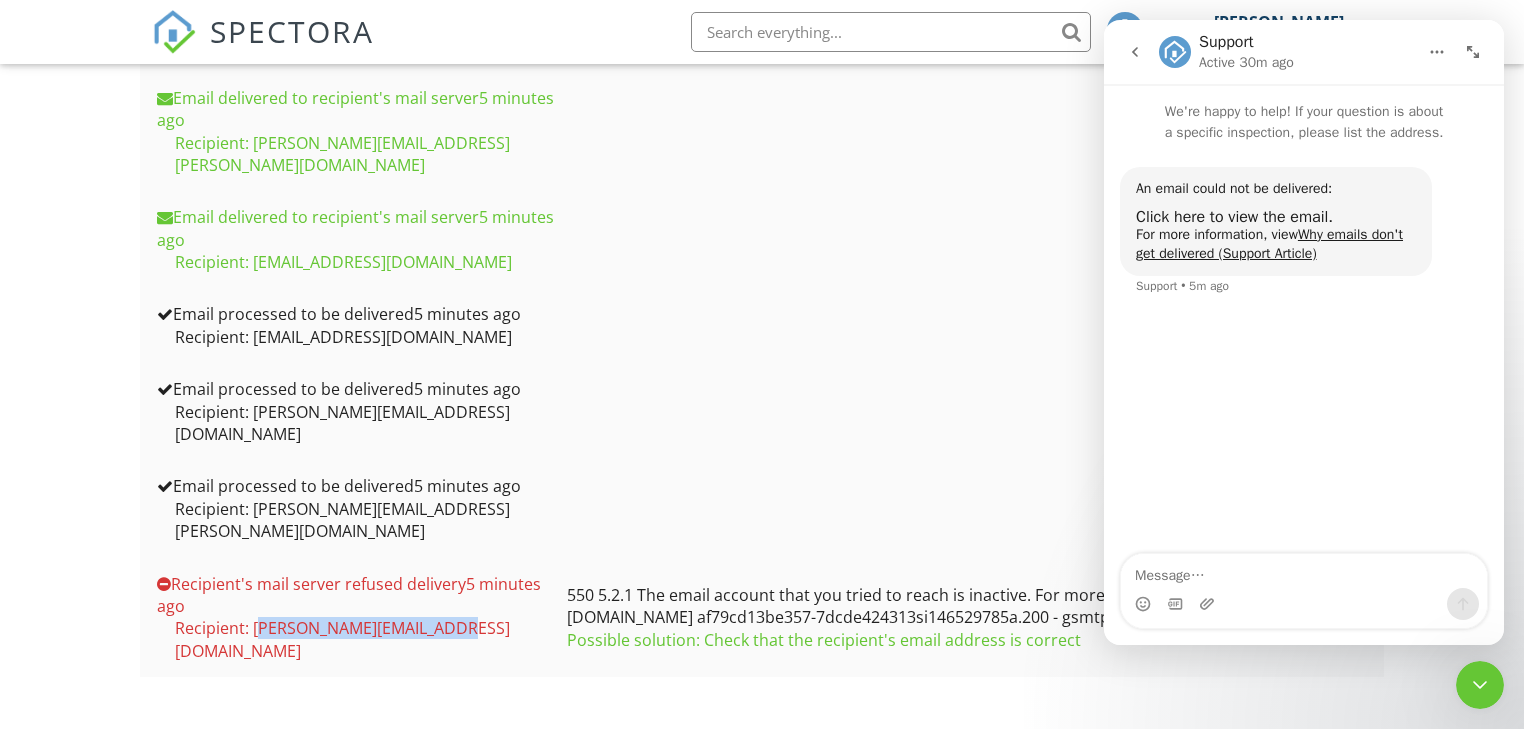 drag, startPoint x: 250, startPoint y: 653, endPoint x: 456, endPoint y: 656, distance: 206.02185 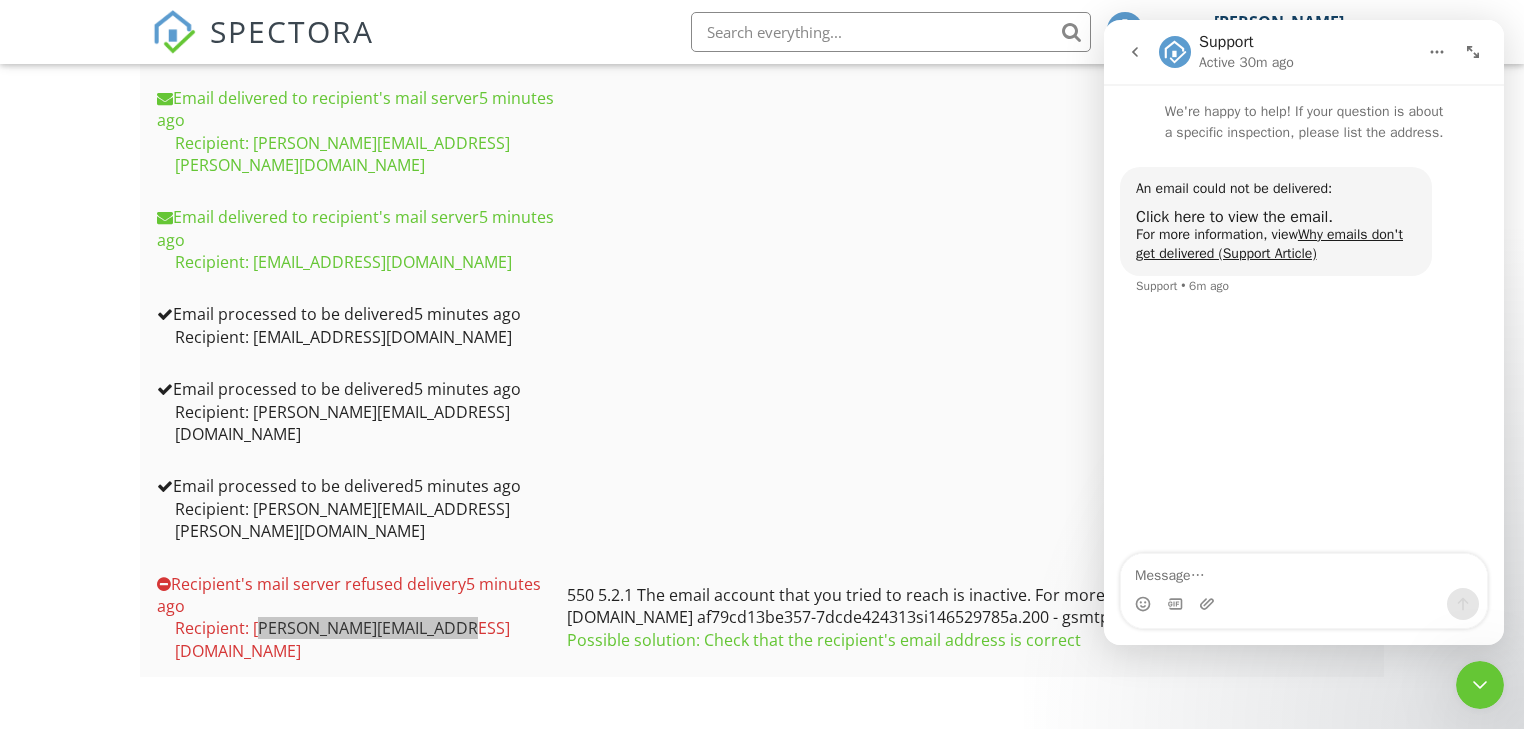 click 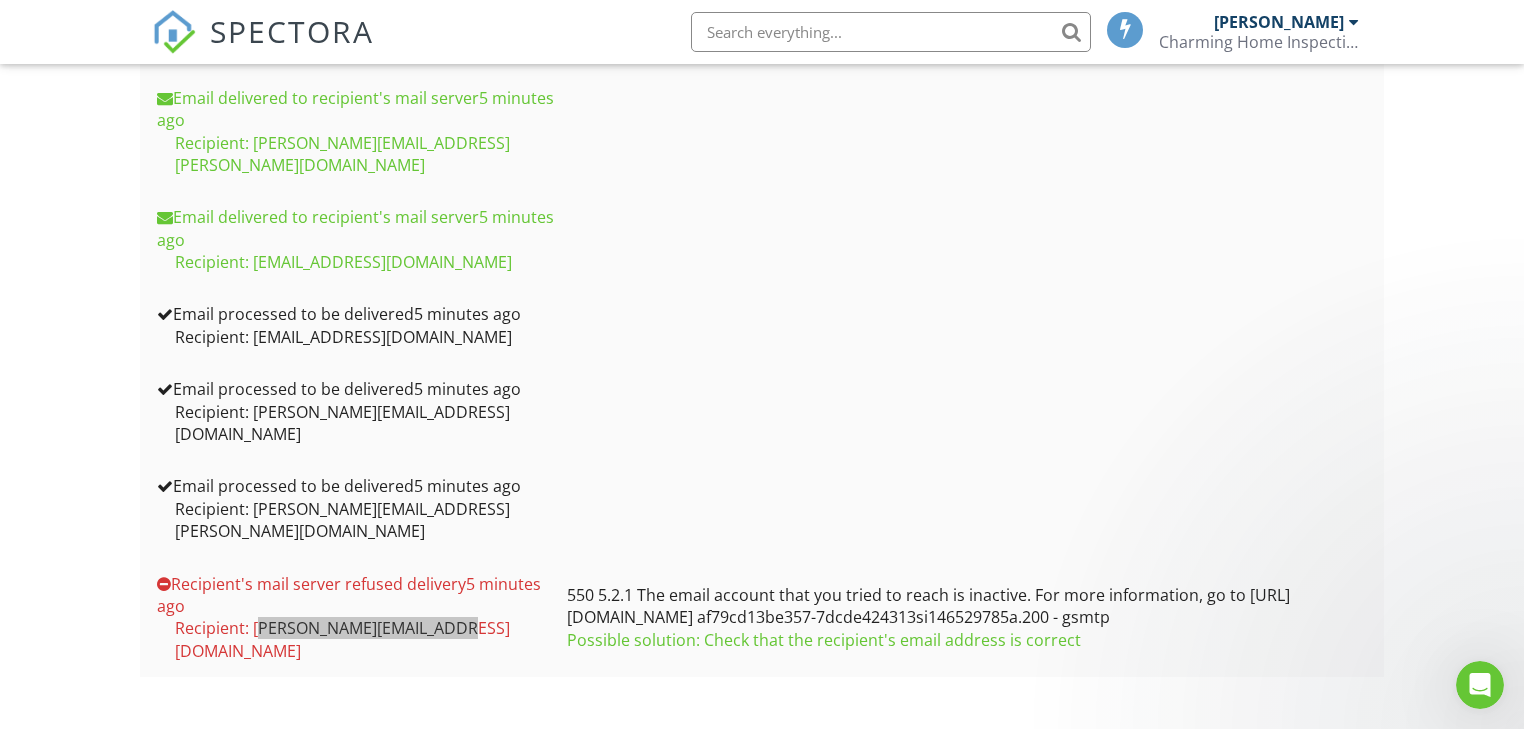 scroll, scrollTop: 0, scrollLeft: 0, axis: both 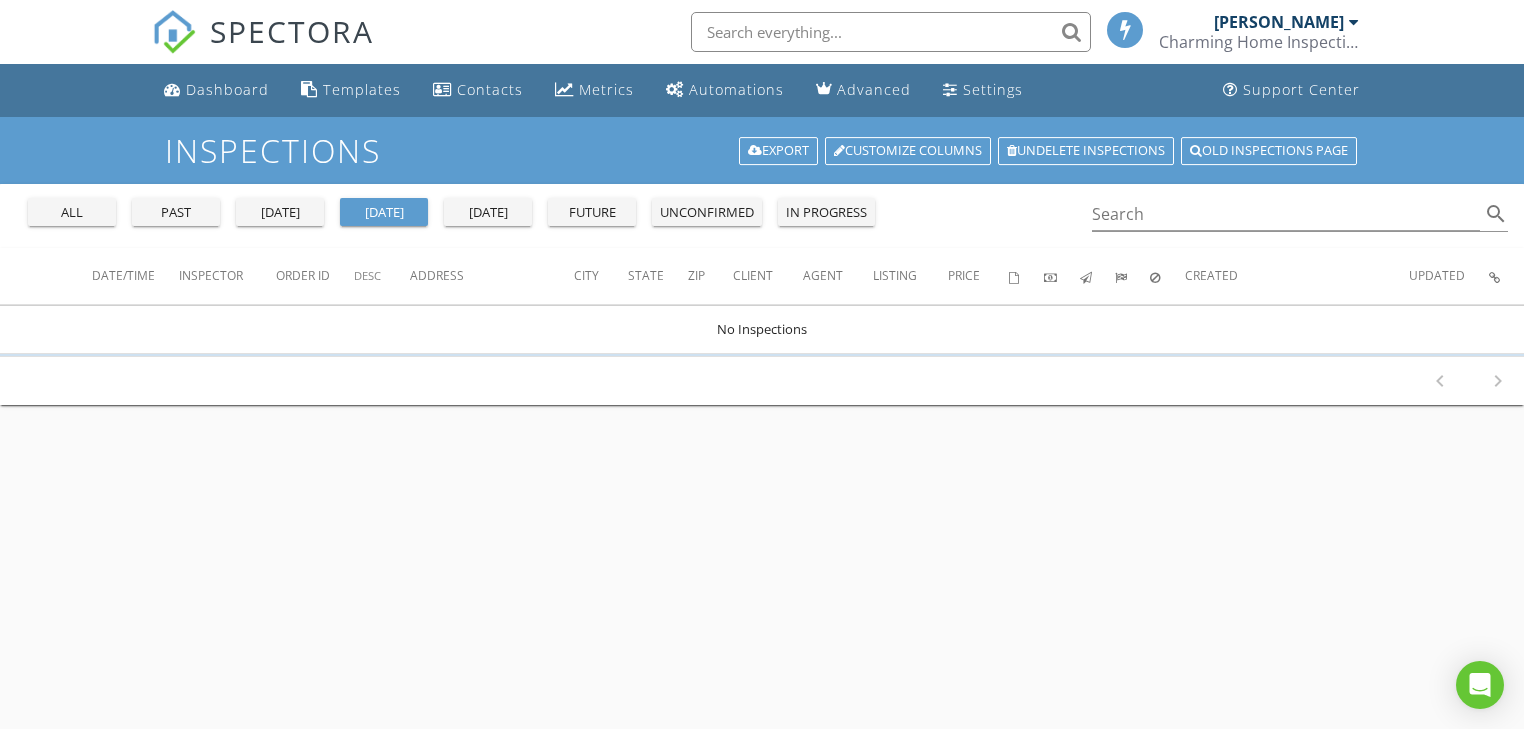 click on "all" at bounding box center [72, 213] 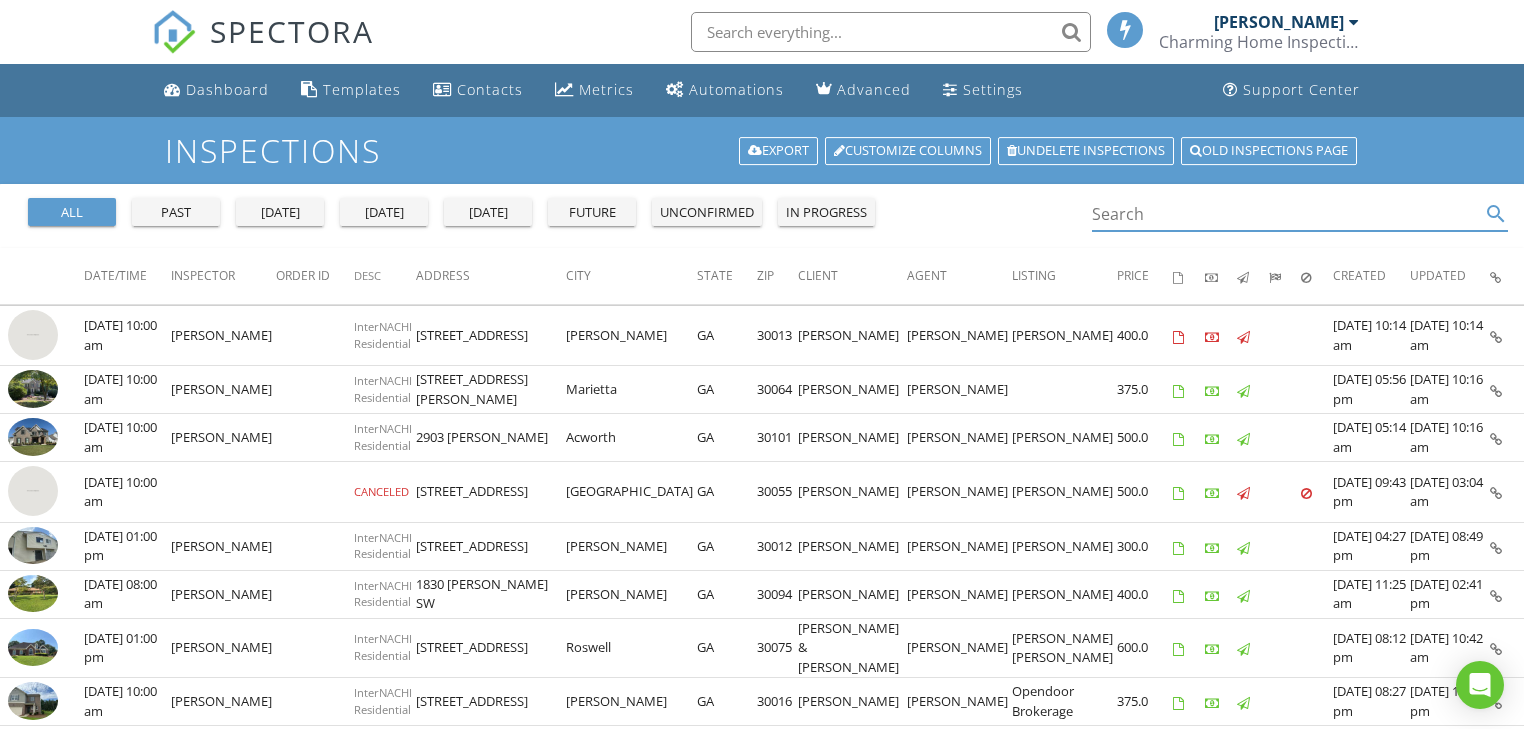 click at bounding box center [1286, 214] 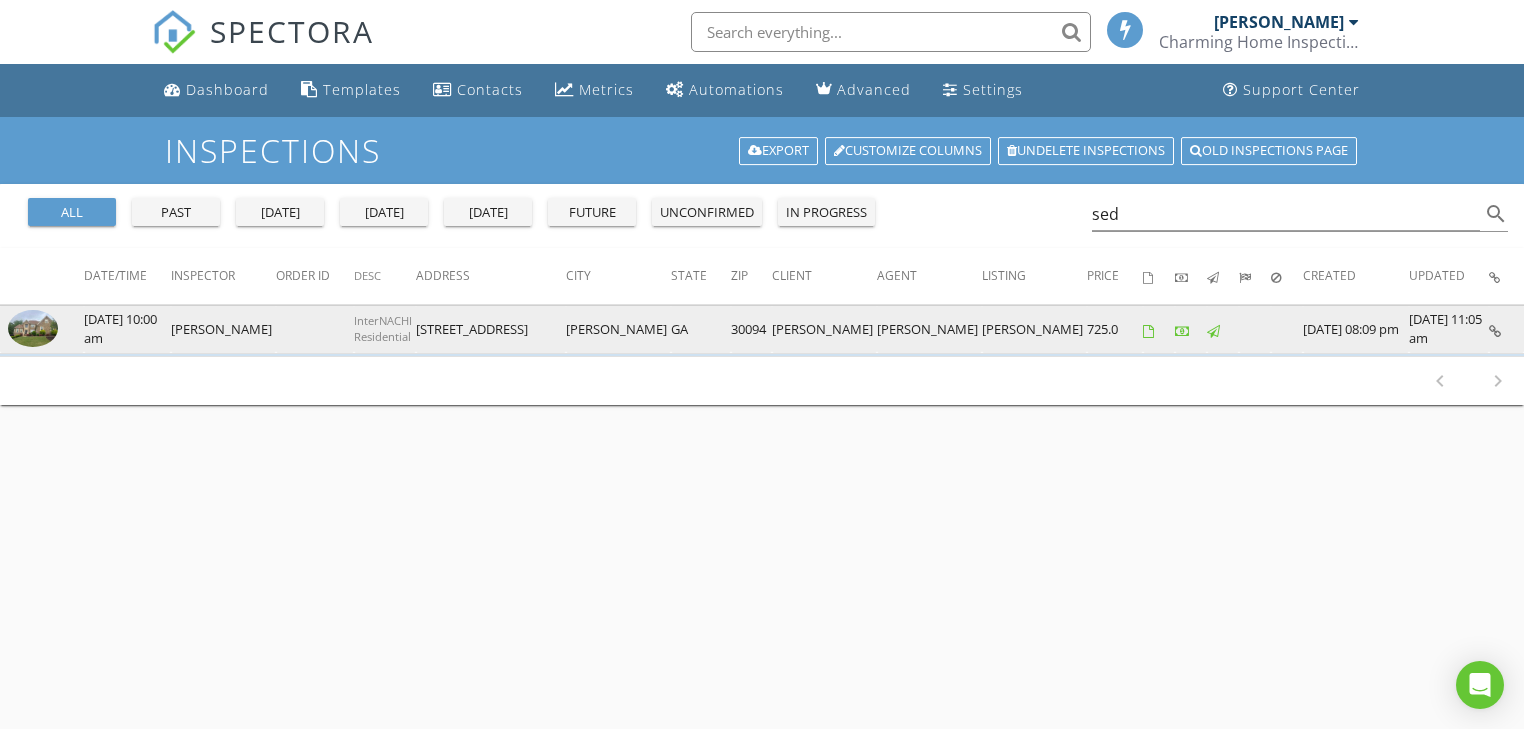 click at bounding box center [1495, 331] 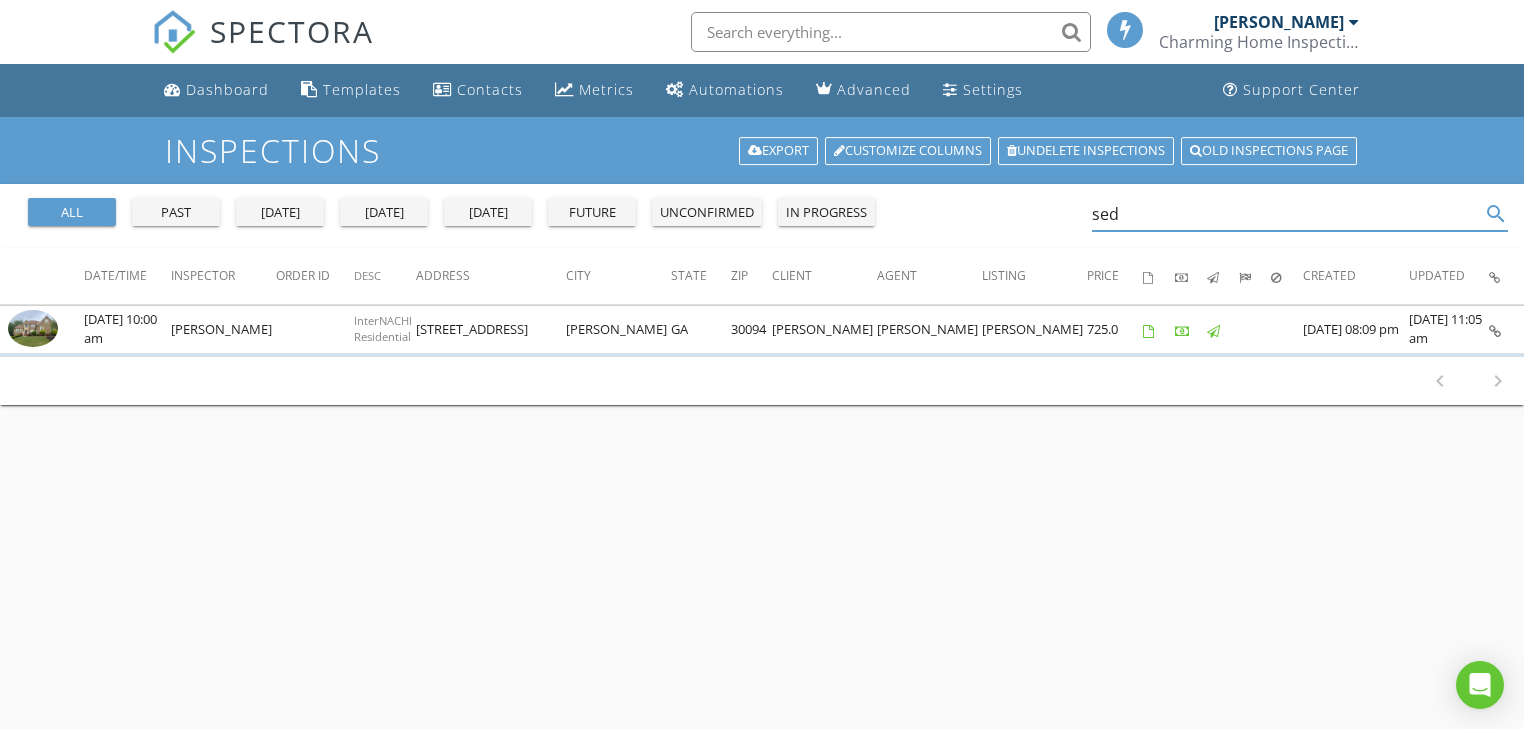 drag, startPoint x: 1212, startPoint y: 218, endPoint x: 1060, endPoint y: 213, distance: 152.08221 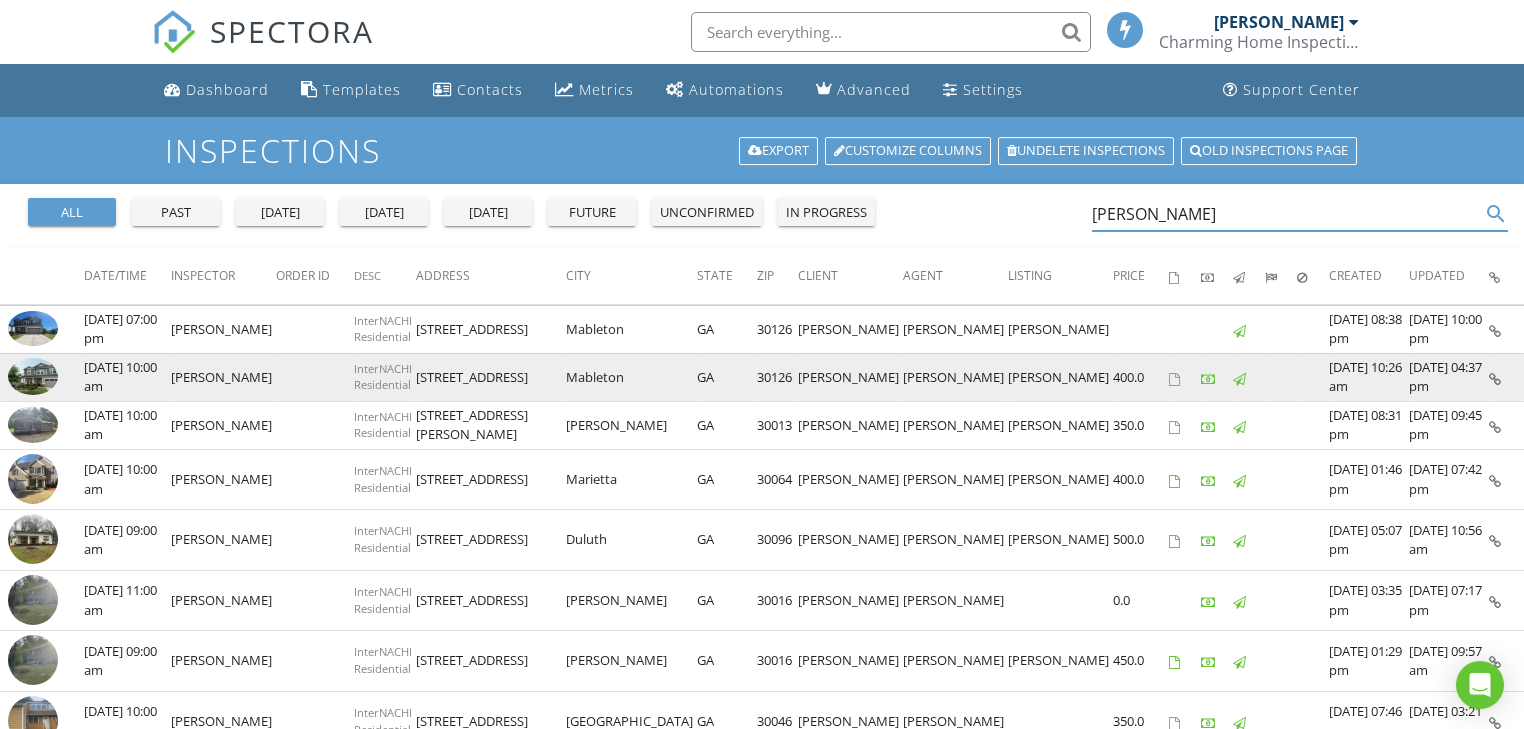 type on "jess" 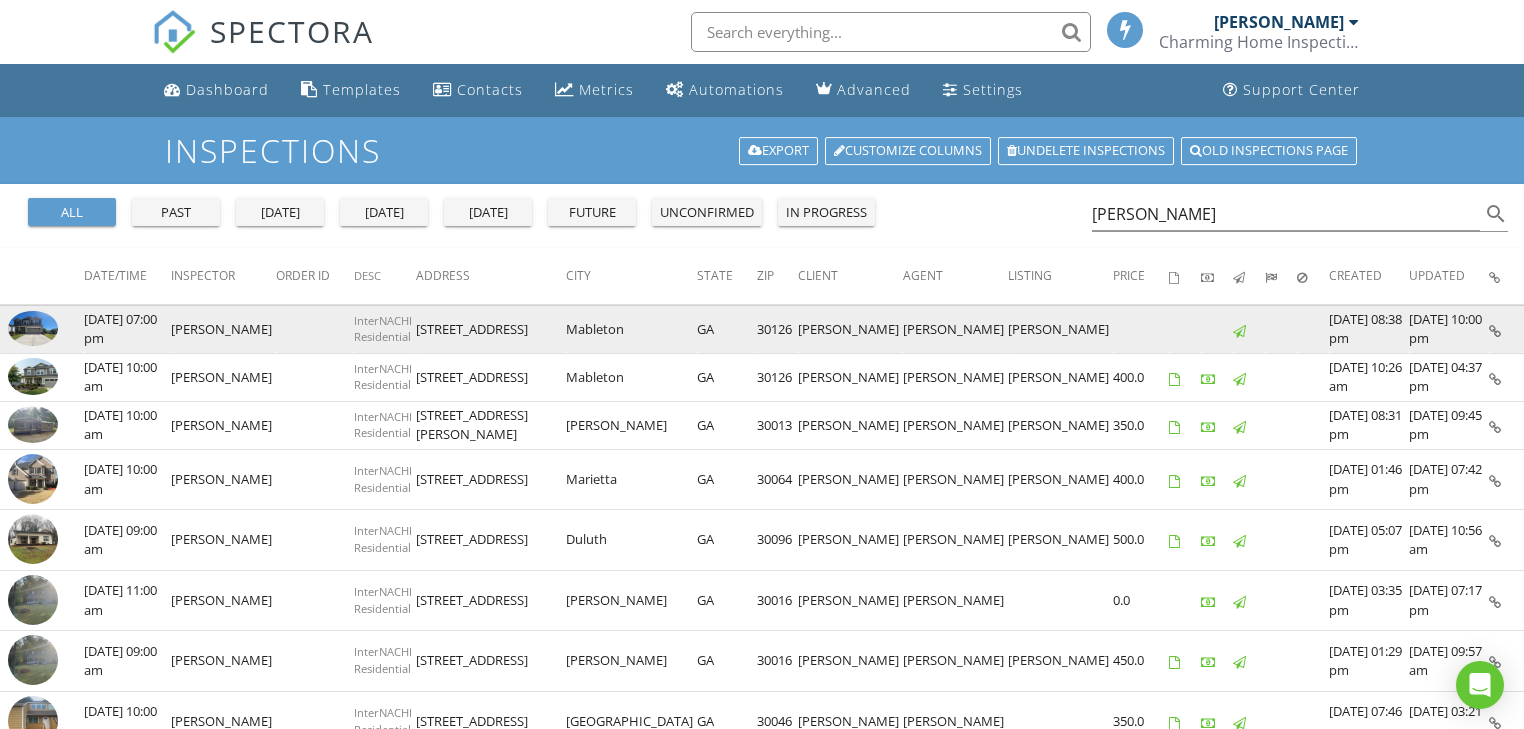 click at bounding box center (1495, 331) 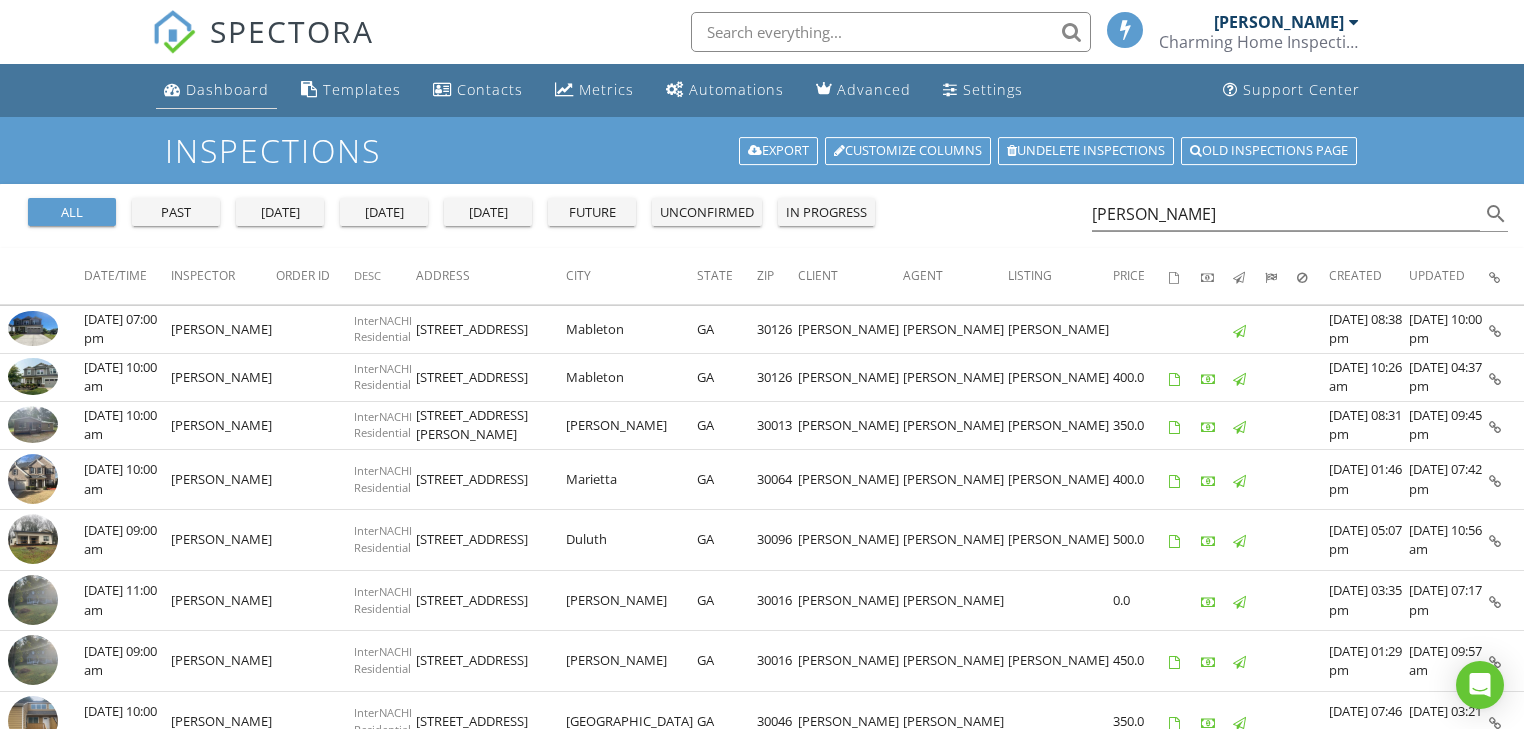 click on "Dashboard" at bounding box center (227, 89) 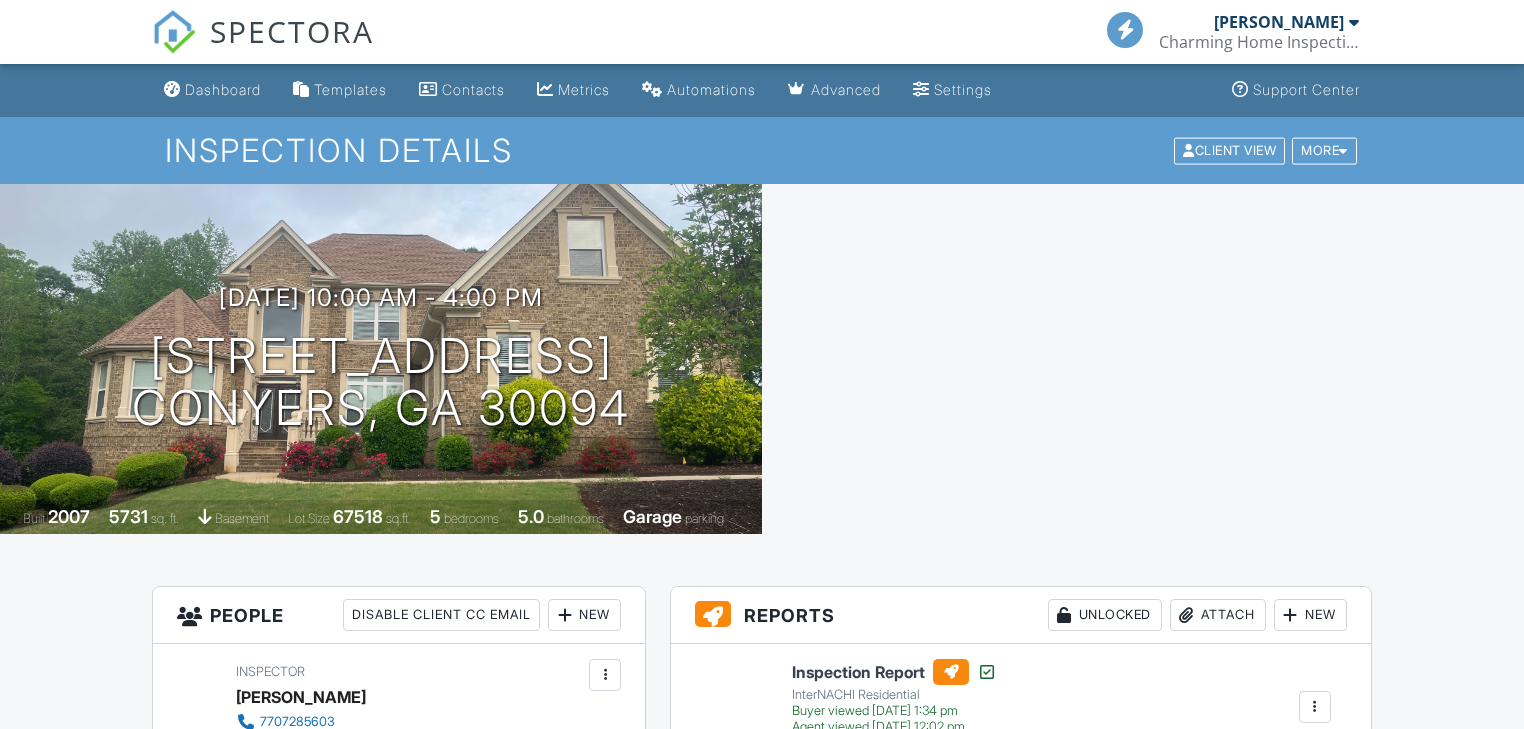 scroll, scrollTop: 320, scrollLeft: 0, axis: vertical 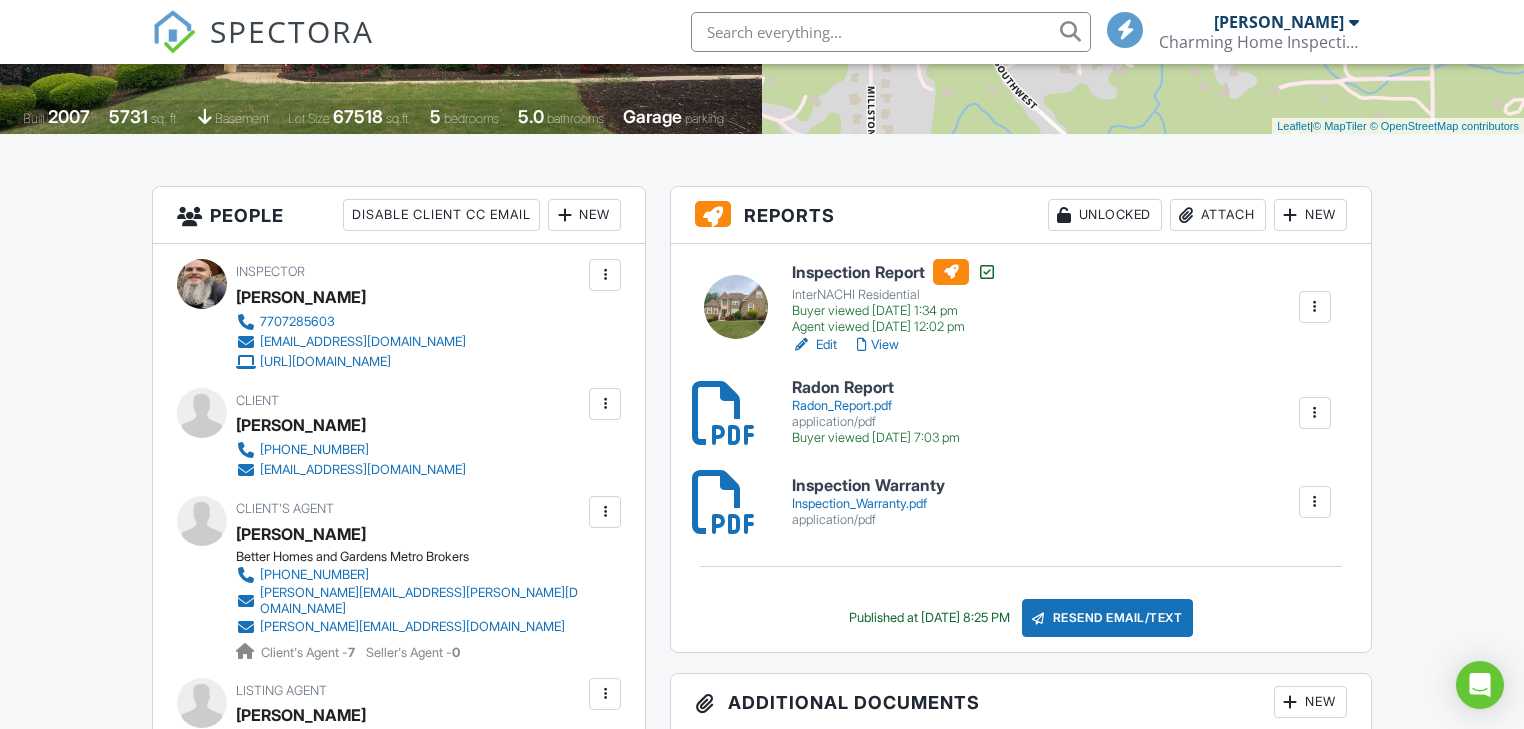 click on "View" at bounding box center [878, 345] 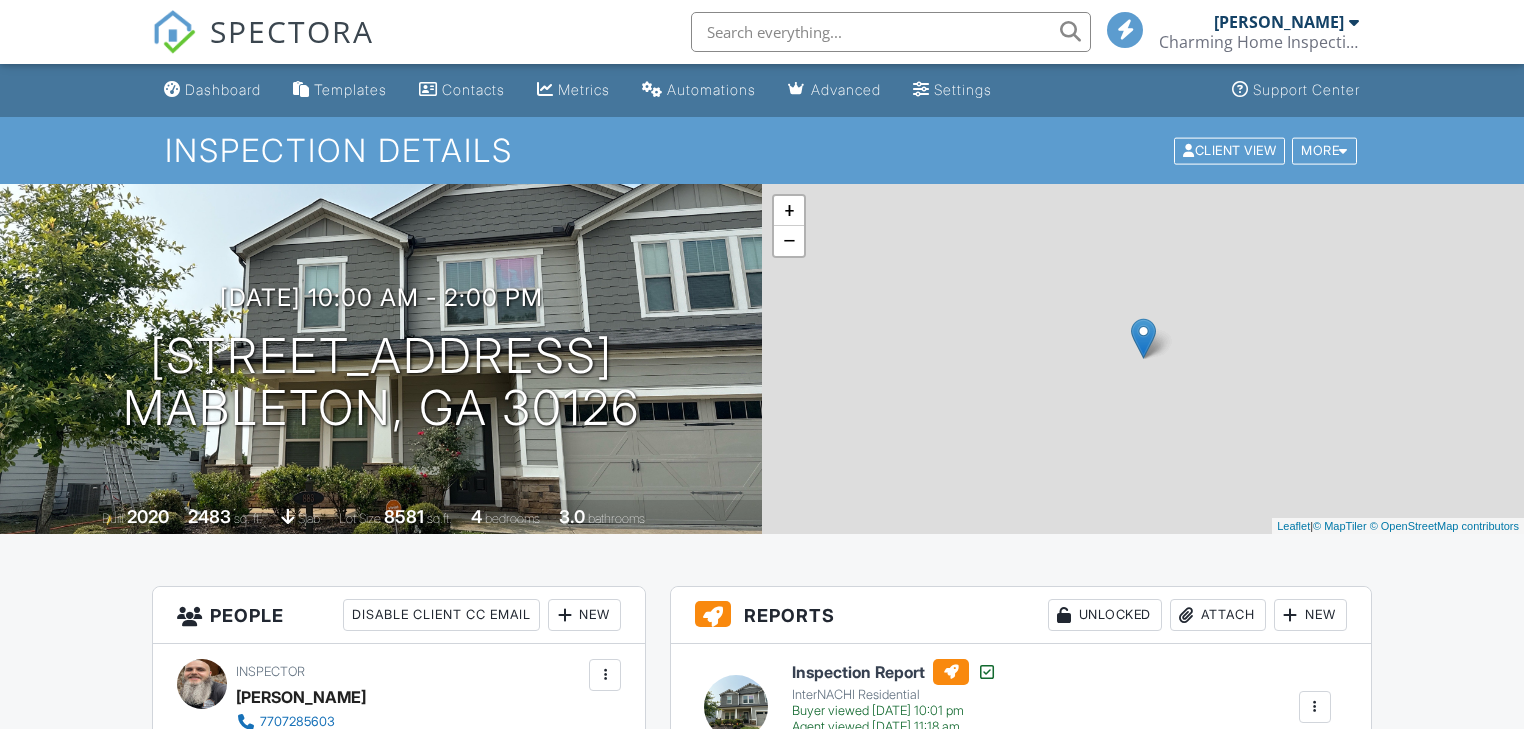 scroll, scrollTop: 320, scrollLeft: 0, axis: vertical 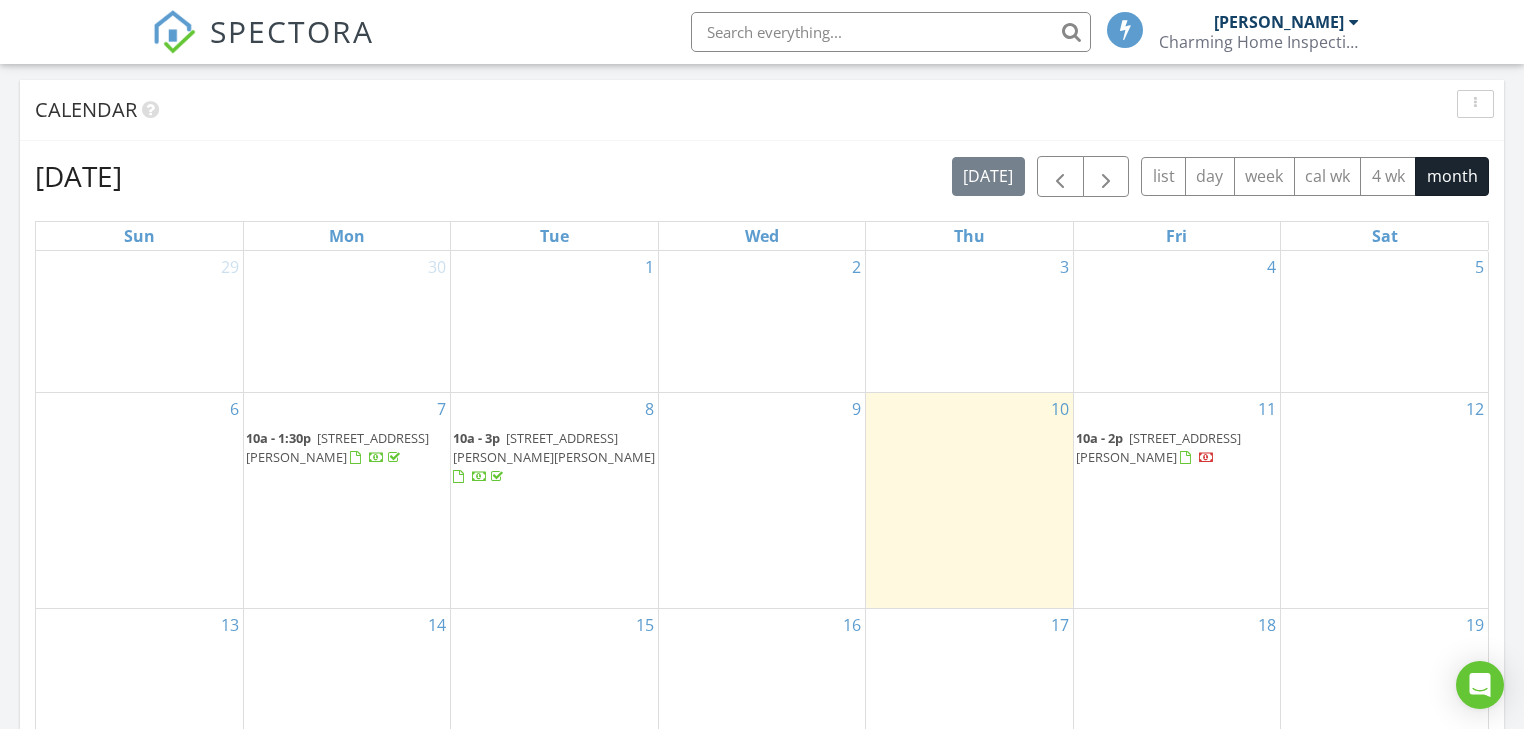 click on "2193 Hampton Trail SE, Conyers 30013" at bounding box center [1158, 447] 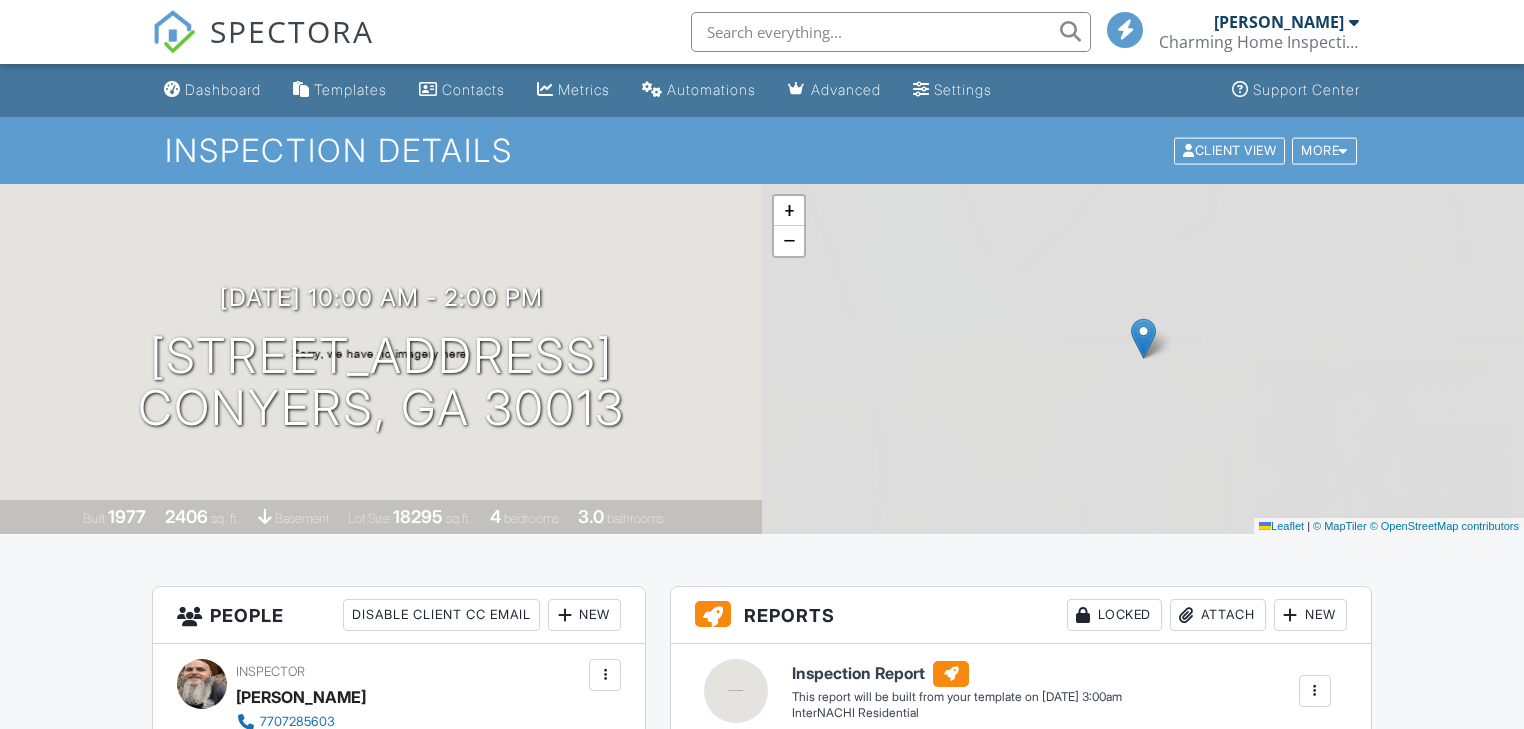 scroll, scrollTop: 0, scrollLeft: 0, axis: both 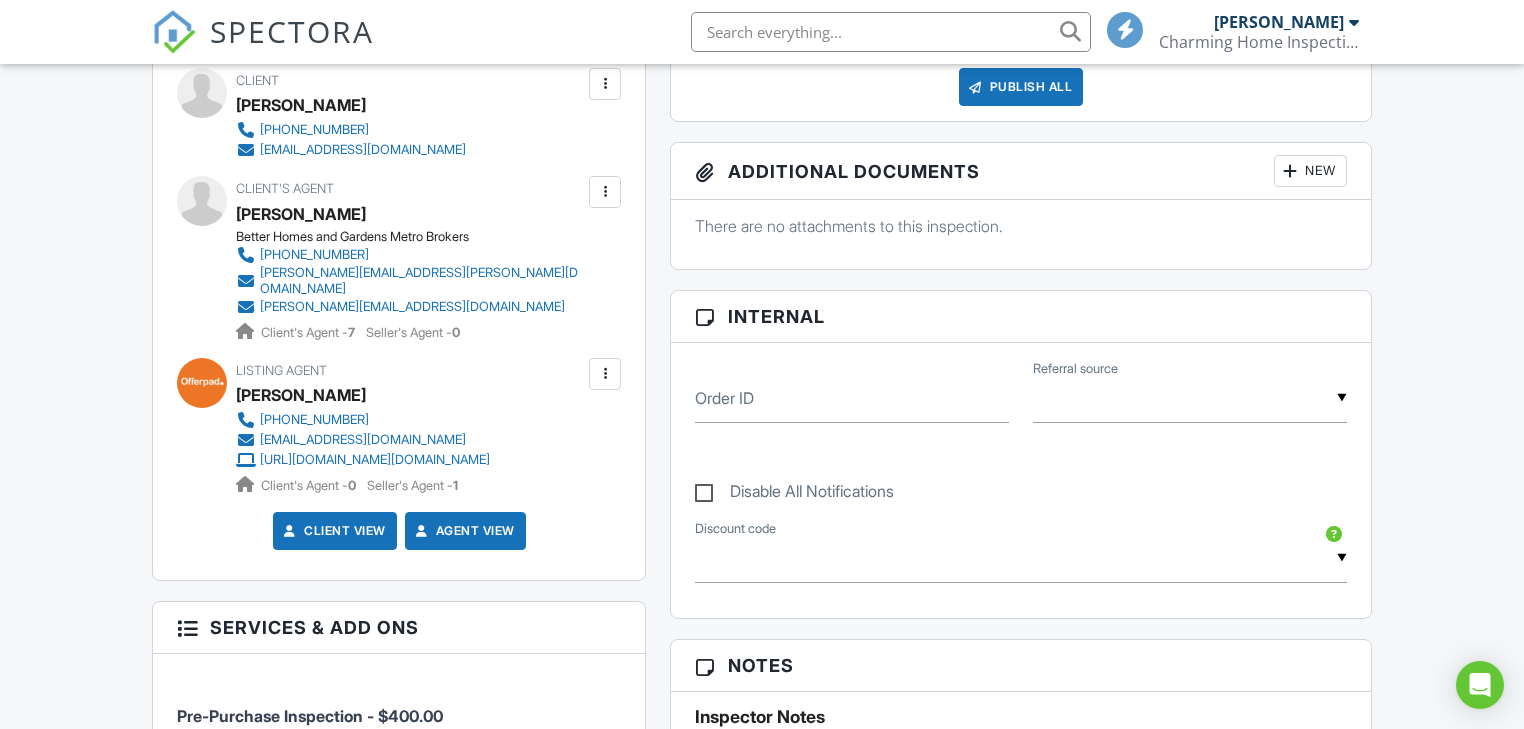 click at bounding box center (605, 192) 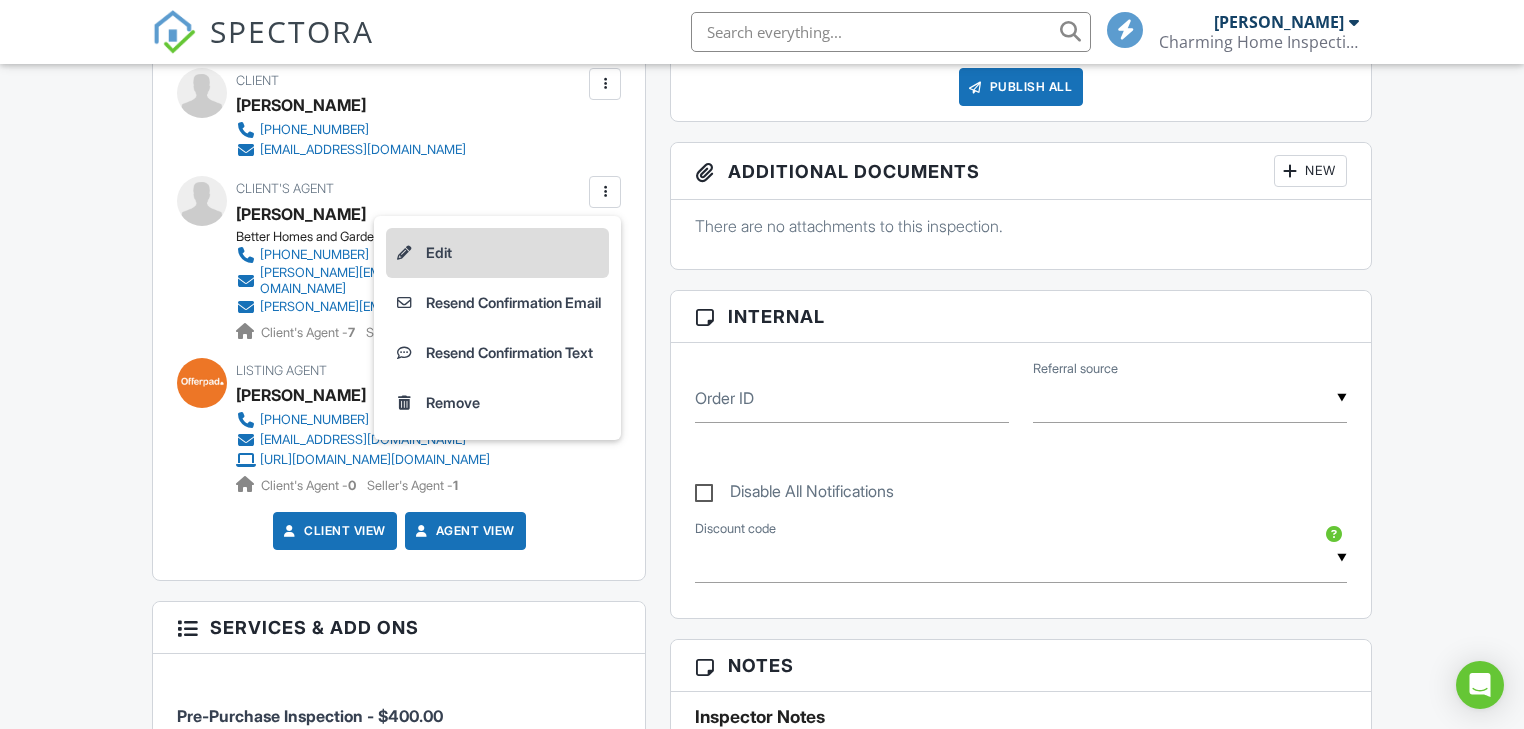 click on "Edit" at bounding box center (497, 253) 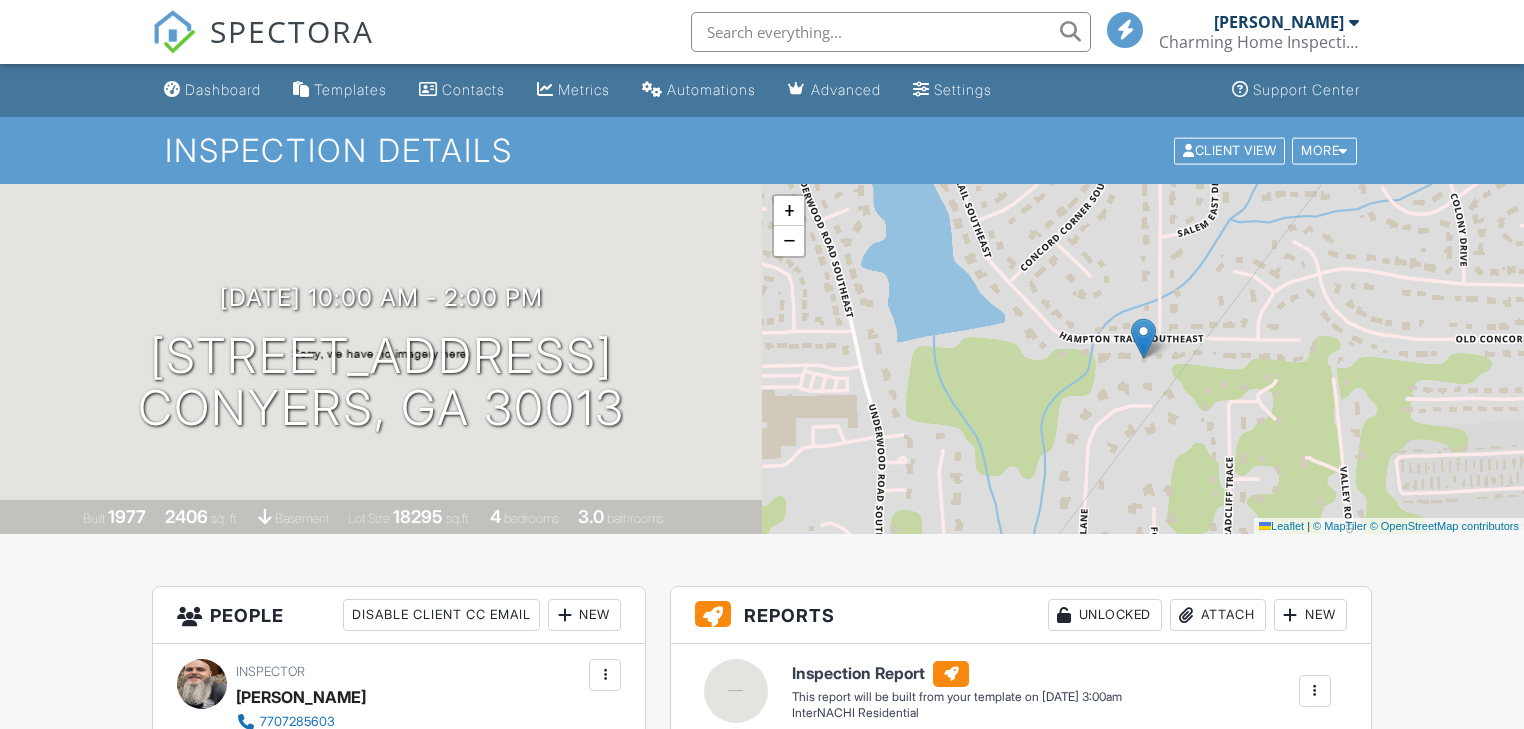 scroll, scrollTop: 720, scrollLeft: 0, axis: vertical 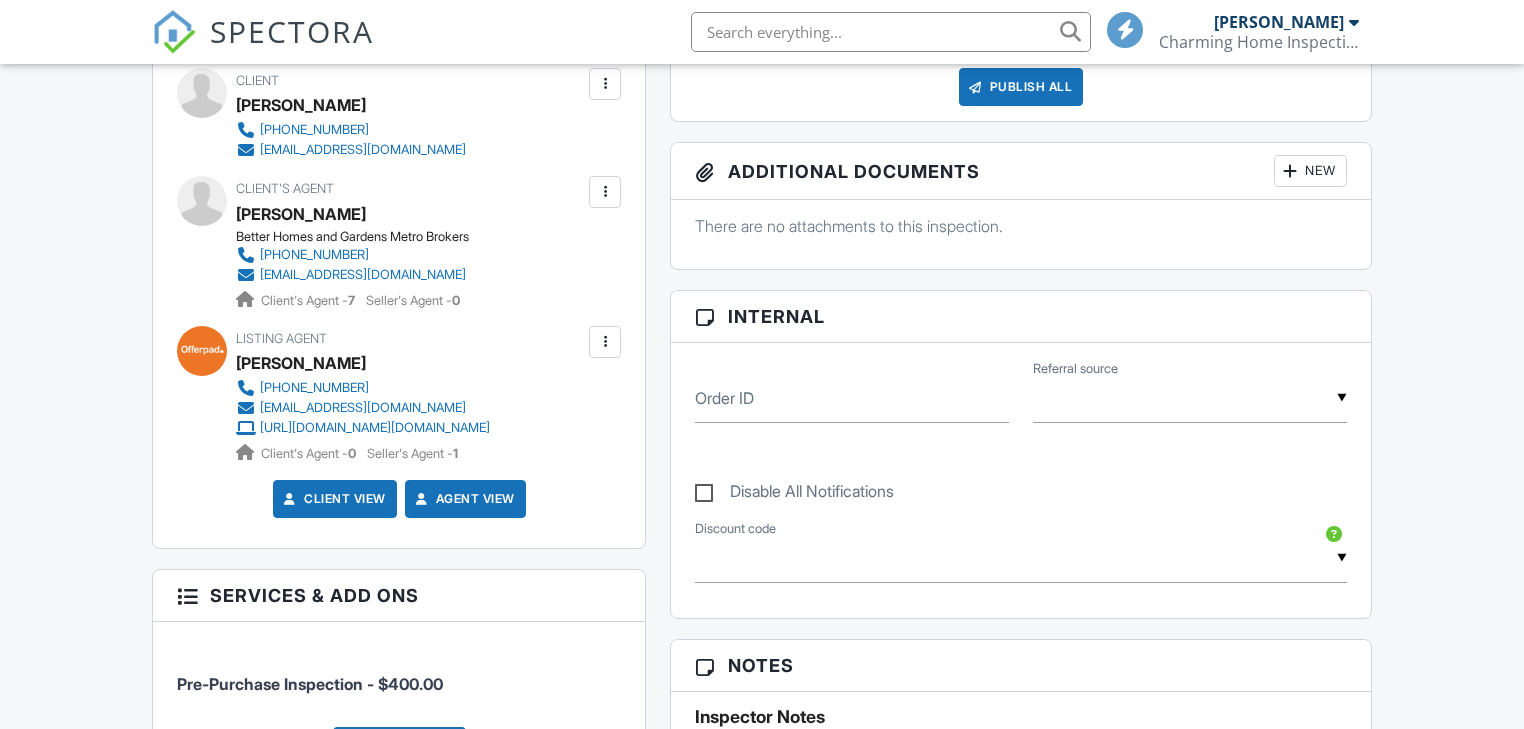 click at bounding box center [605, 192] 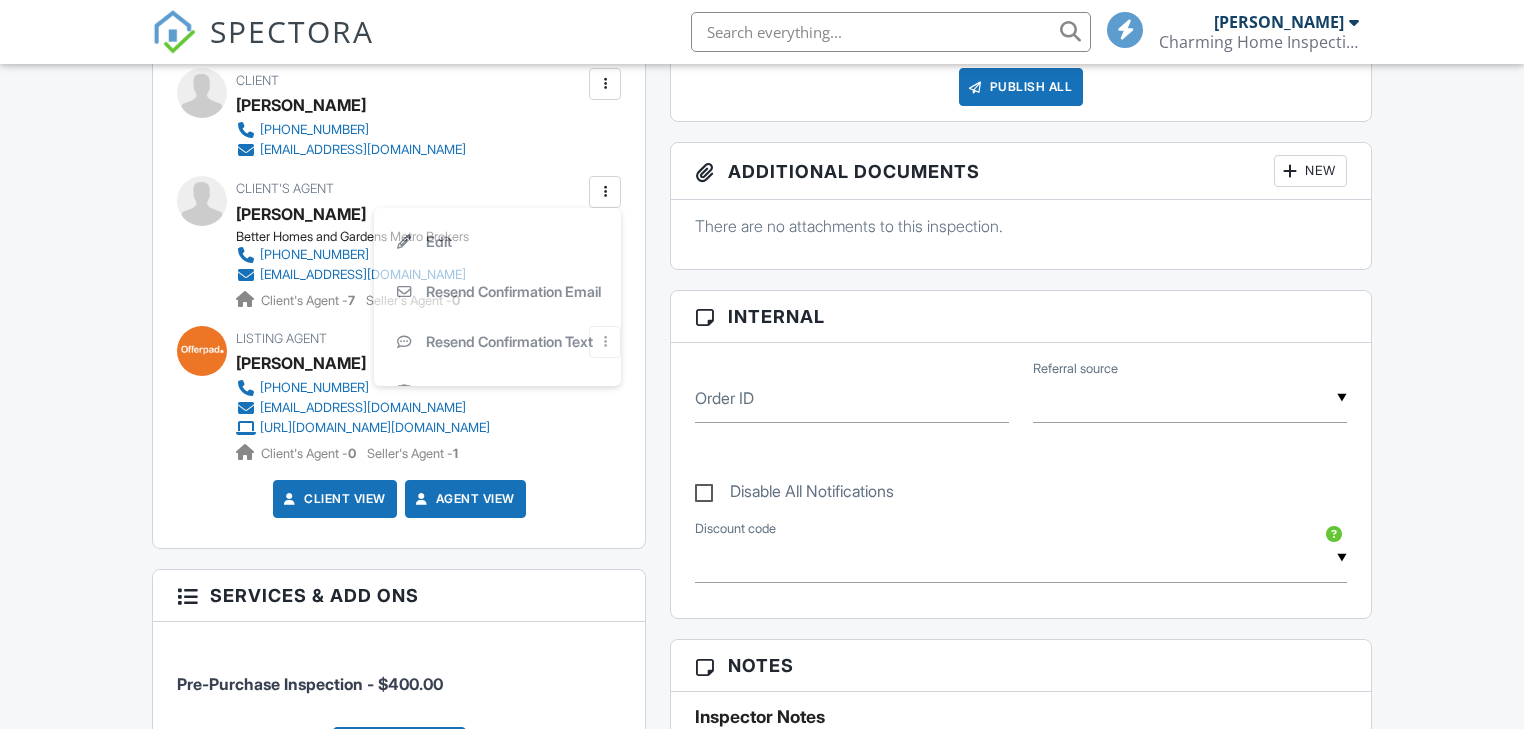 scroll, scrollTop: 720, scrollLeft: 0, axis: vertical 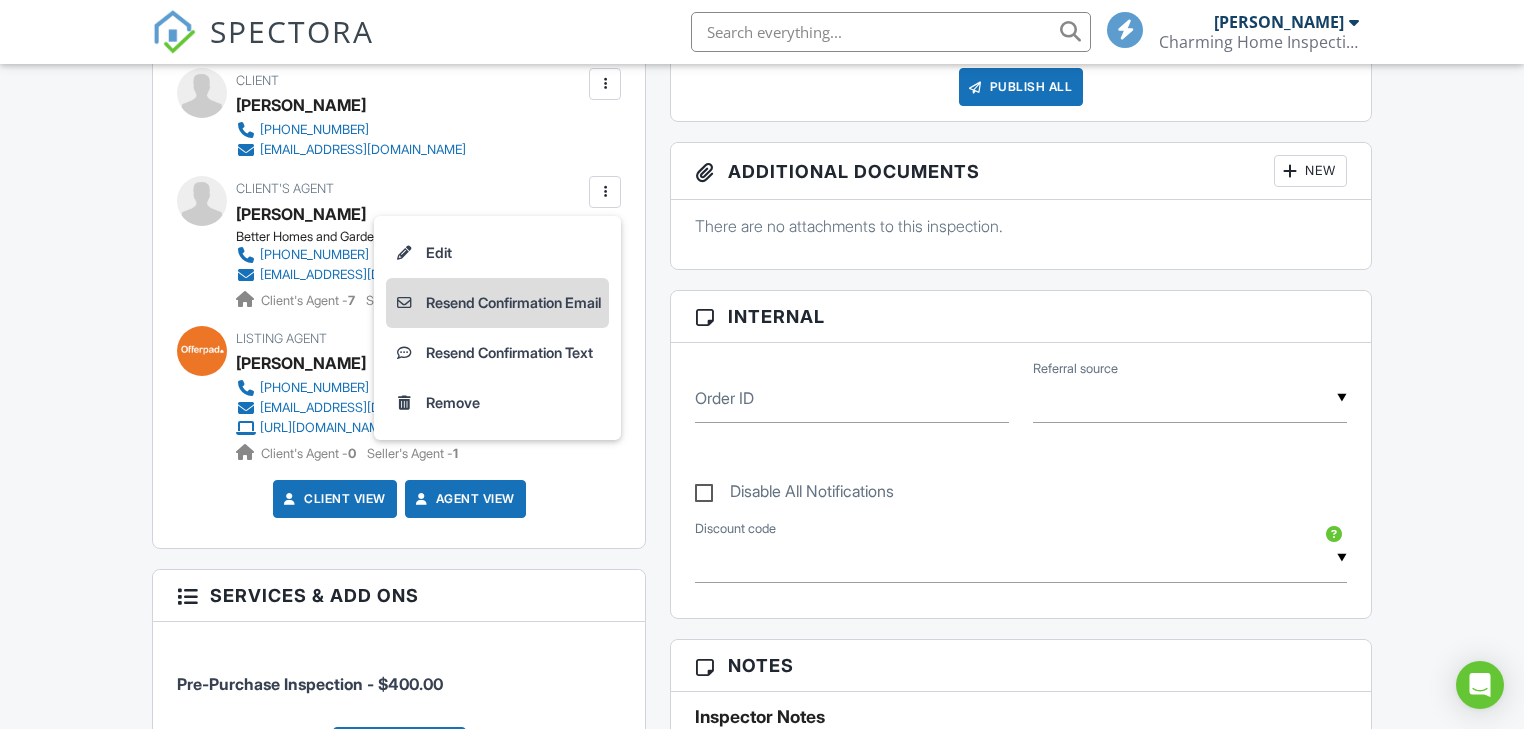 click on "Resend Confirmation Email" at bounding box center [497, 303] 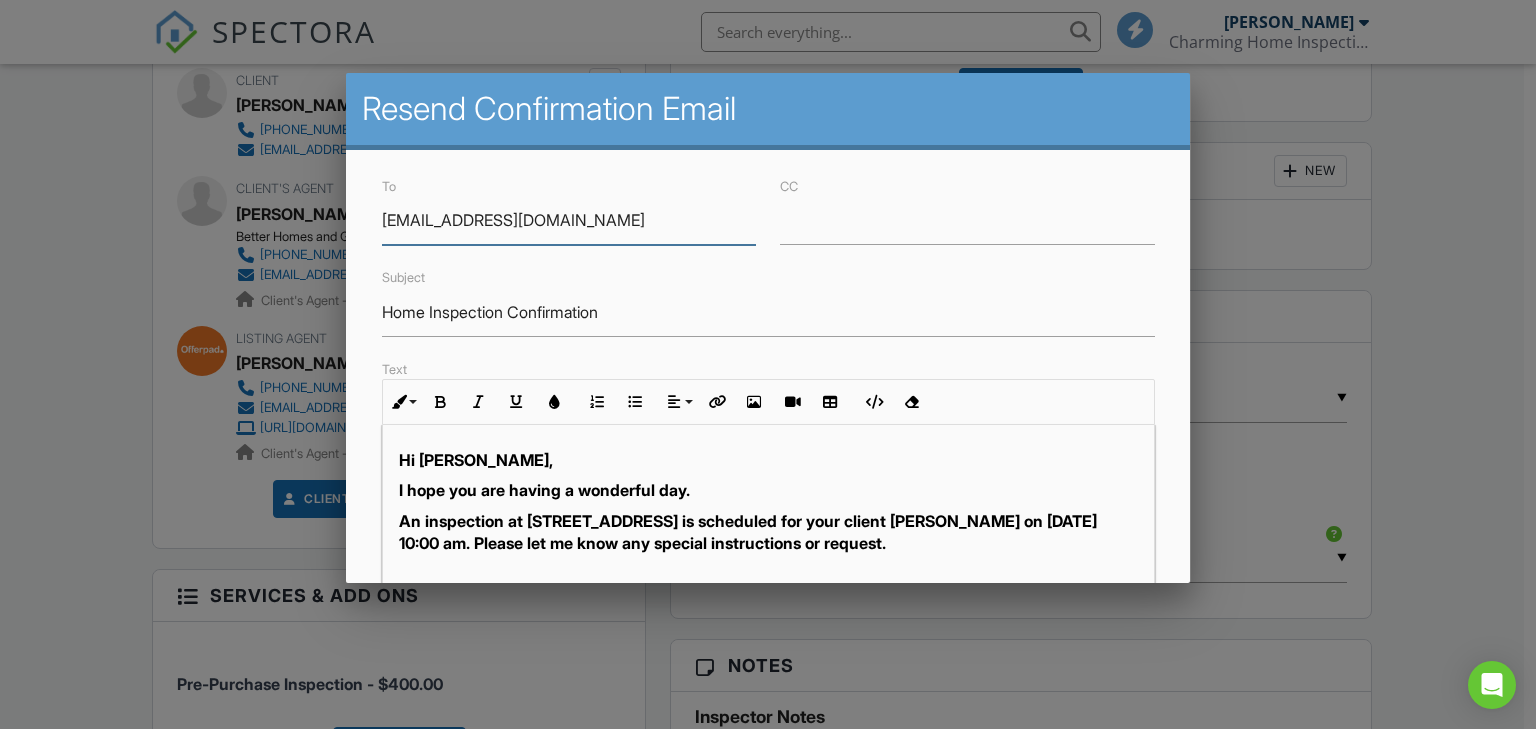 scroll, scrollTop: 0, scrollLeft: 0, axis: both 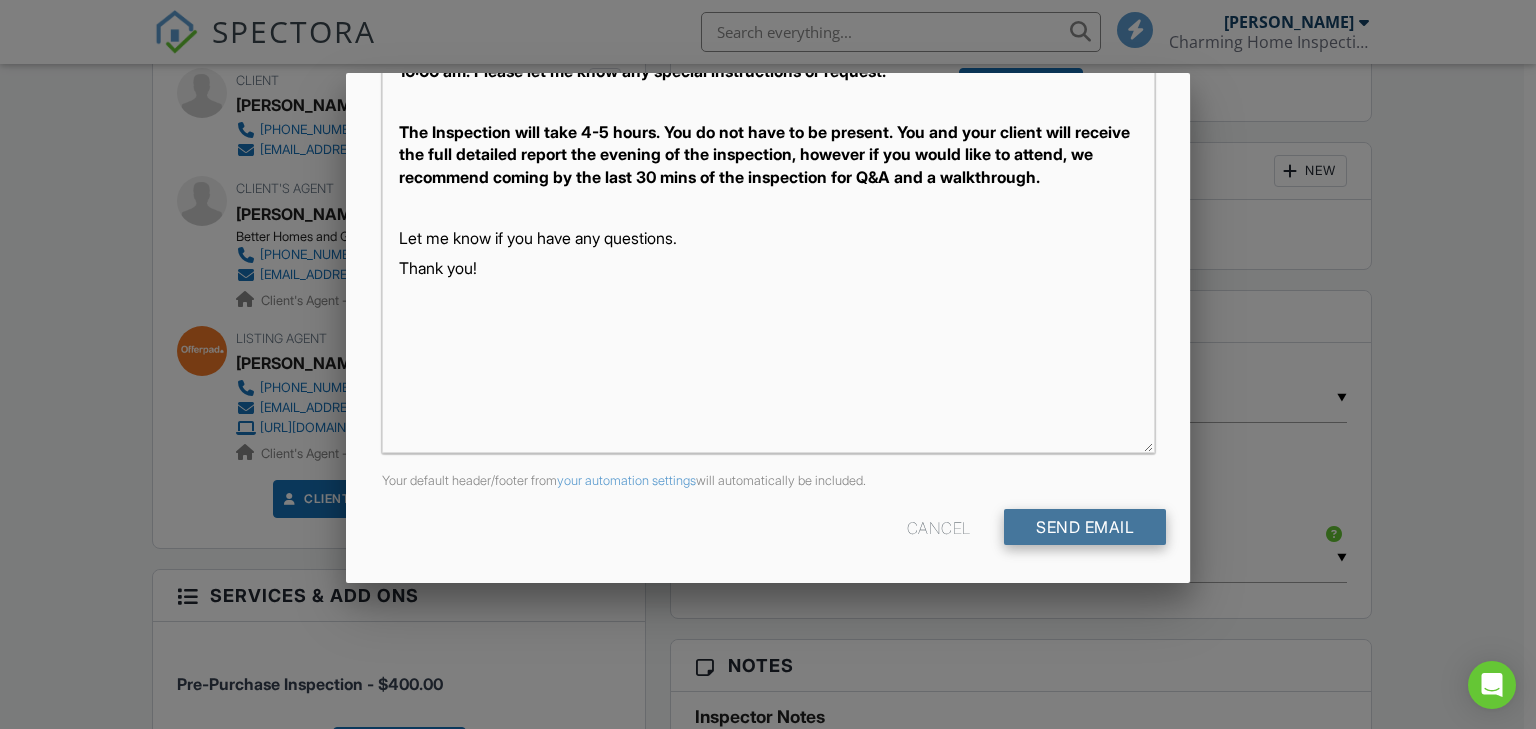 click on "Send Email" at bounding box center [1085, 527] 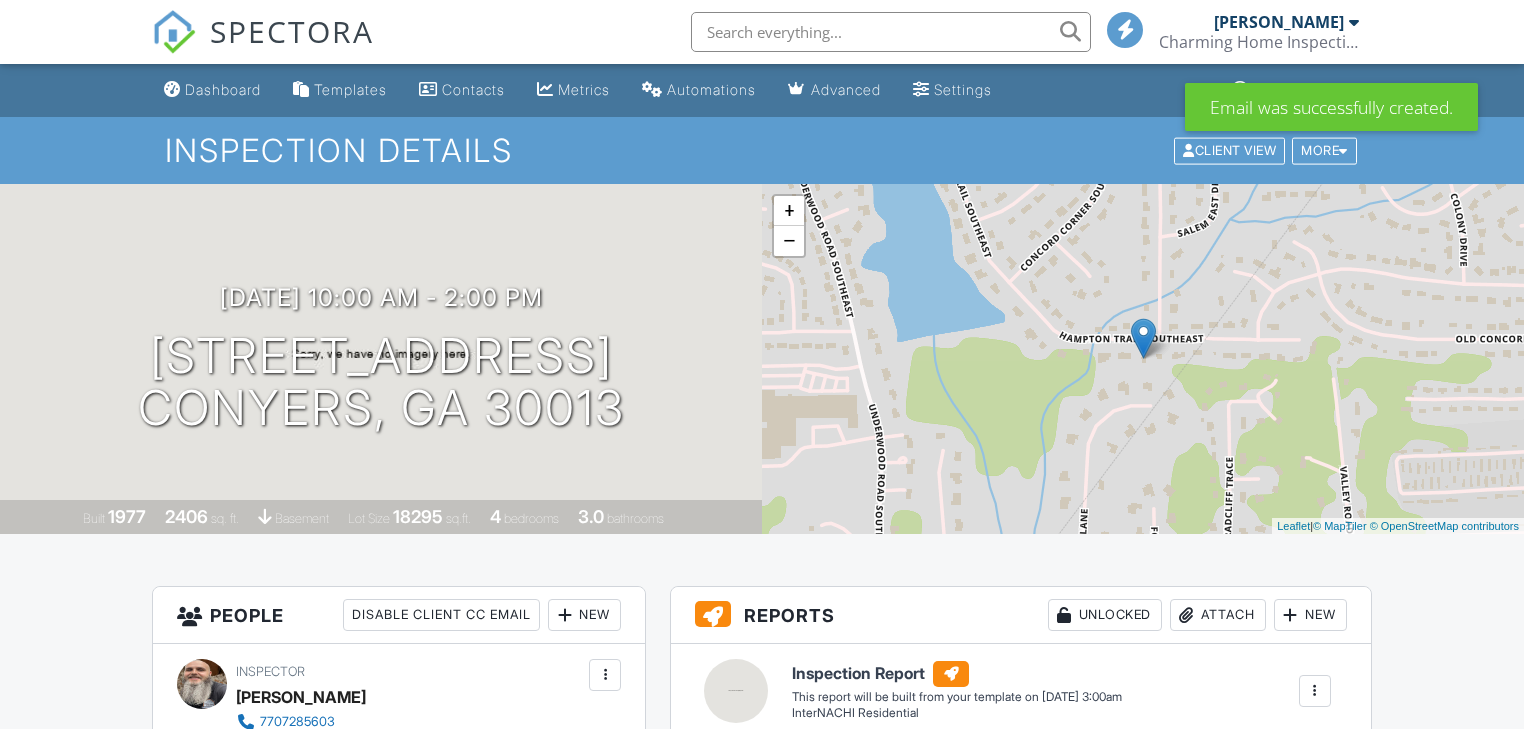 scroll, scrollTop: 351, scrollLeft: 0, axis: vertical 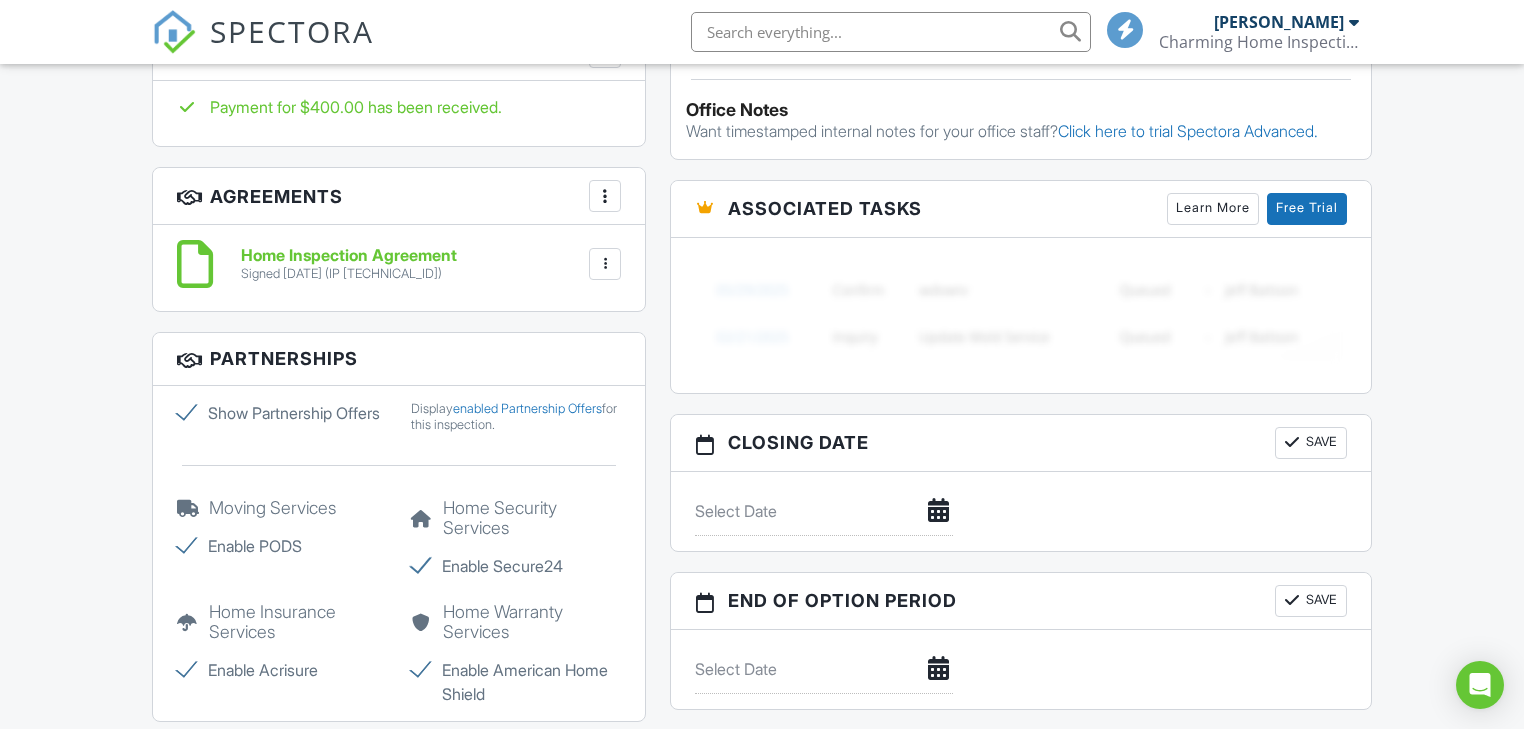 click on "Home Inspection Agreement" at bounding box center [349, 256] 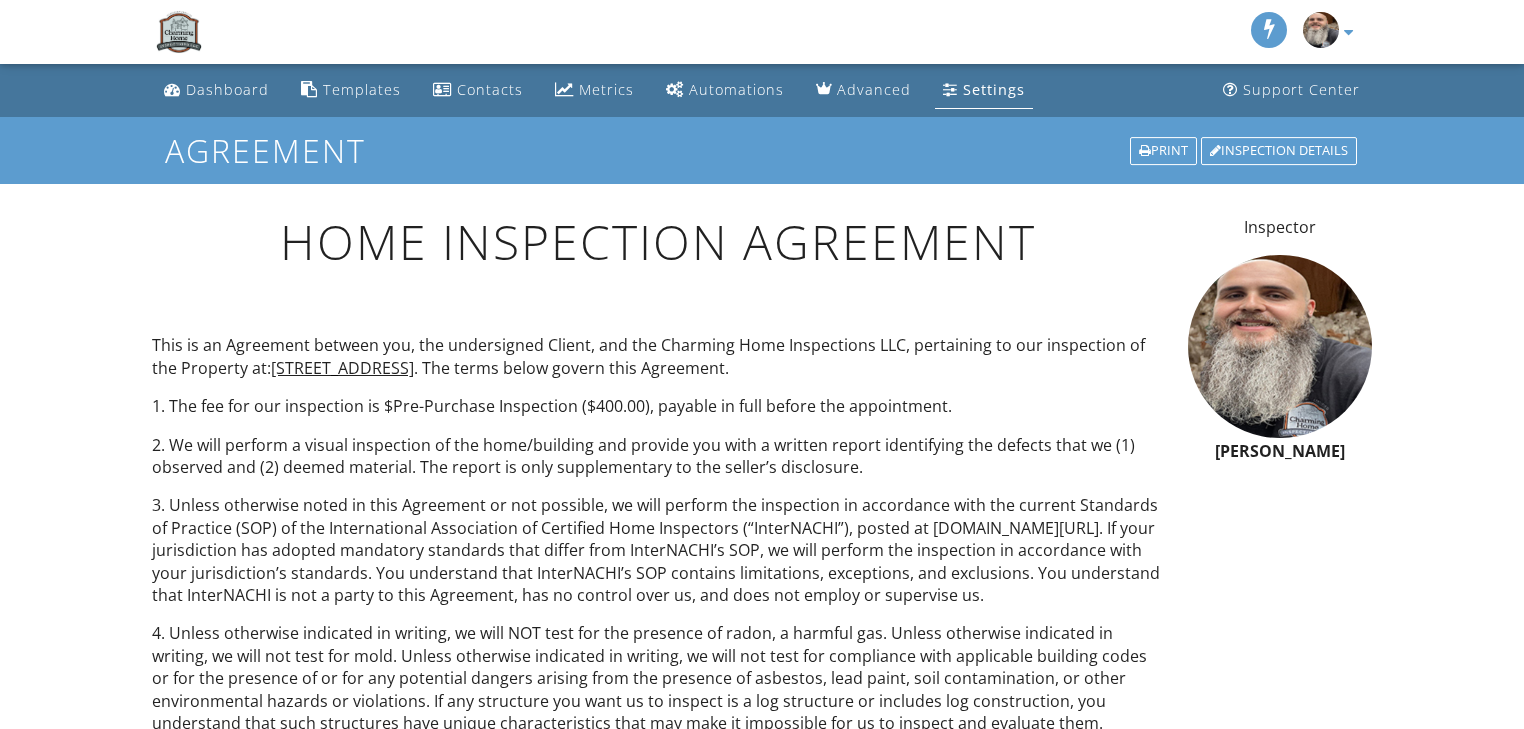 scroll, scrollTop: 0, scrollLeft: 0, axis: both 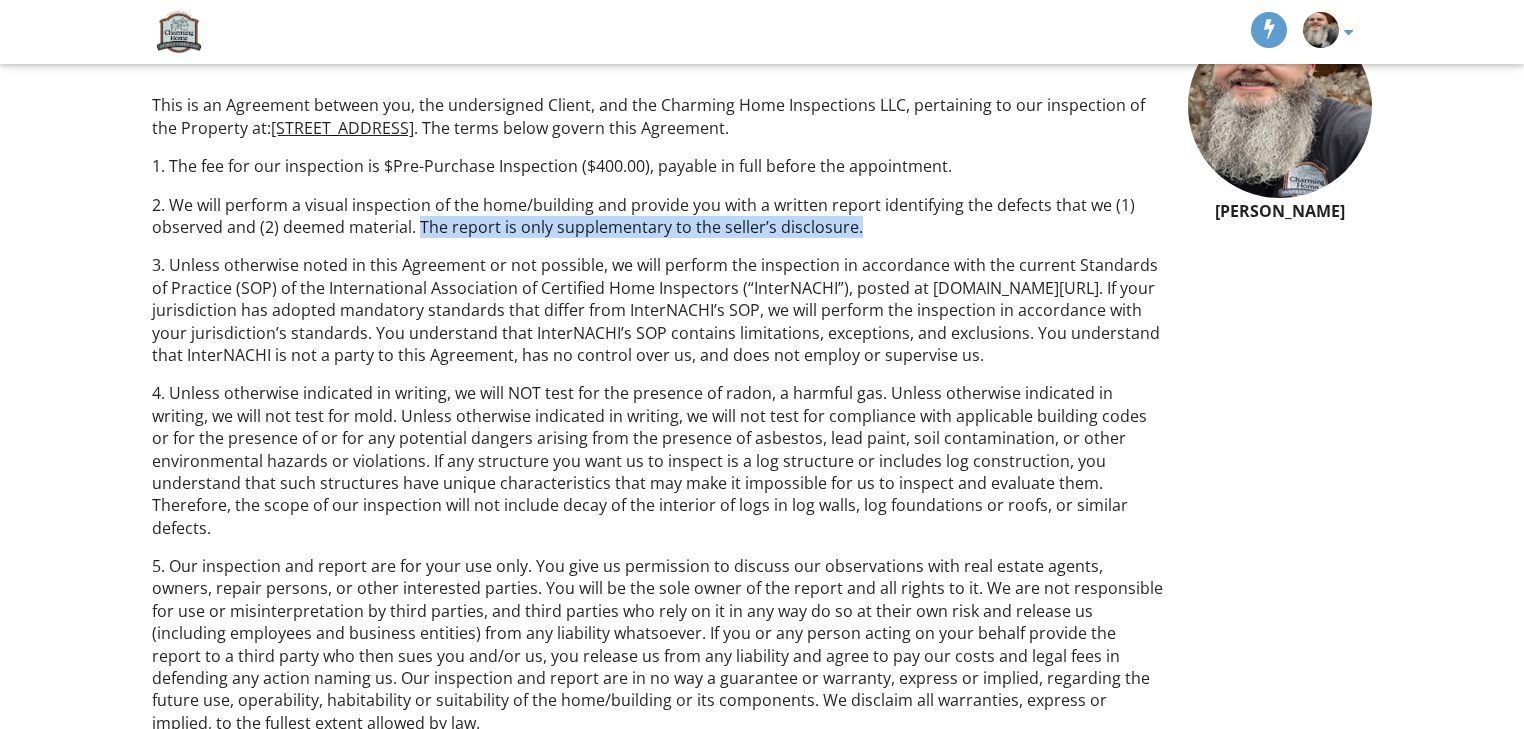 drag, startPoint x: 420, startPoint y: 224, endPoint x: 852, endPoint y: 228, distance: 432.01852 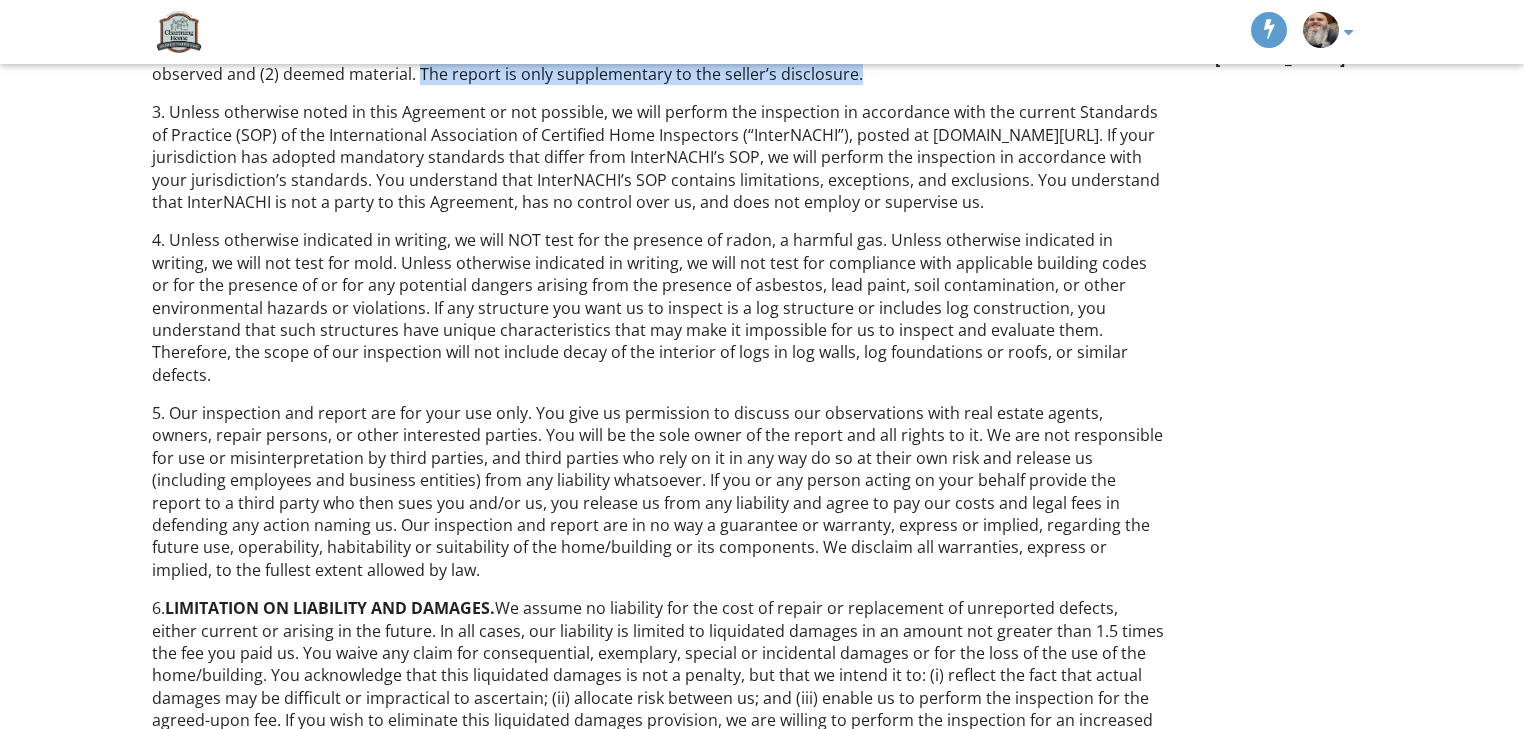 scroll, scrollTop: 400, scrollLeft: 0, axis: vertical 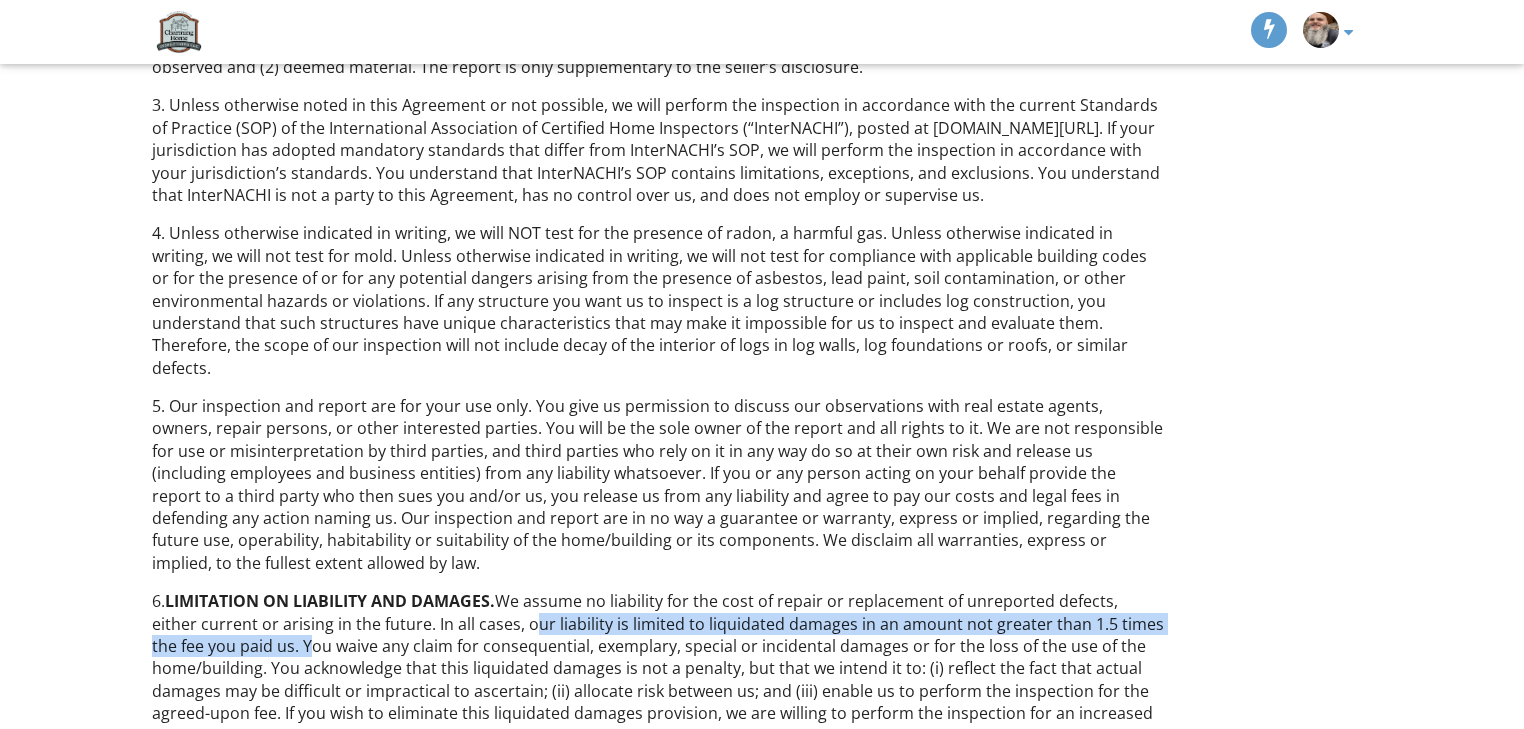 drag, startPoint x: 522, startPoint y: 597, endPoint x: 303, endPoint y: 621, distance: 220.31114 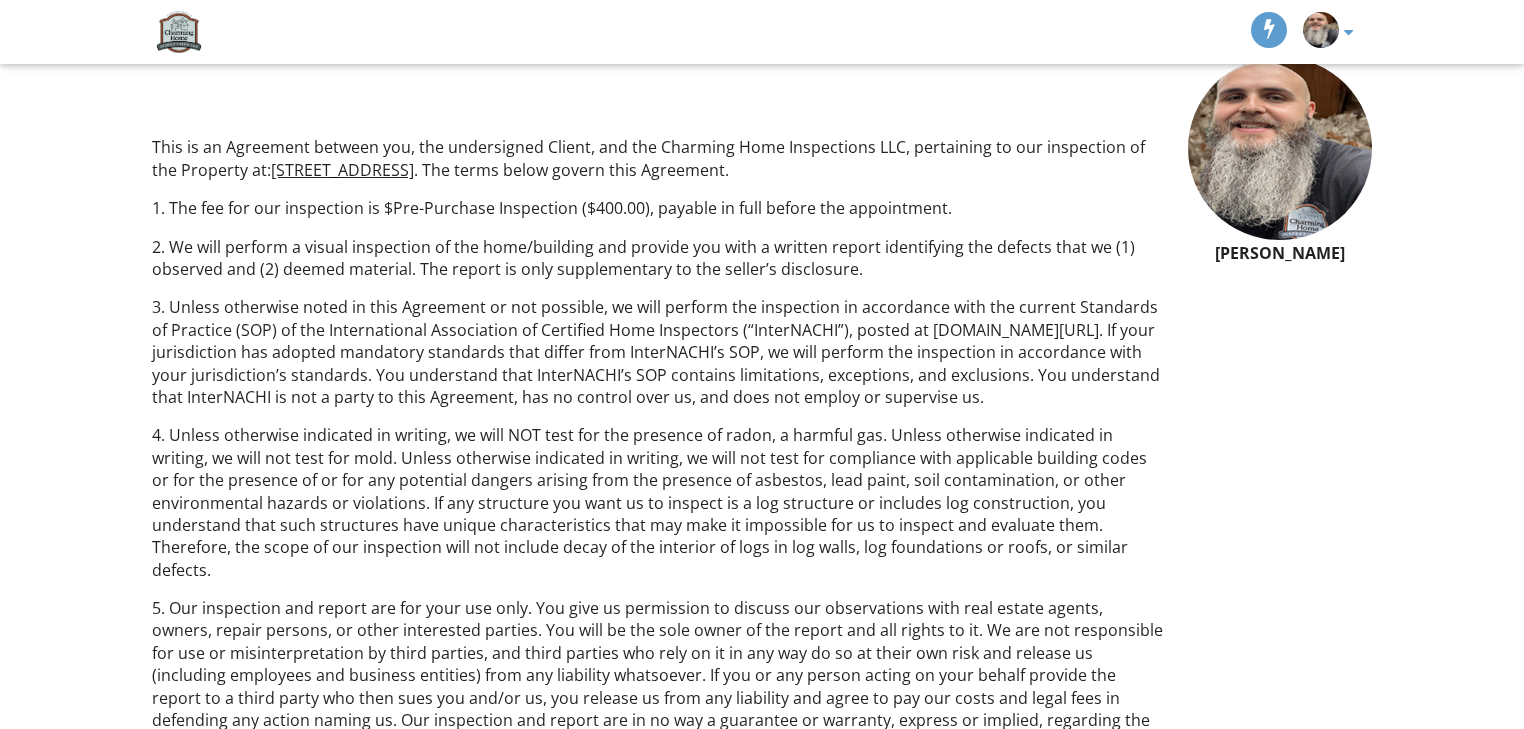 scroll, scrollTop: 0, scrollLeft: 0, axis: both 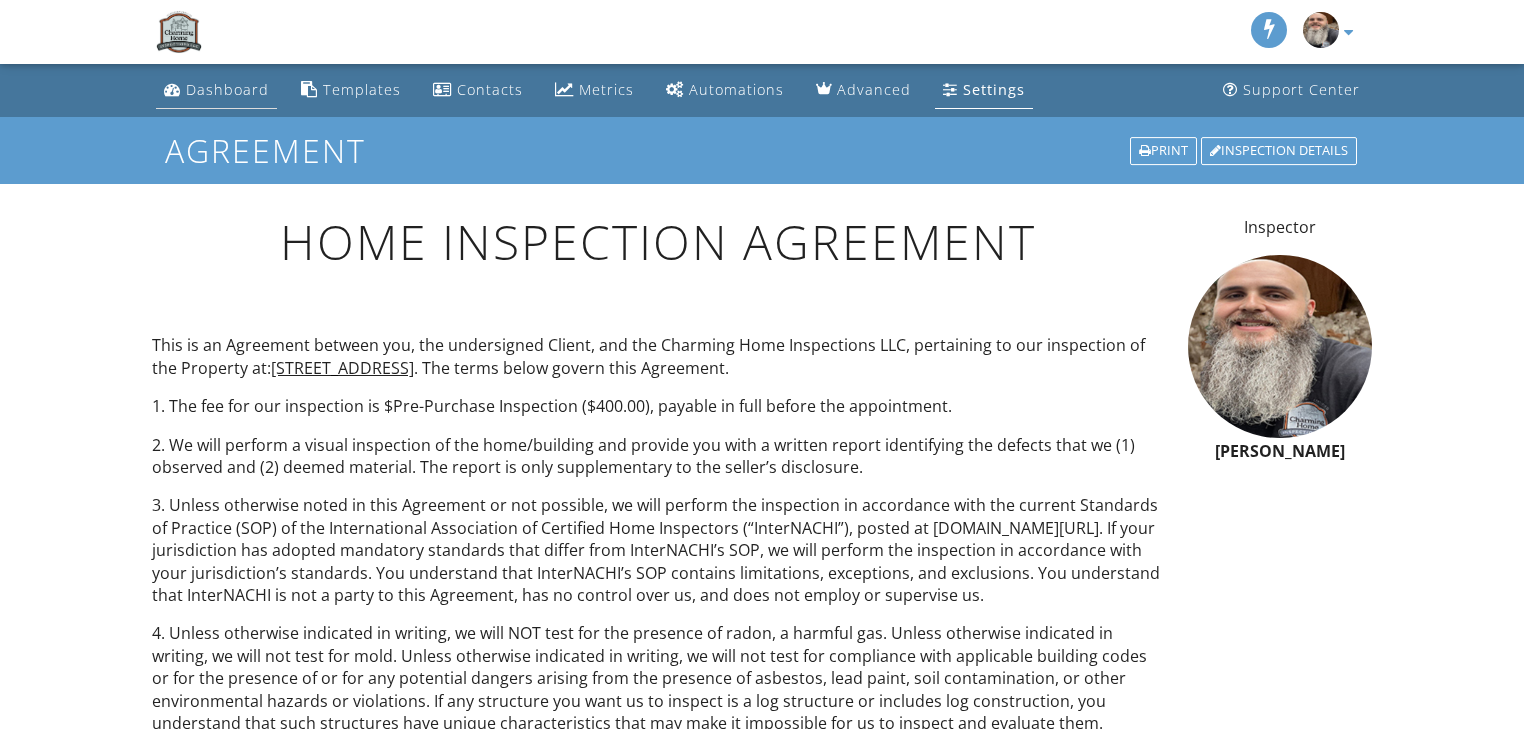 click on "Dashboard" at bounding box center [227, 89] 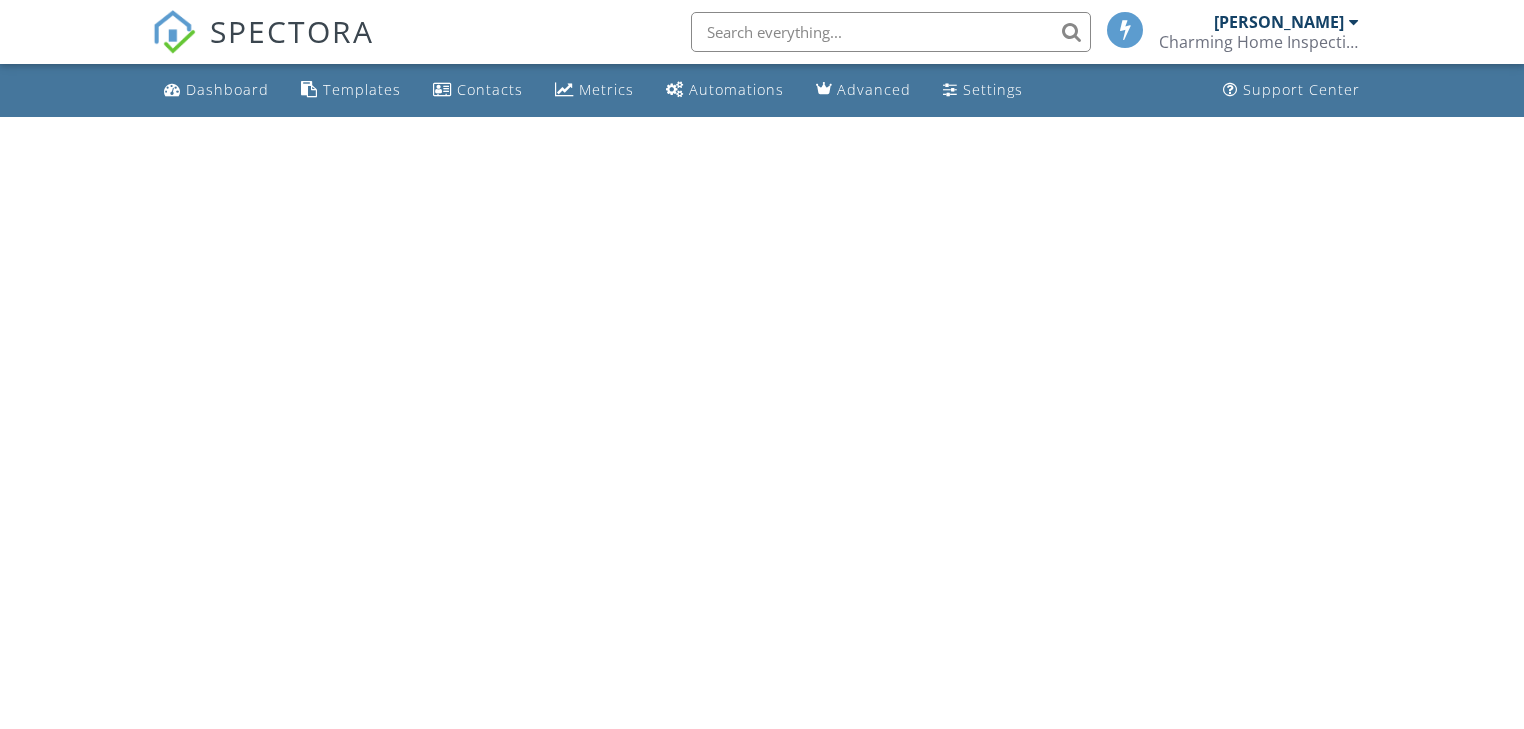 scroll, scrollTop: 0, scrollLeft: 0, axis: both 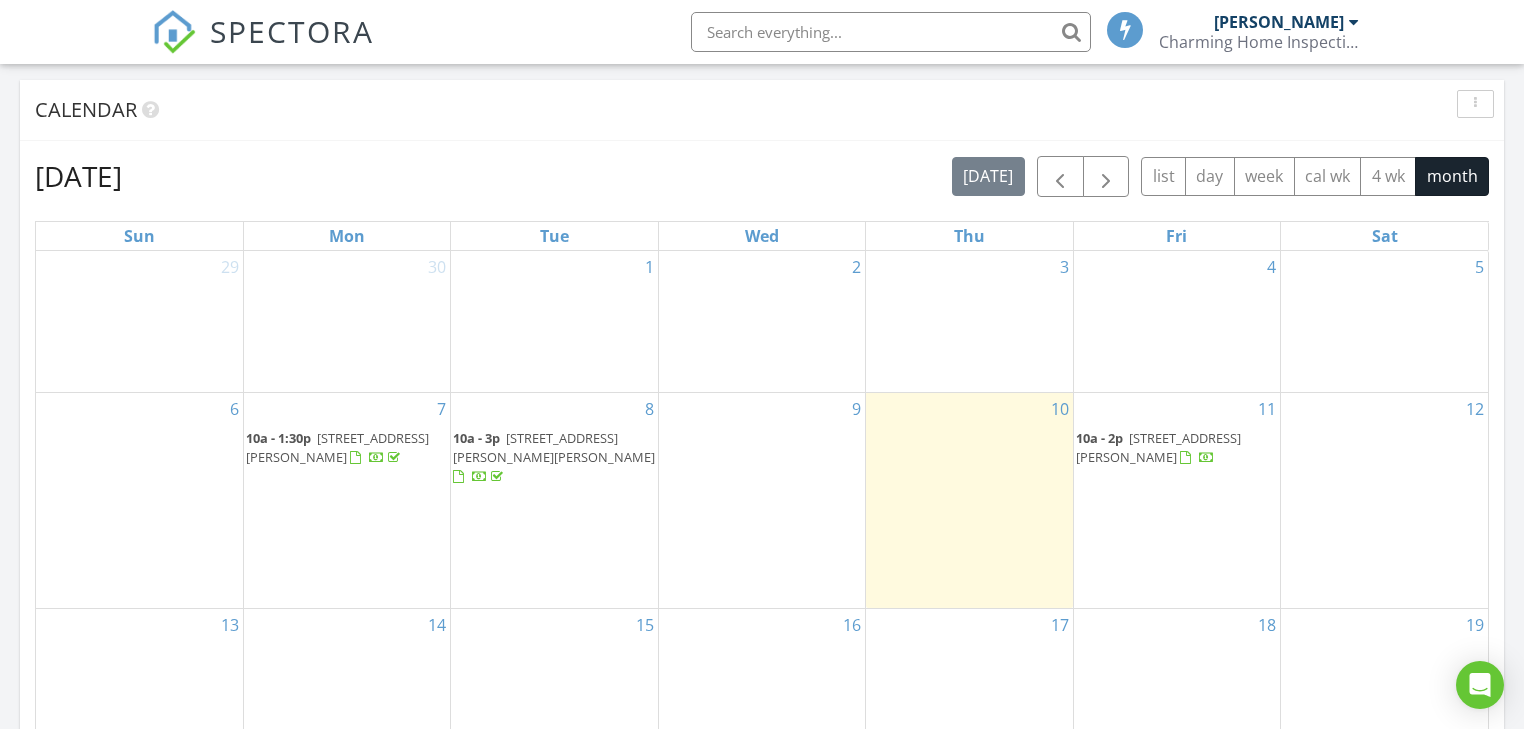 click on "1500 Larson Way , Marietta 30064" at bounding box center (554, 447) 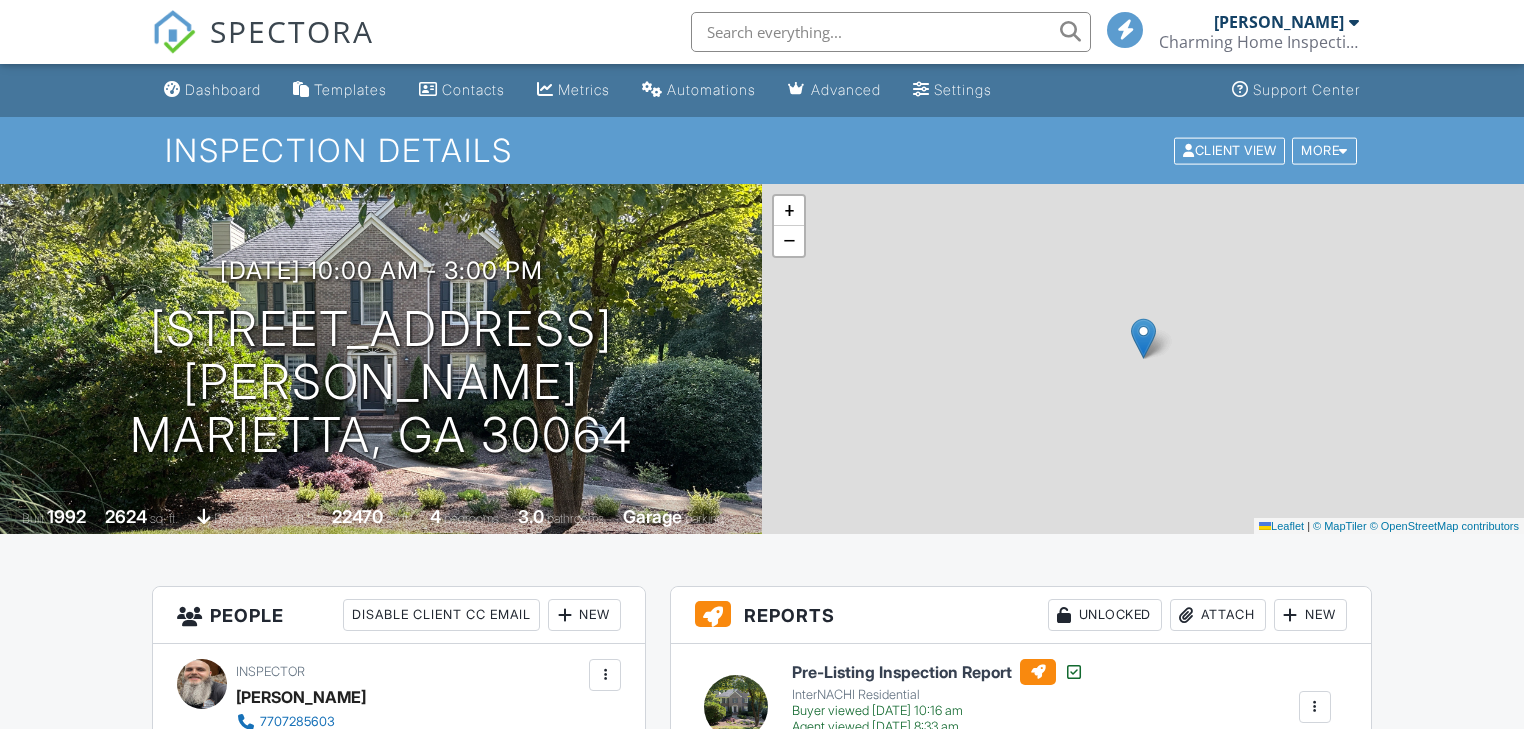 scroll, scrollTop: 0, scrollLeft: 0, axis: both 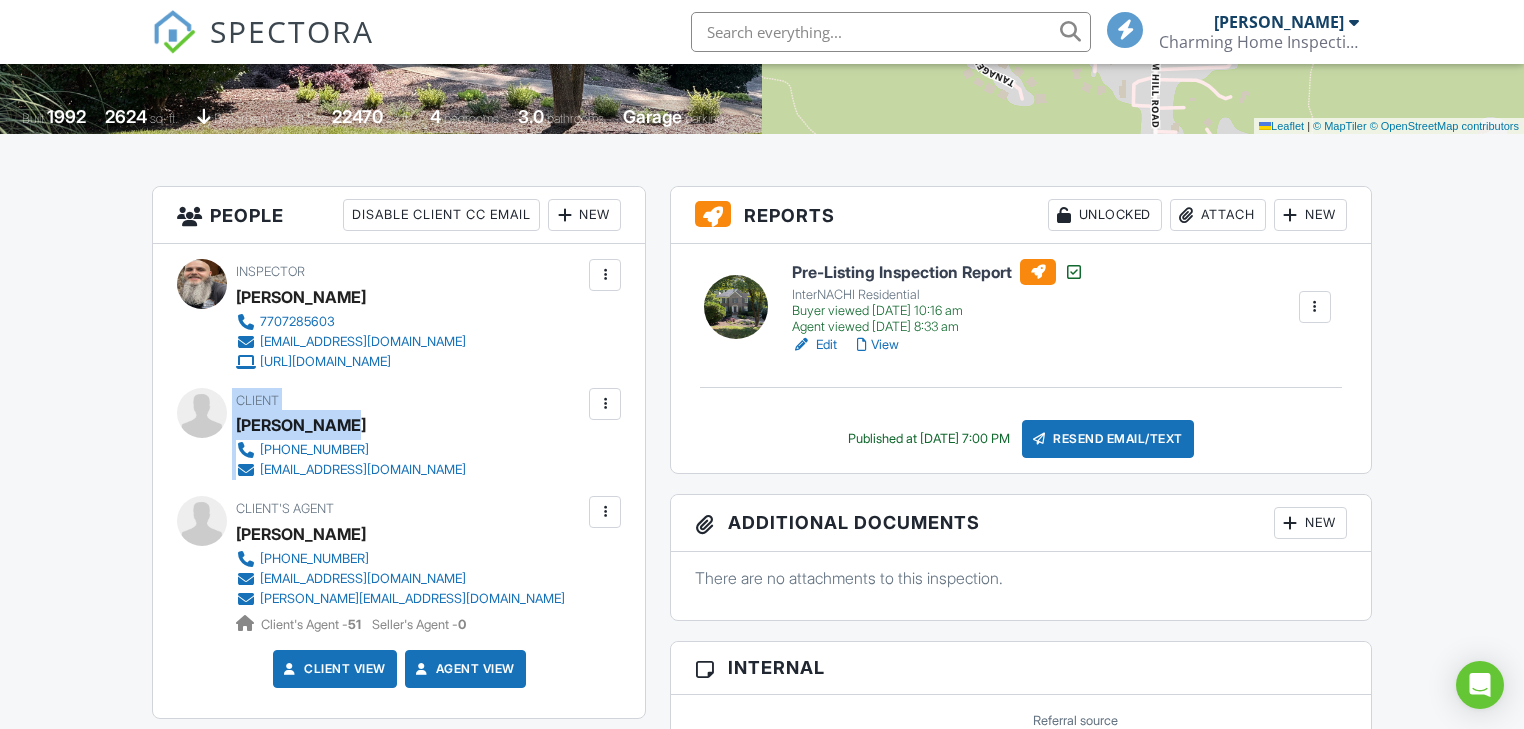 drag, startPoint x: 234, startPoint y: 420, endPoint x: 344, endPoint y: 429, distance: 110.36757 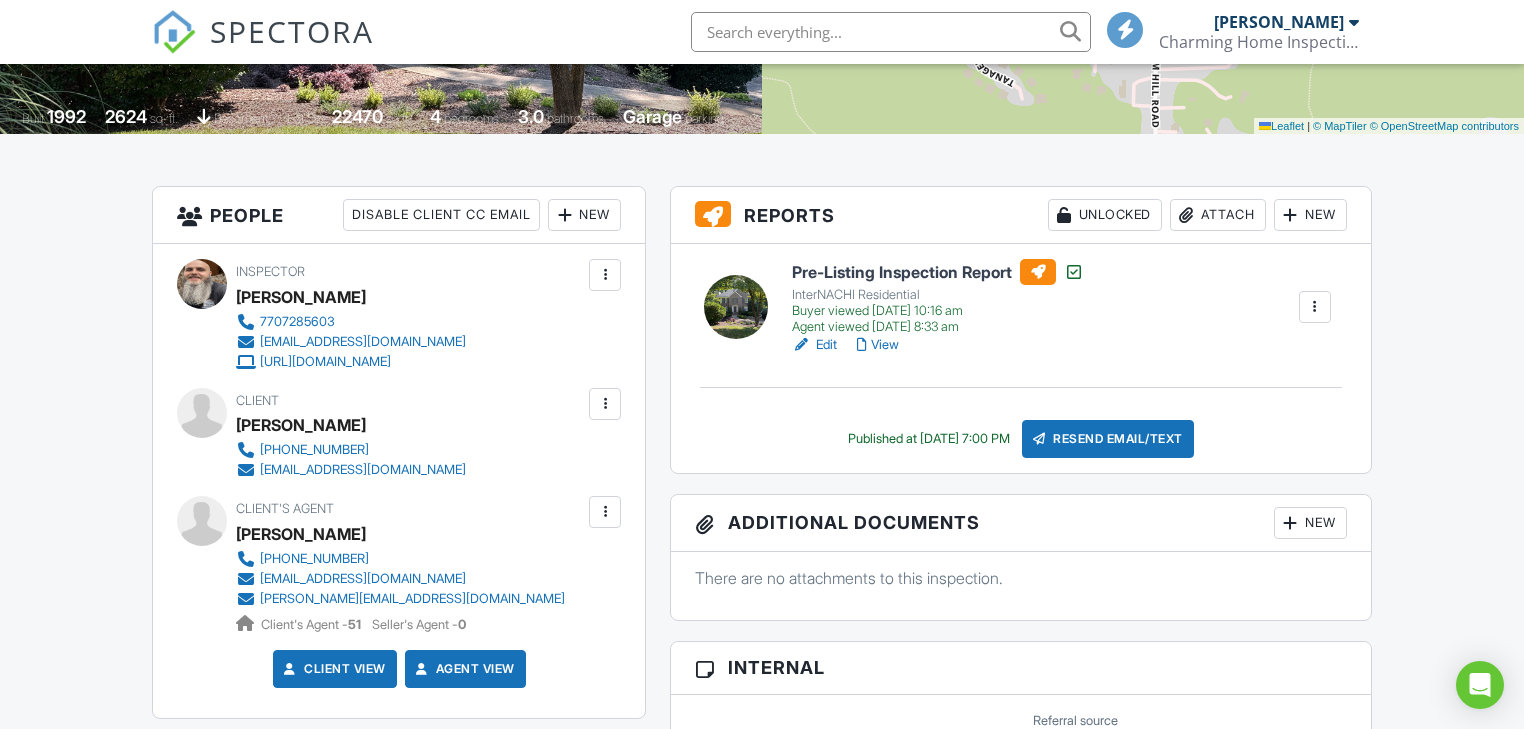click on "Client
Scott Shivertaker
404-414-0392
shivmail@comcast.net" at bounding box center (399, 434) 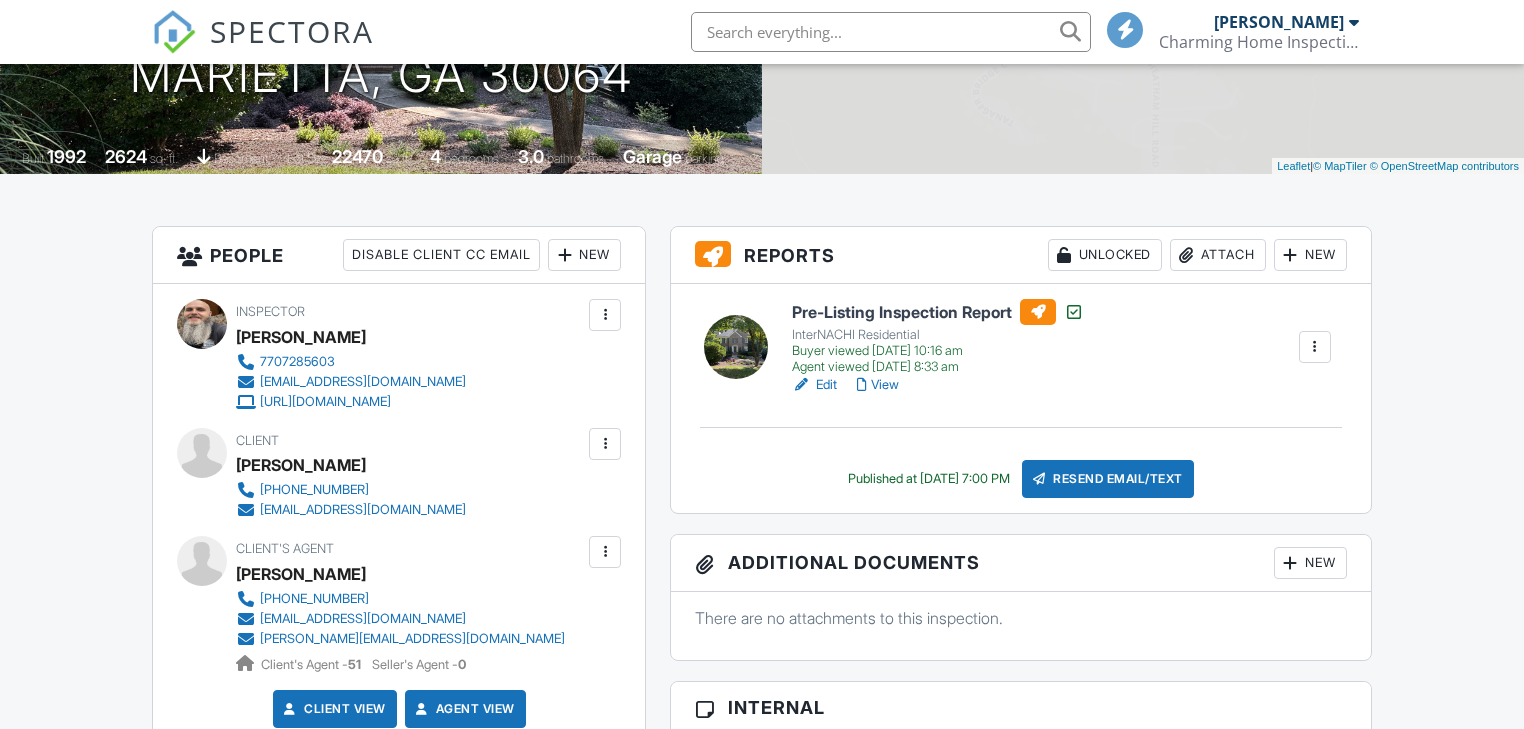 scroll, scrollTop: 0, scrollLeft: 0, axis: both 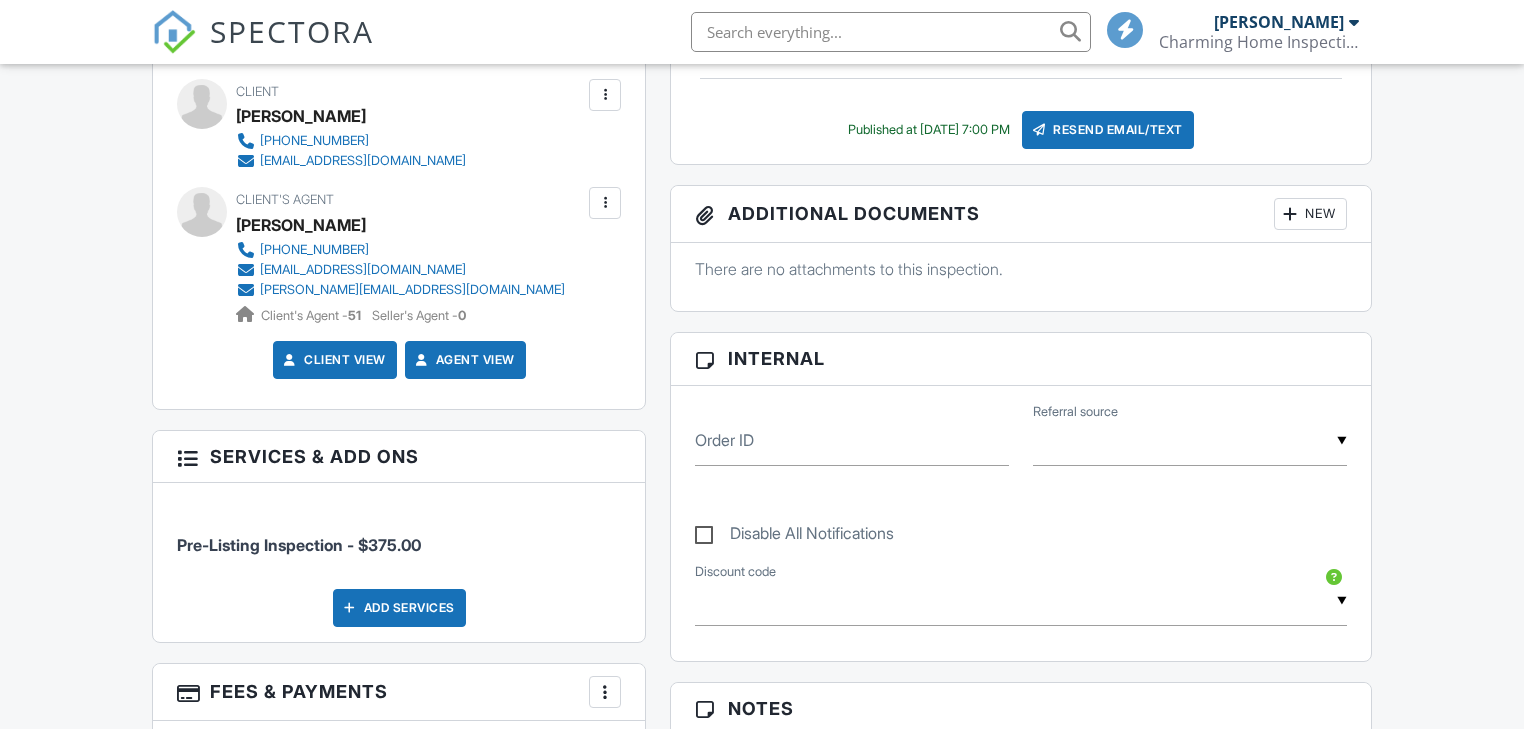 click on "Client View" at bounding box center (333, 360) 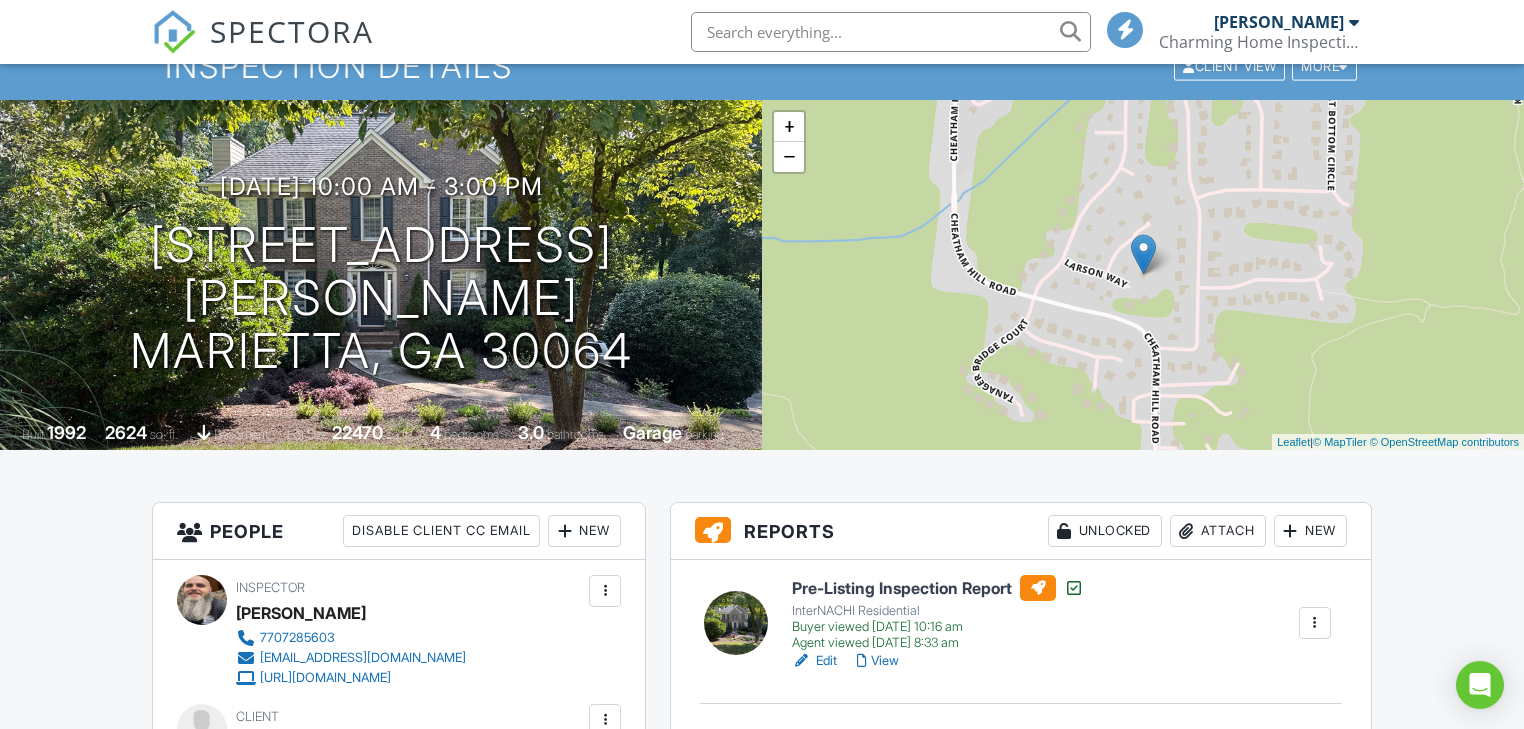 scroll, scrollTop: 0, scrollLeft: 0, axis: both 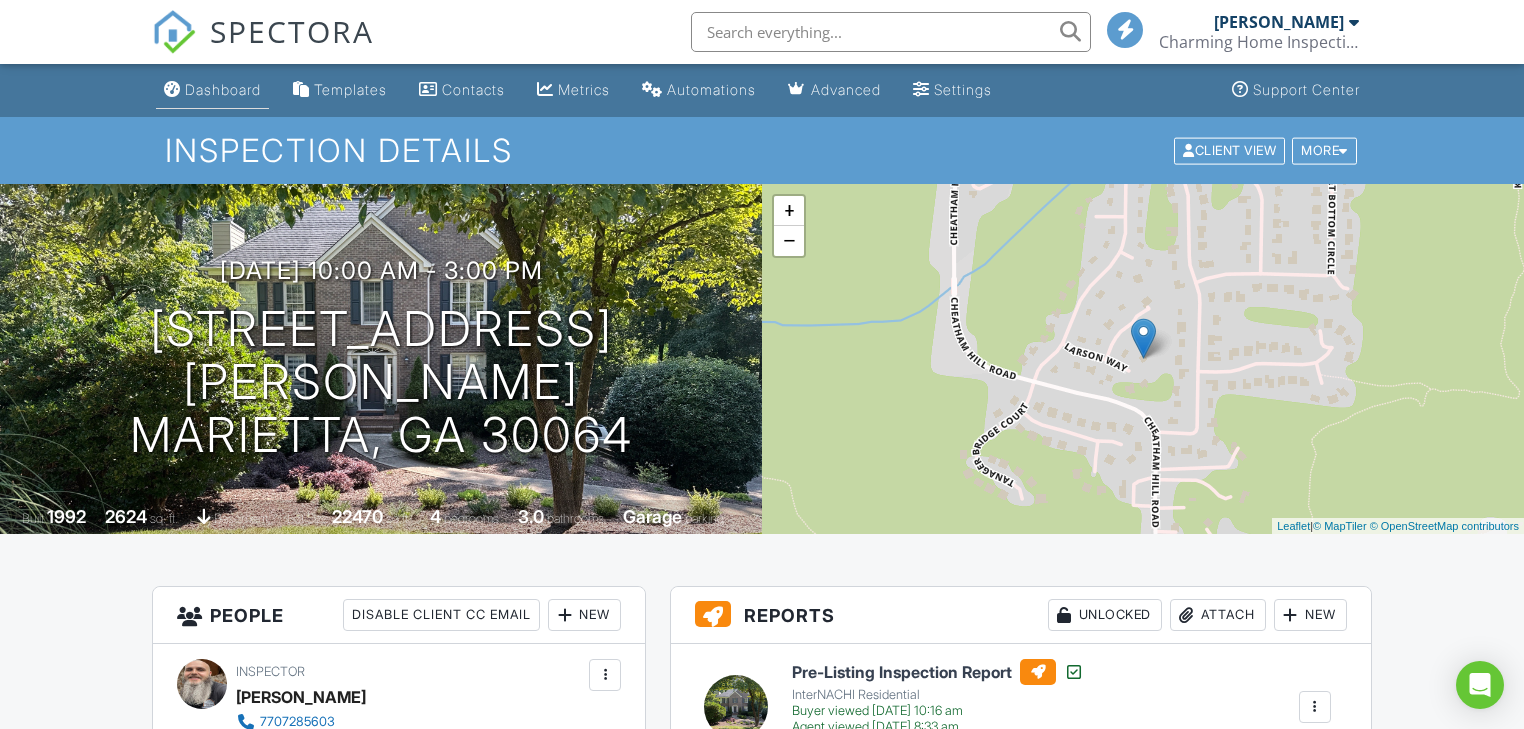 click on "Dashboard" at bounding box center [223, 89] 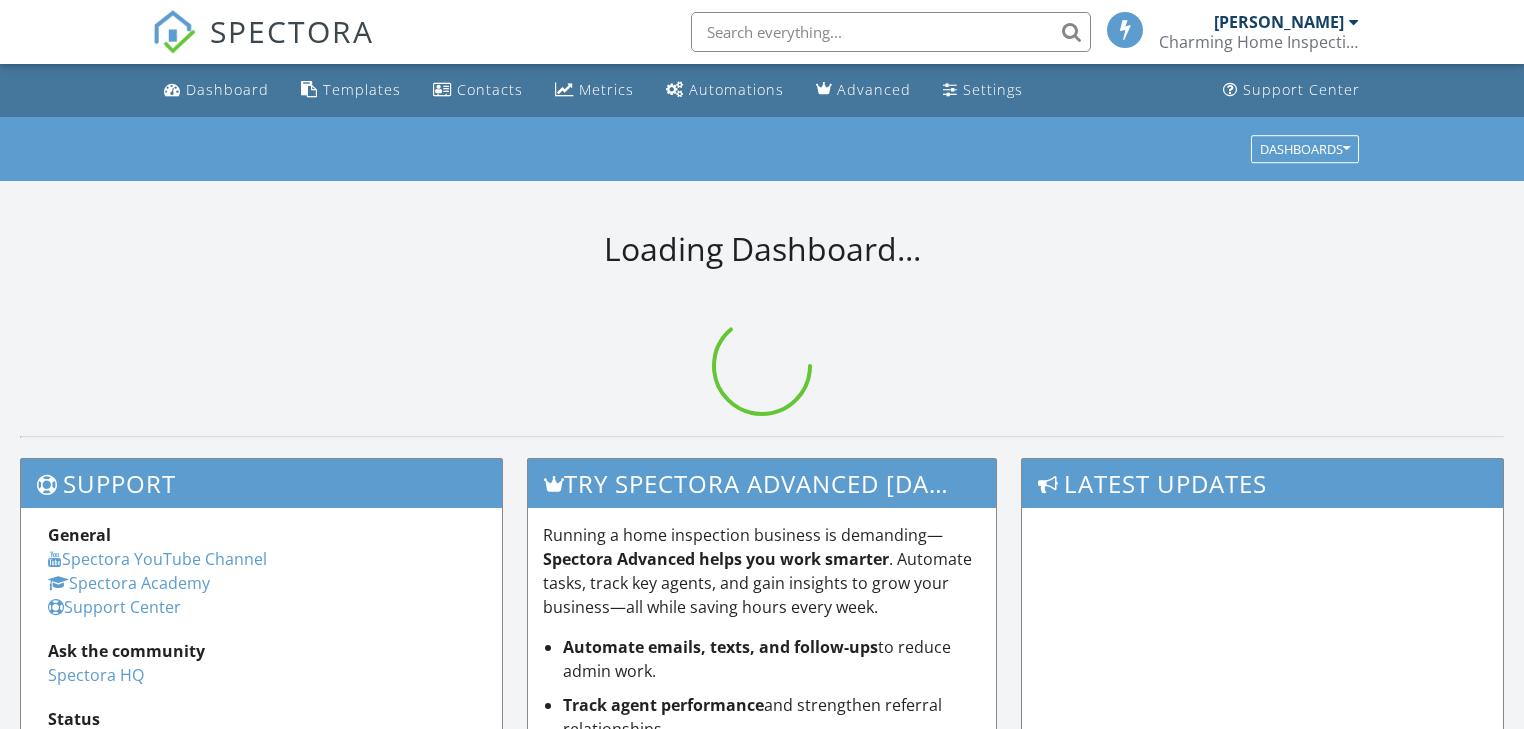 scroll, scrollTop: 0, scrollLeft: 0, axis: both 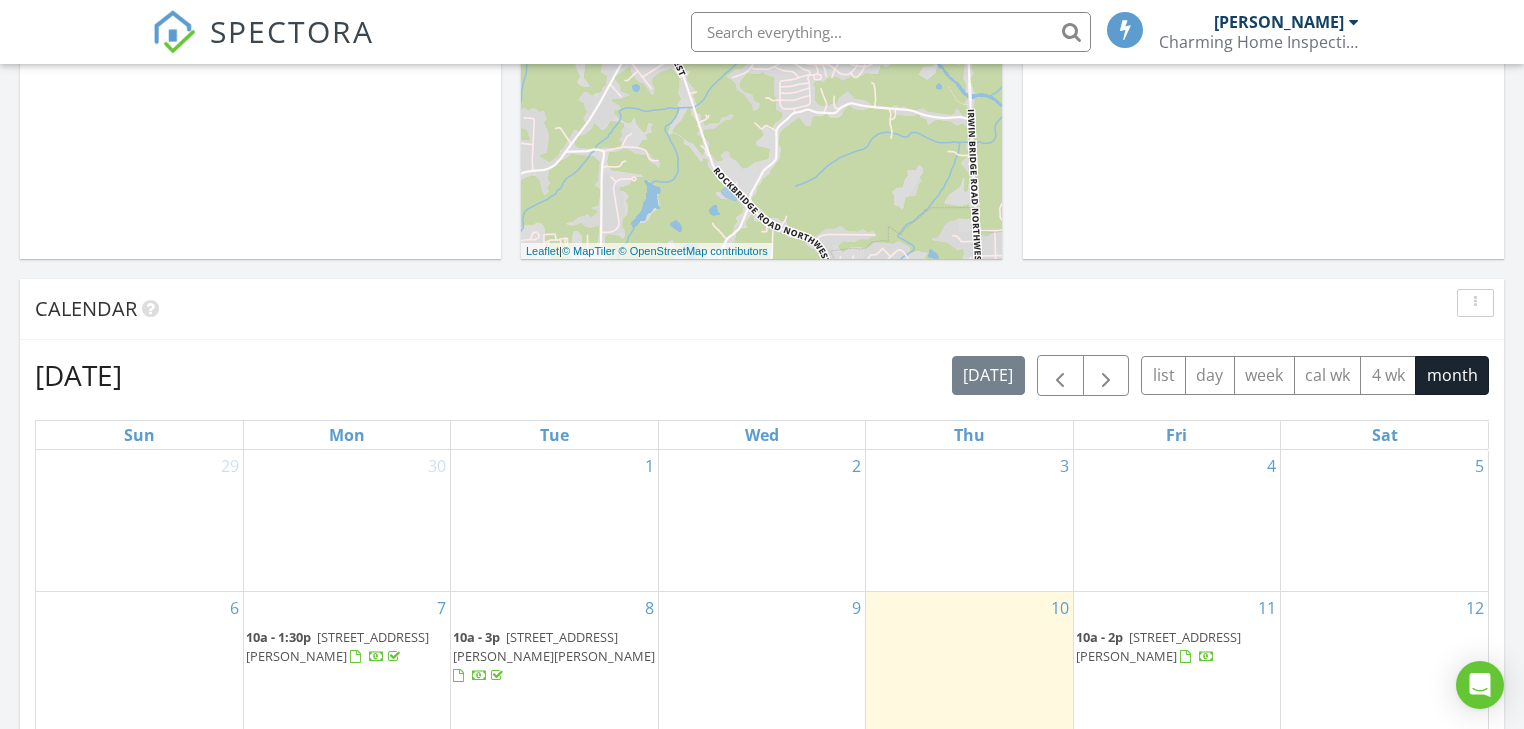 click on "Calendar" at bounding box center [747, 309] 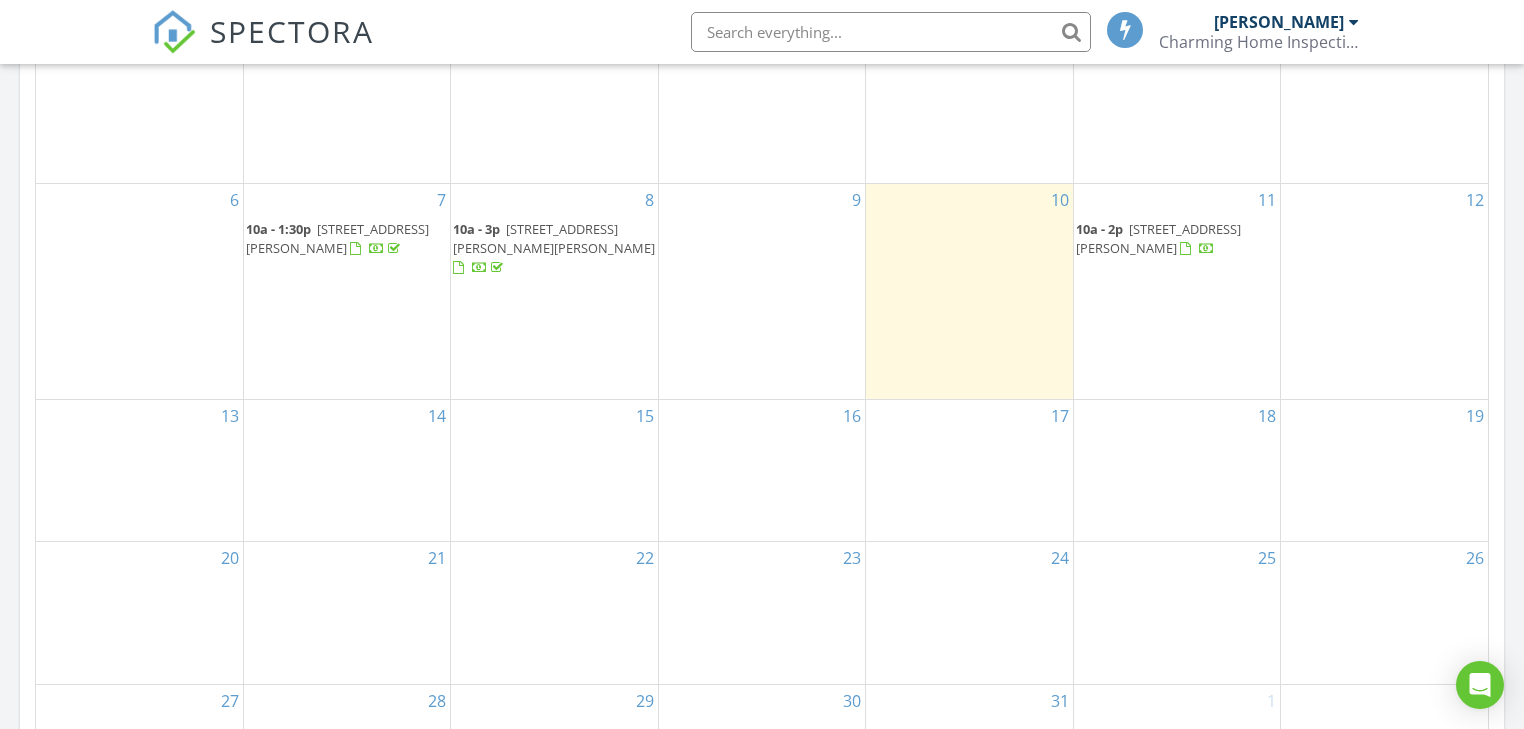scroll, scrollTop: 761, scrollLeft: 0, axis: vertical 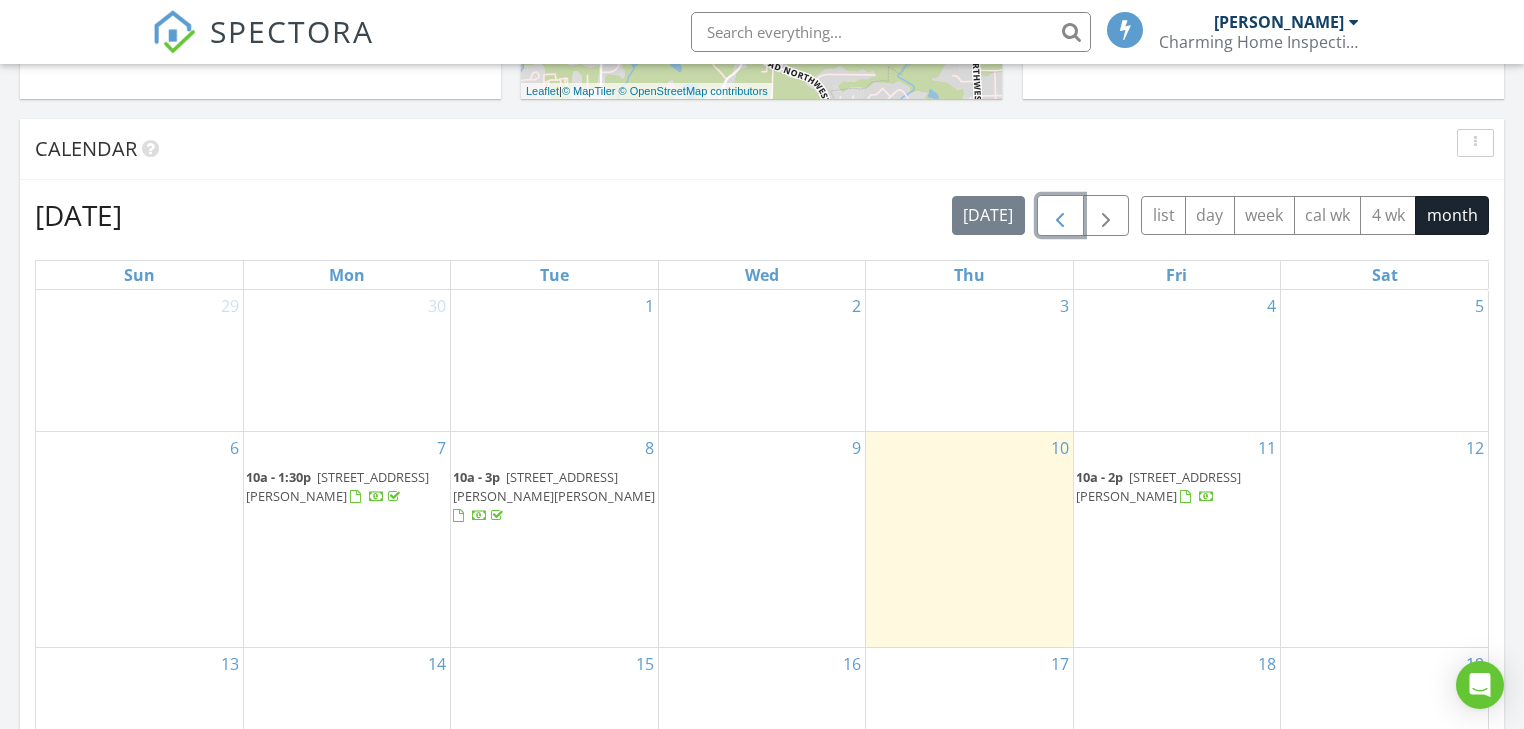 click at bounding box center [1060, 215] 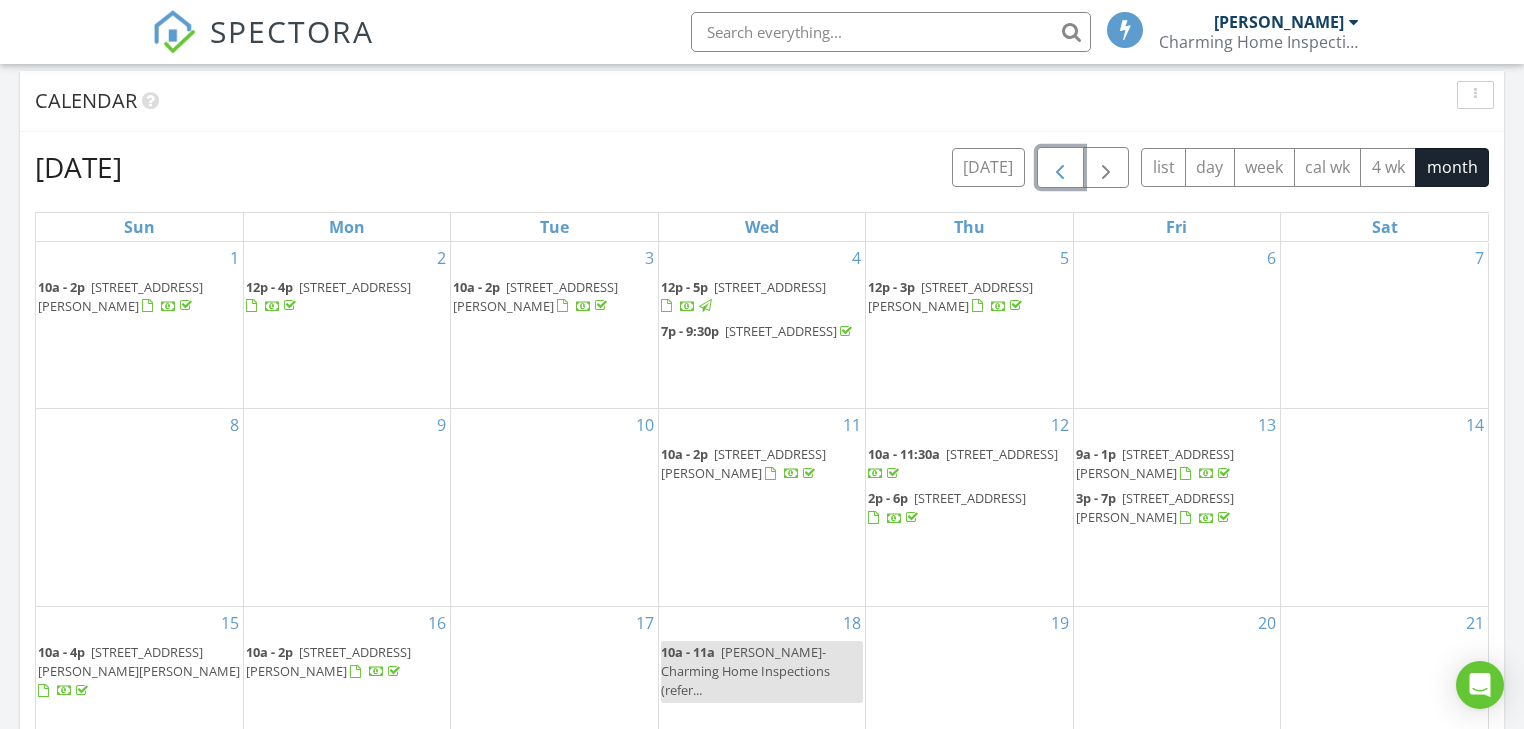 scroll, scrollTop: 761, scrollLeft: 0, axis: vertical 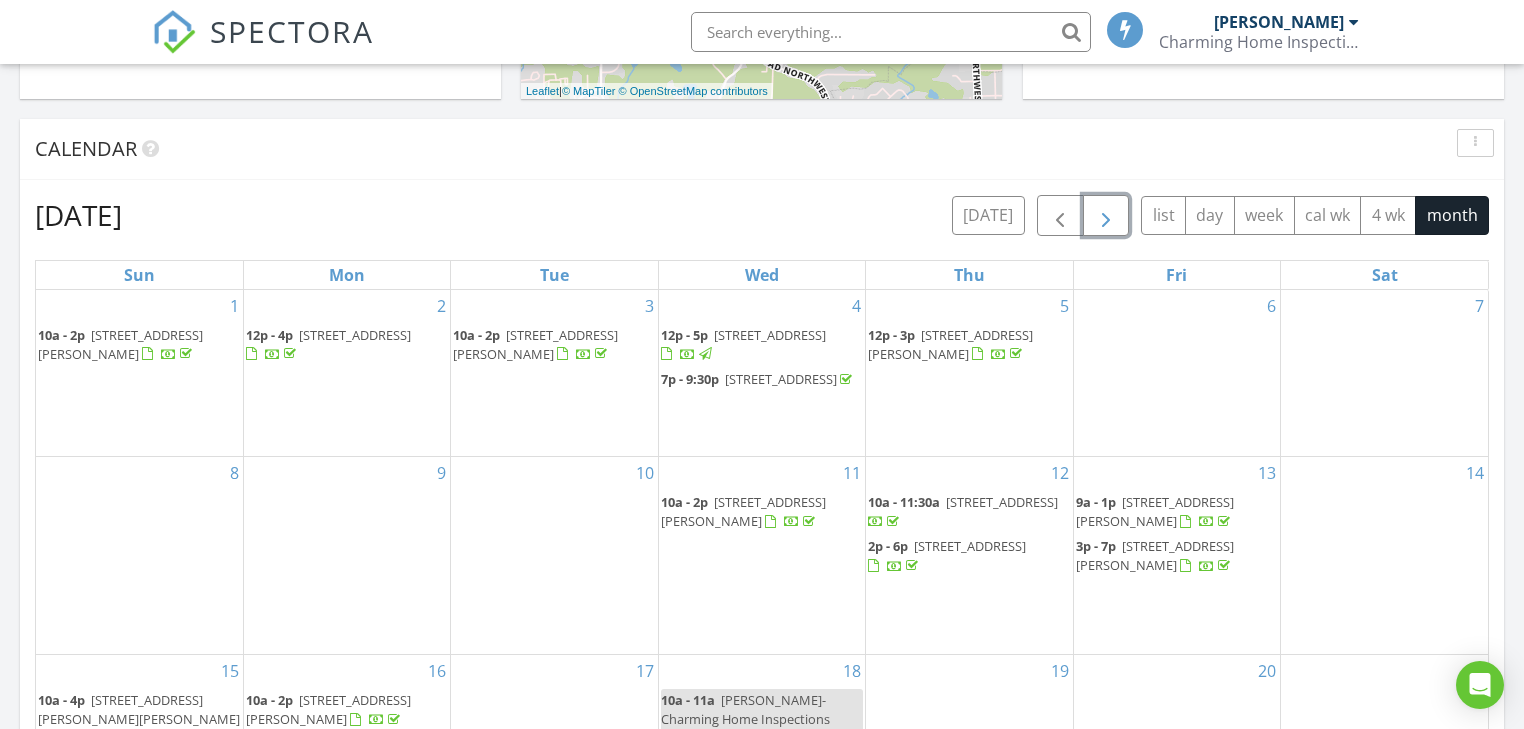 click at bounding box center [1106, 215] 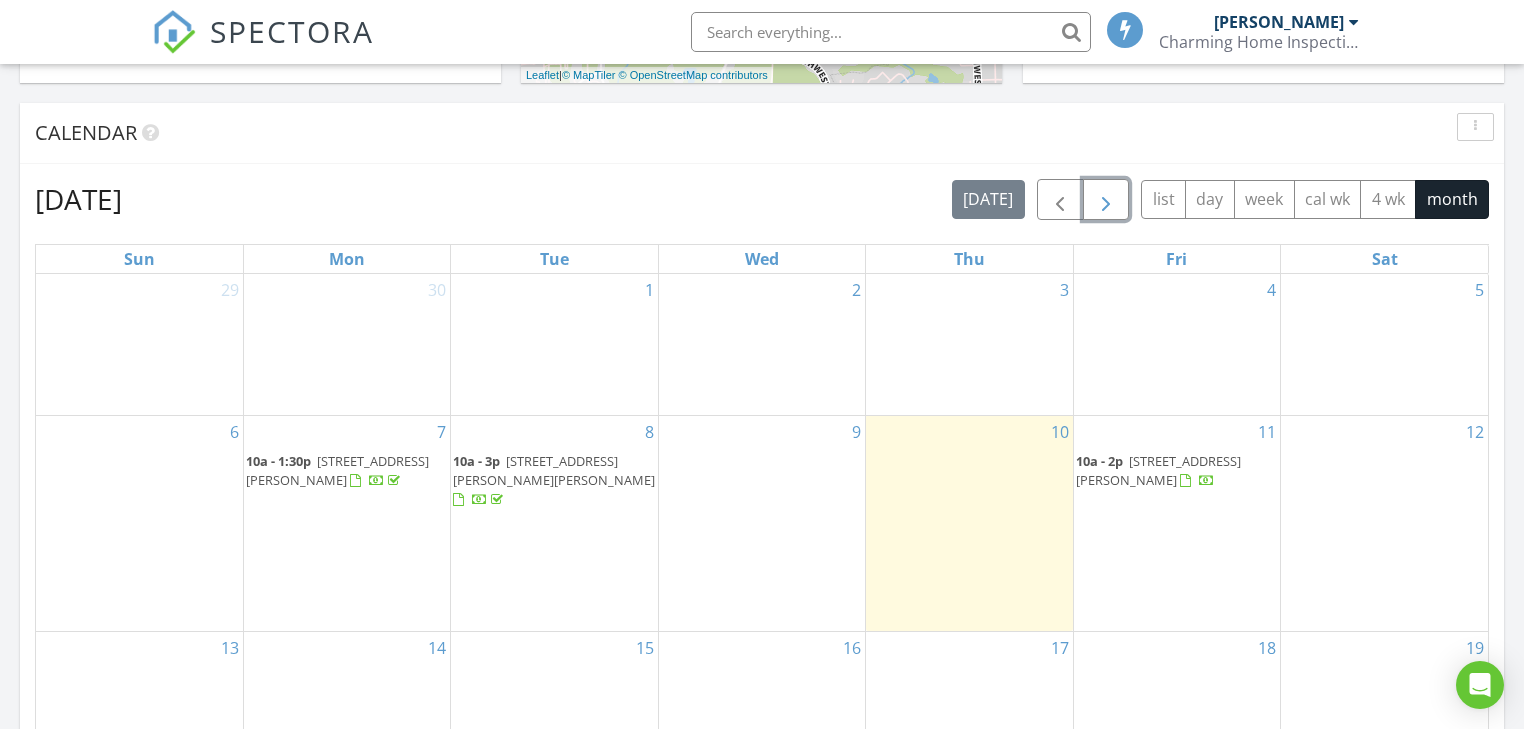 scroll, scrollTop: 761, scrollLeft: 0, axis: vertical 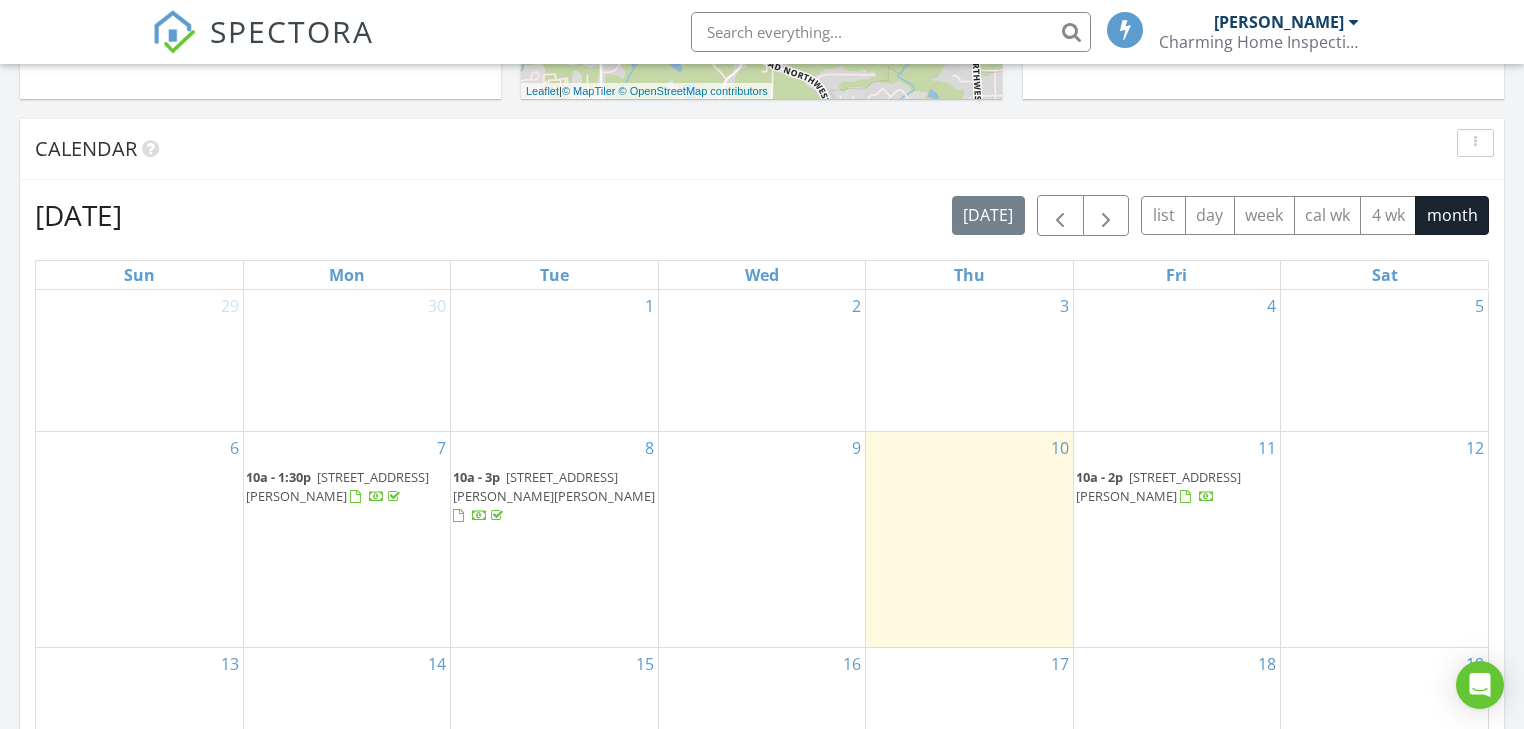 click on "[DATE] [DATE] list day week cal wk 4 wk month Sun Mon Tue Wed Thu Fri Sat 29 30 1 2 3 4 5 6 7
10a - 1:30p
[STREET_ADDRESS][PERSON_NAME]
8
10a - 3p
[STREET_ADDRESS][PERSON_NAME][PERSON_NAME]
9 10 11
10a - 2p
[STREET_ADDRESS][PERSON_NAME]
12 13 14 15 16 17 18 19 20 21 22 23 24 25 26 27 28 29 30 31 1 2" at bounding box center [762, 635] 